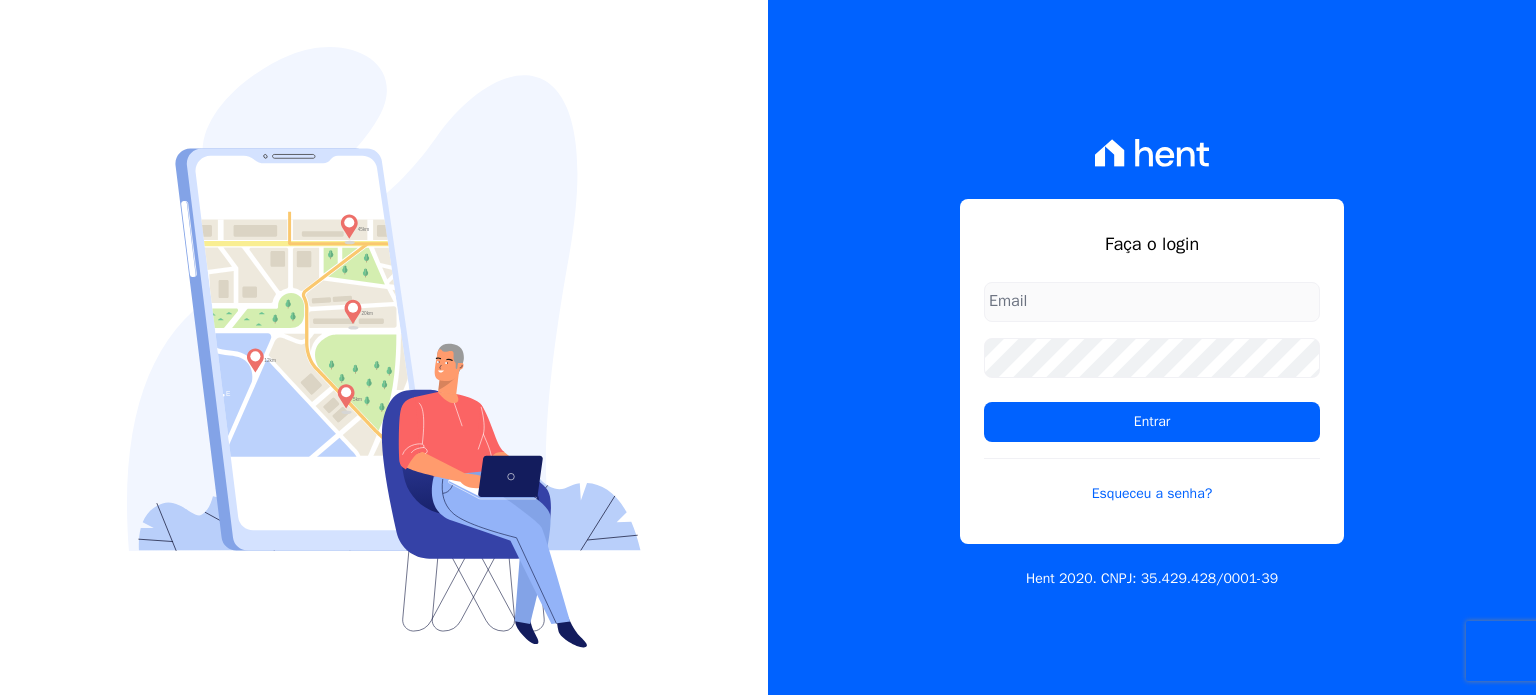 scroll, scrollTop: 0, scrollLeft: 0, axis: both 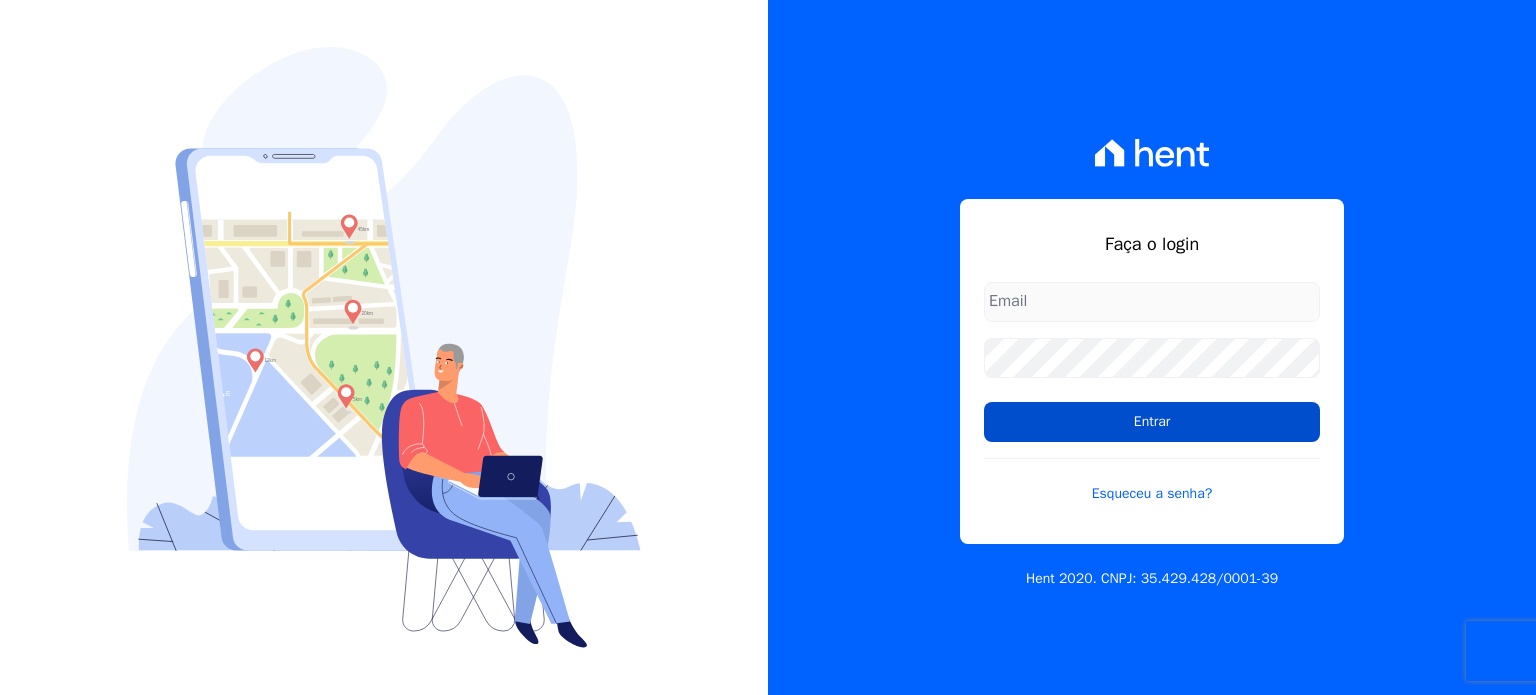 type on "contato@[EXAMPLE.COM]" 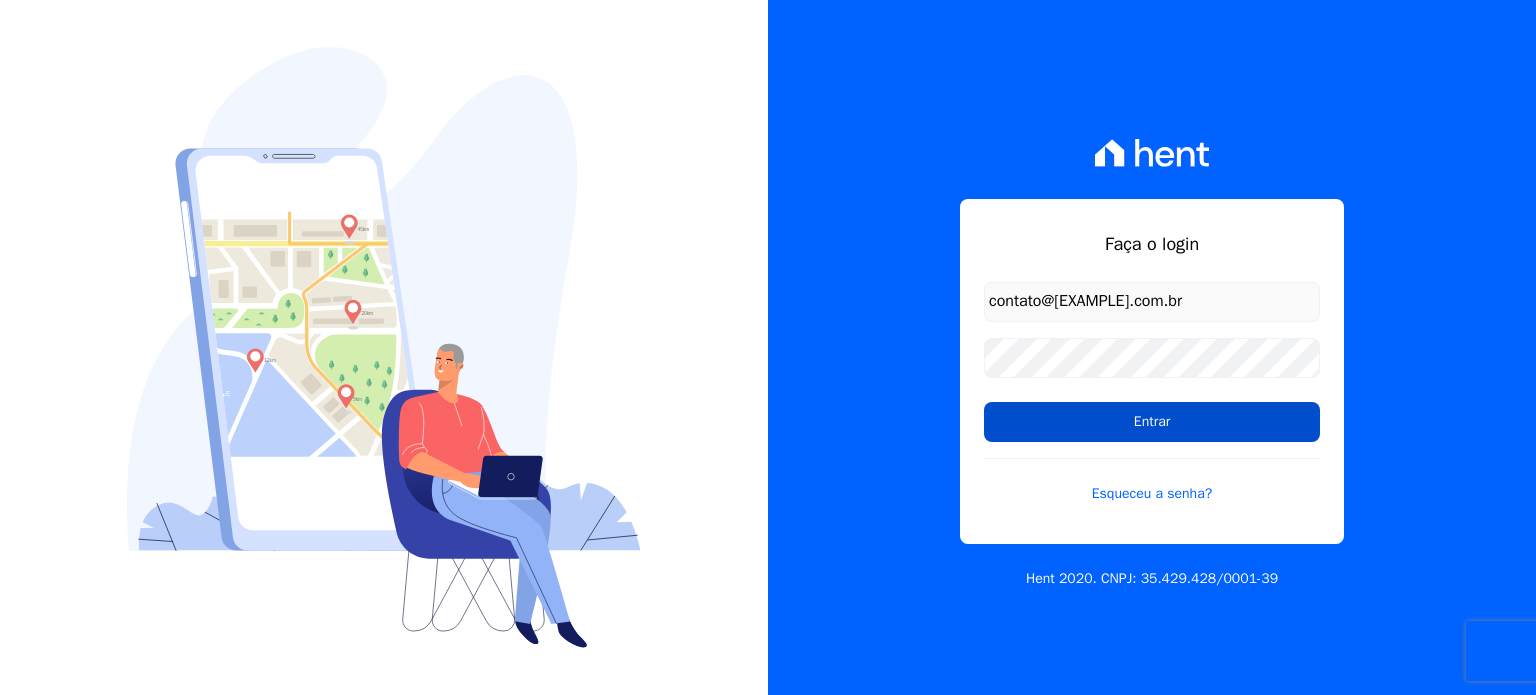 click on "Entrar" at bounding box center [1152, 422] 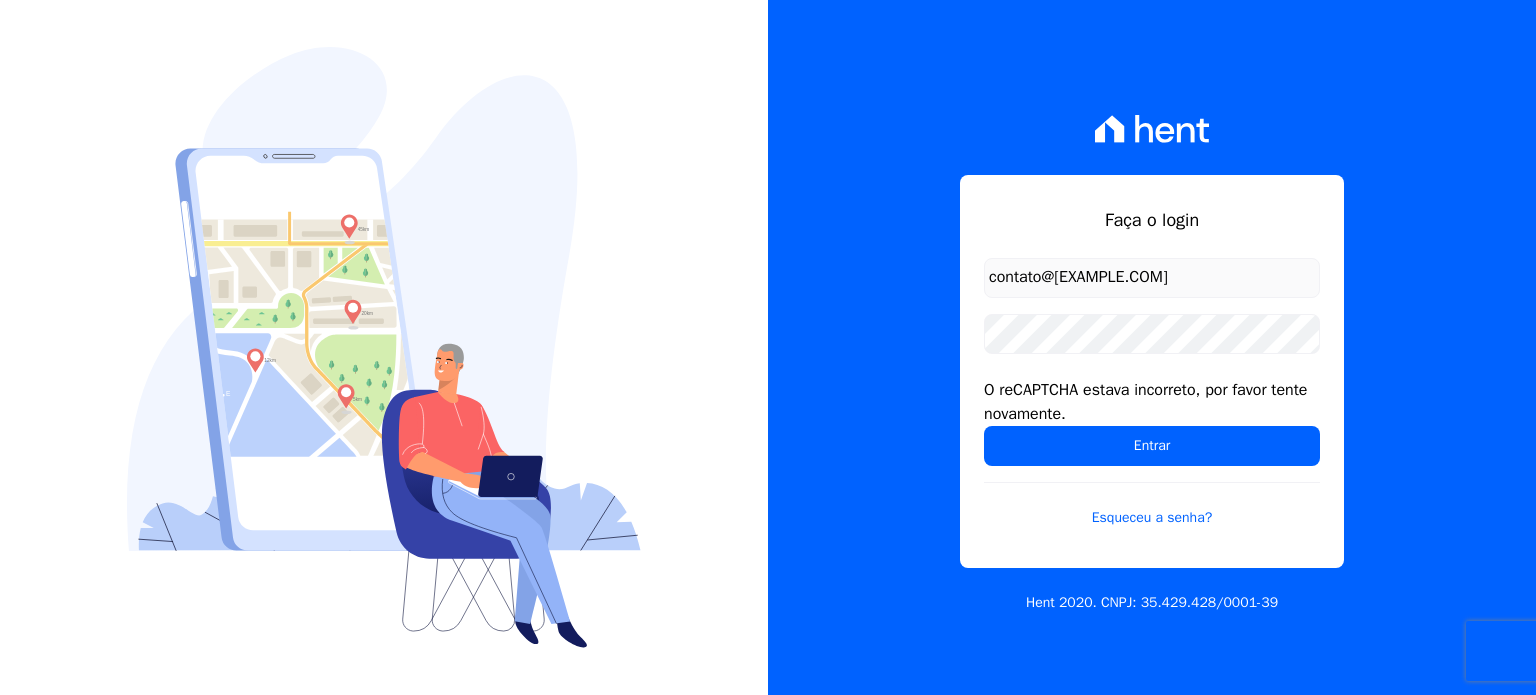 scroll, scrollTop: 0, scrollLeft: 0, axis: both 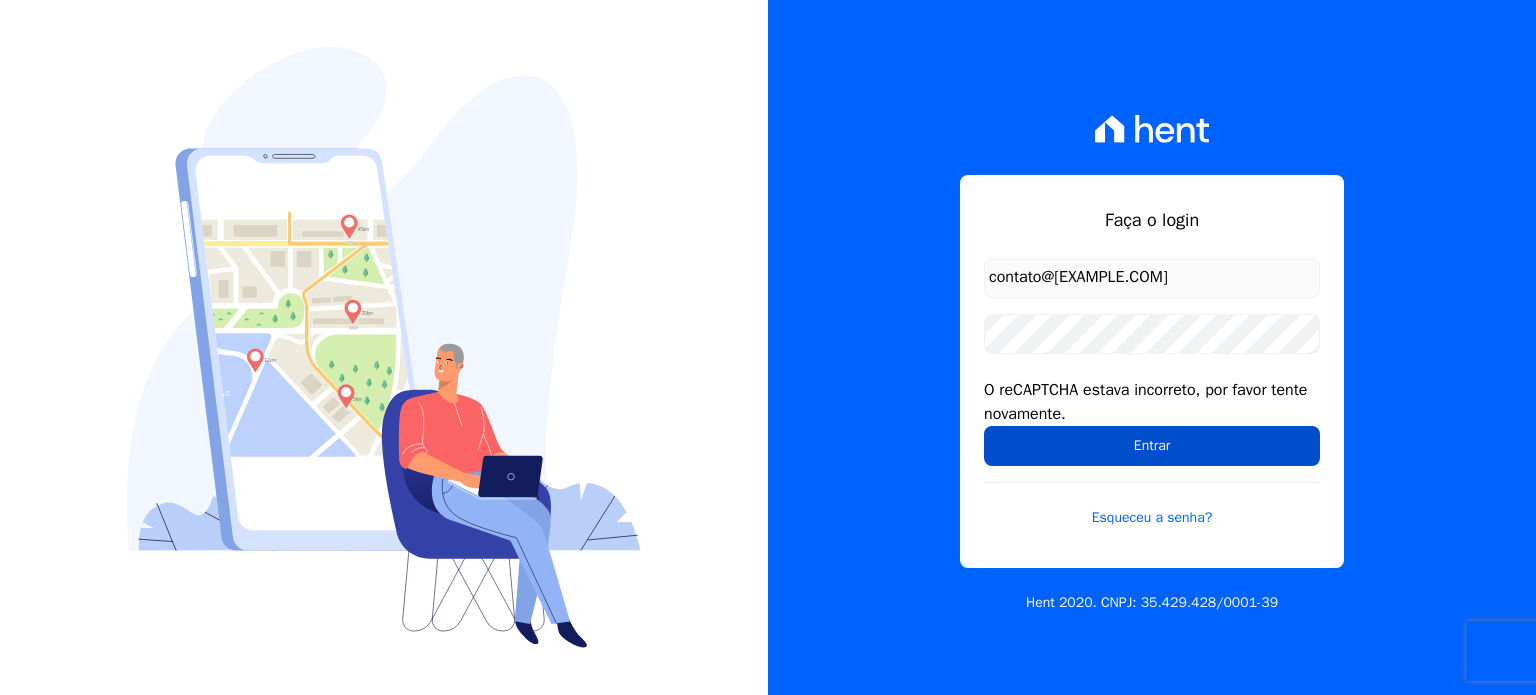click on "Entrar" at bounding box center (1152, 446) 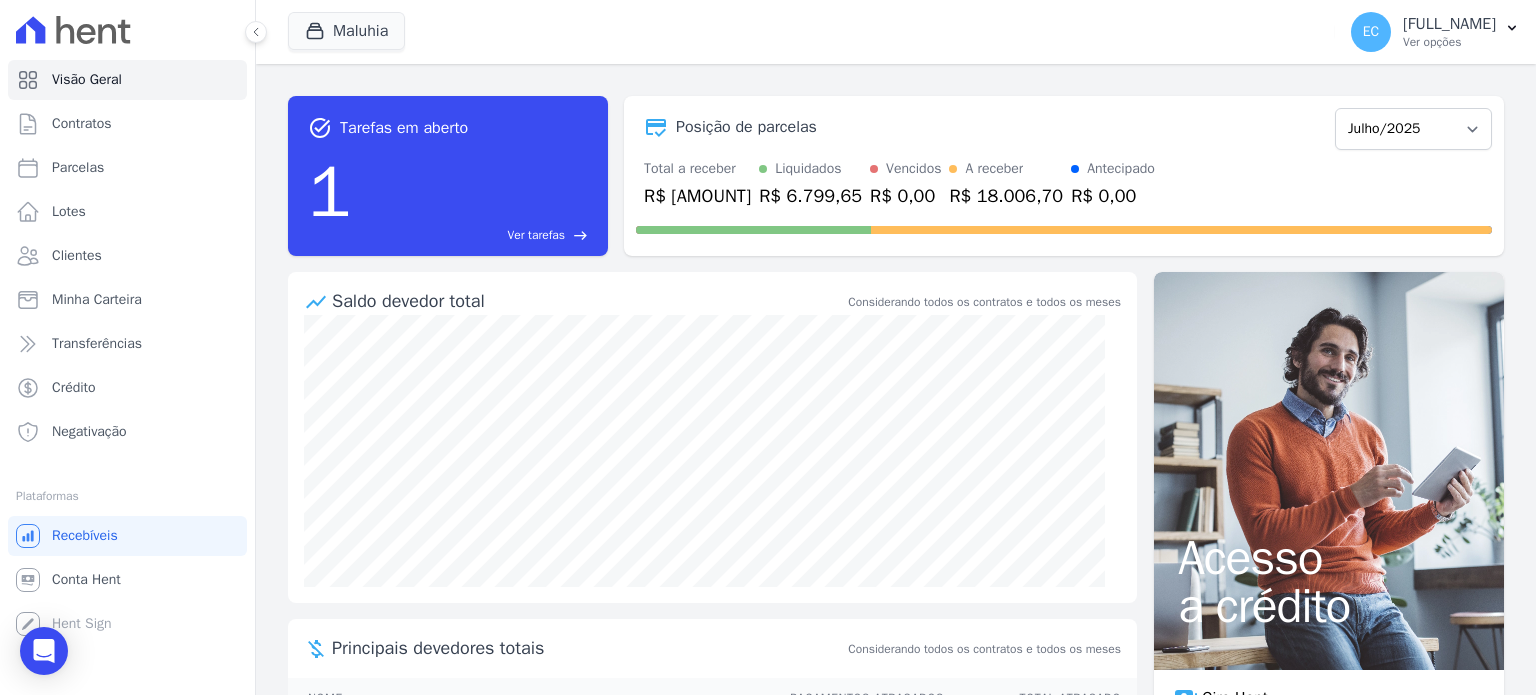 scroll, scrollTop: 0, scrollLeft: 0, axis: both 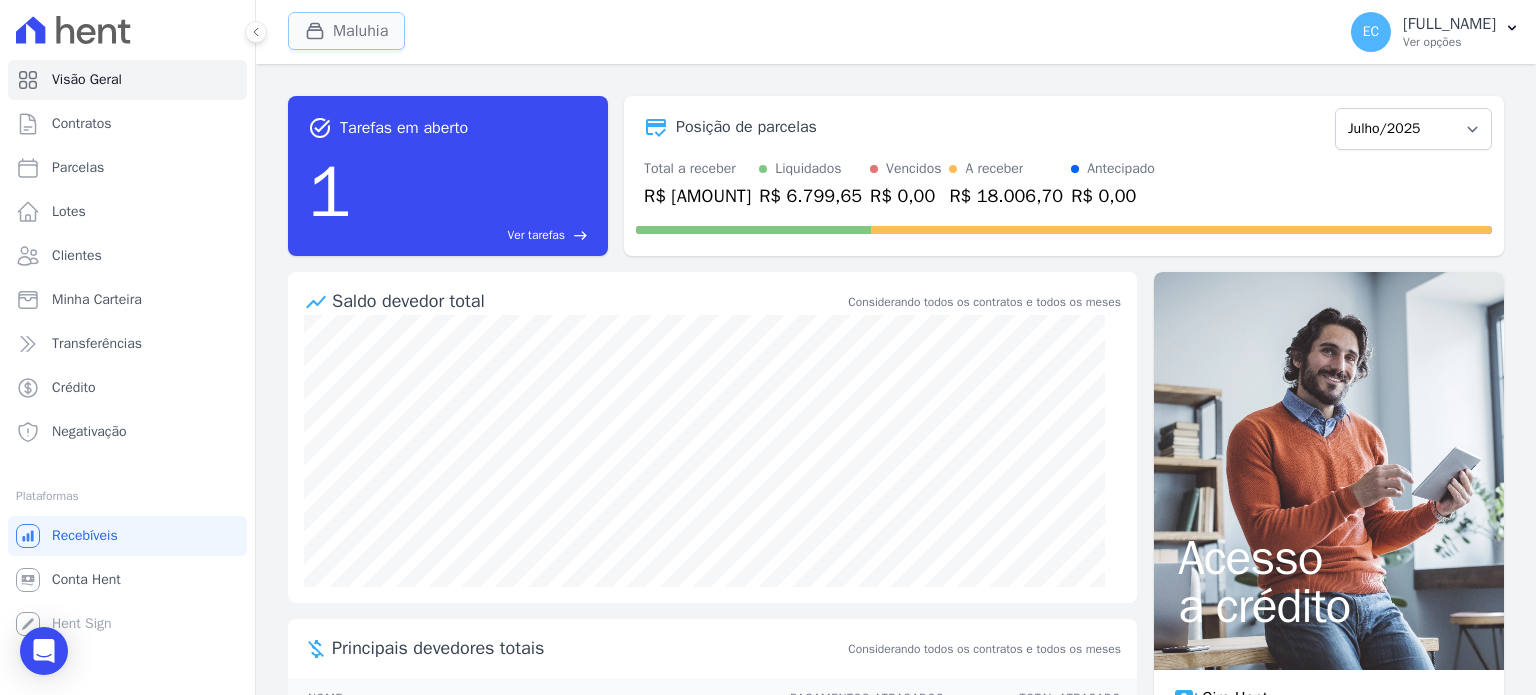 click on "Maluhia" at bounding box center (346, 31) 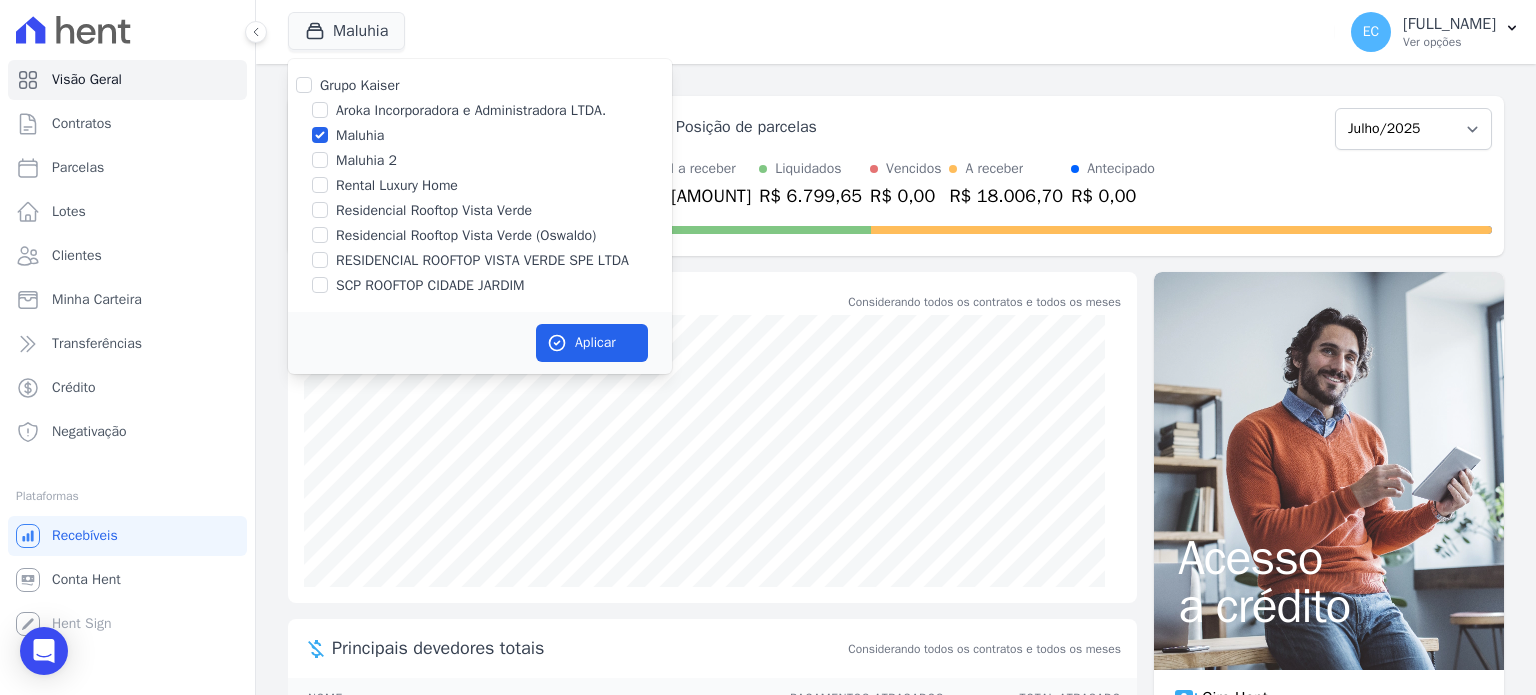 click on "Maluhia" at bounding box center [360, 135] 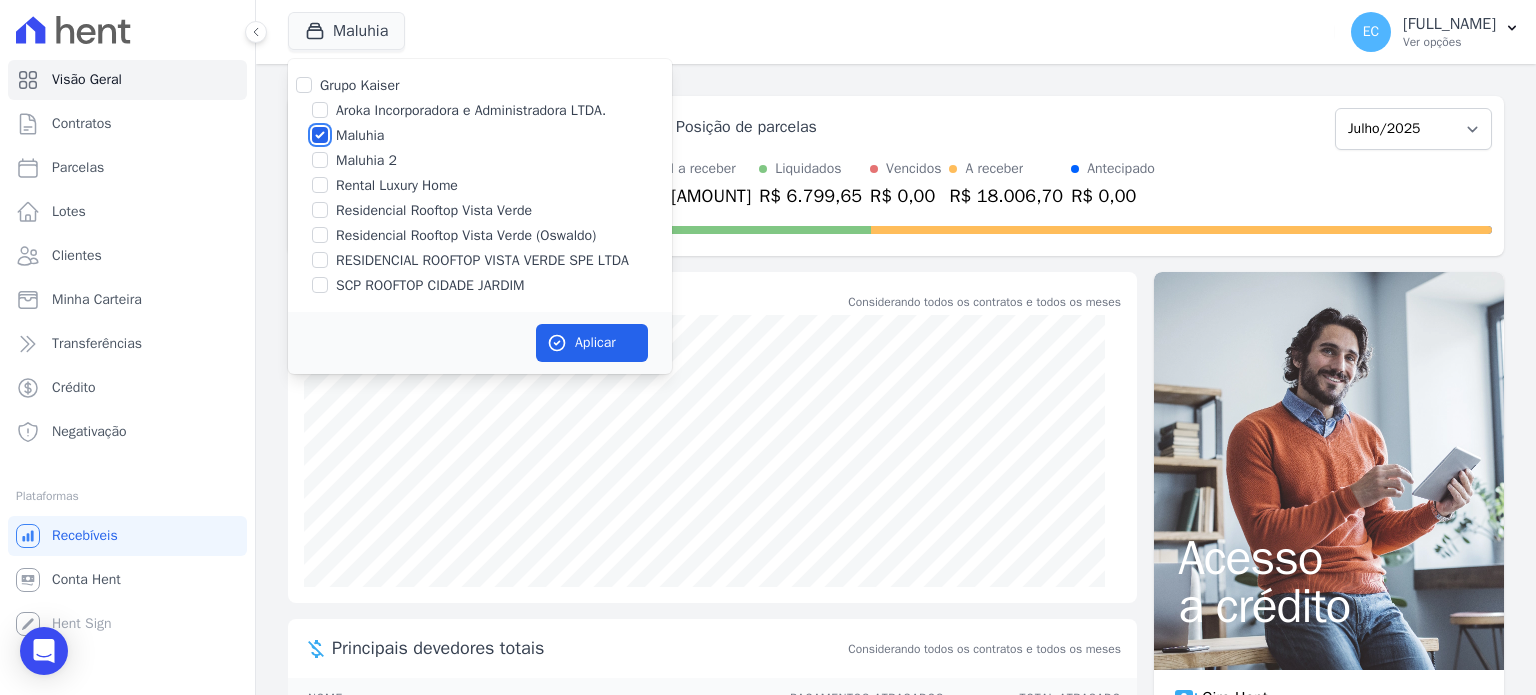checkbox on "false" 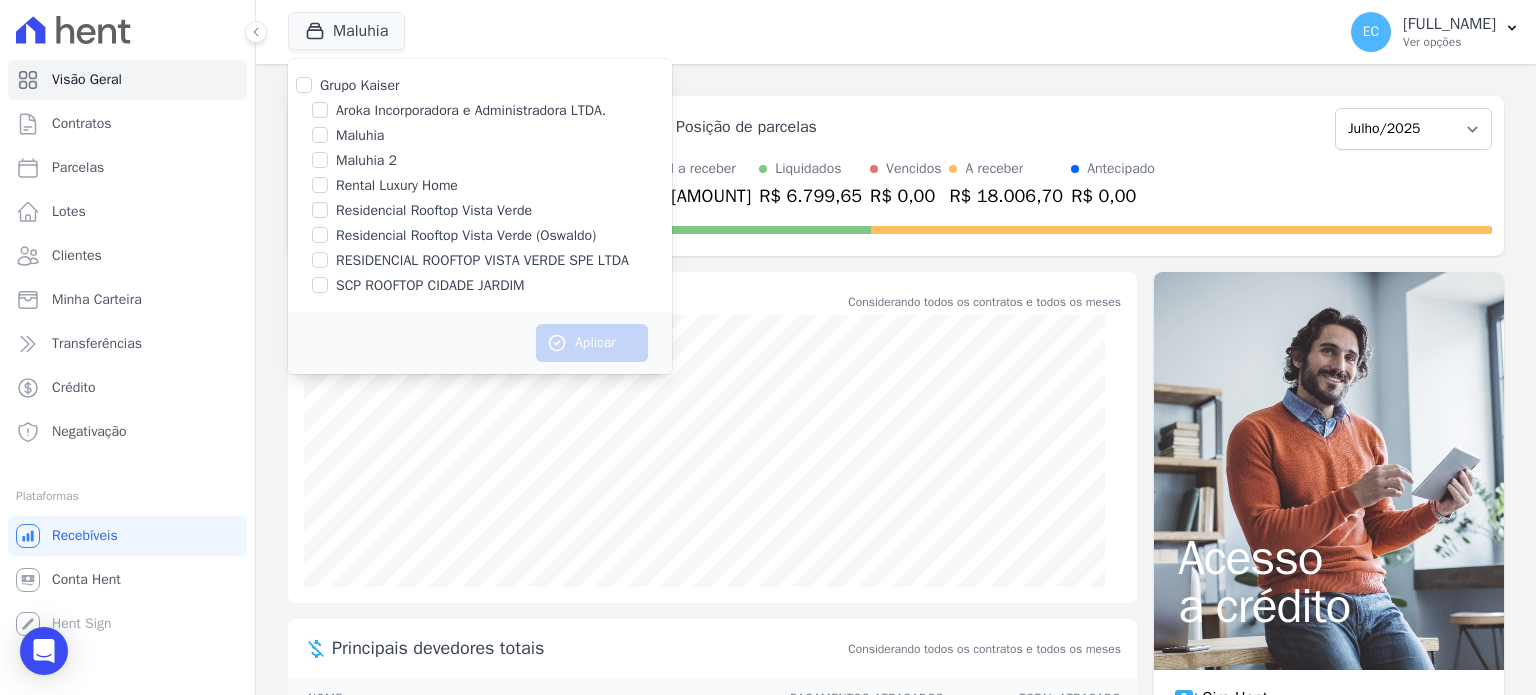 click on "Rental Luxury Home" at bounding box center [397, 185] 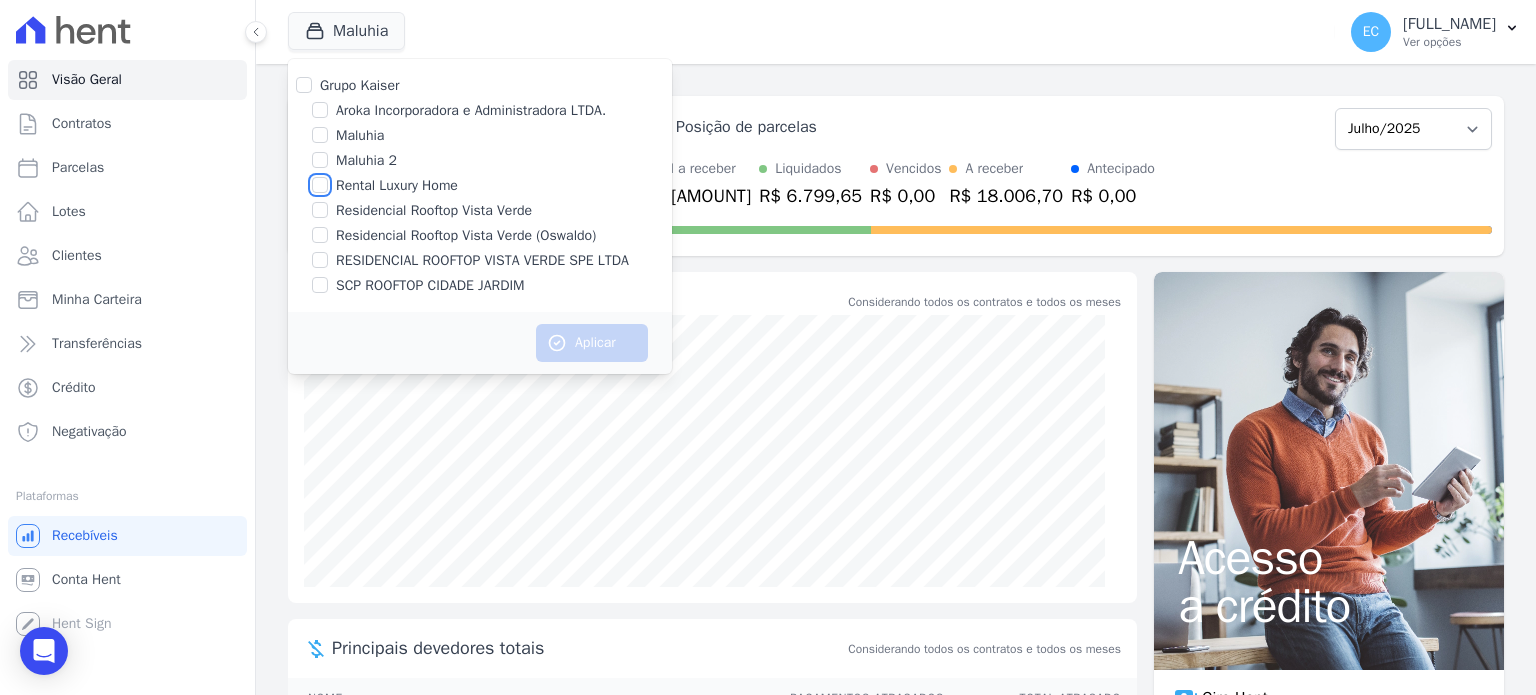 checkbox on "true" 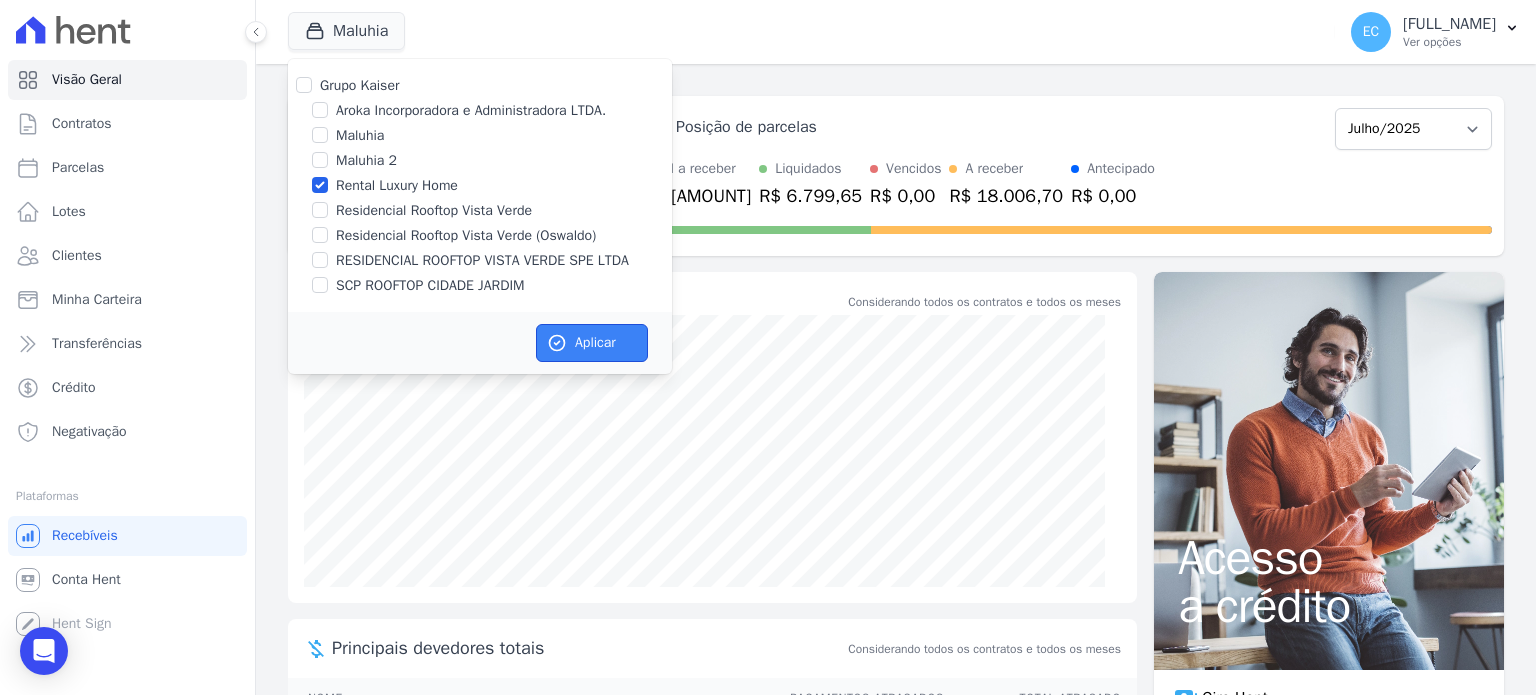 click on "Aplicar" at bounding box center (592, 343) 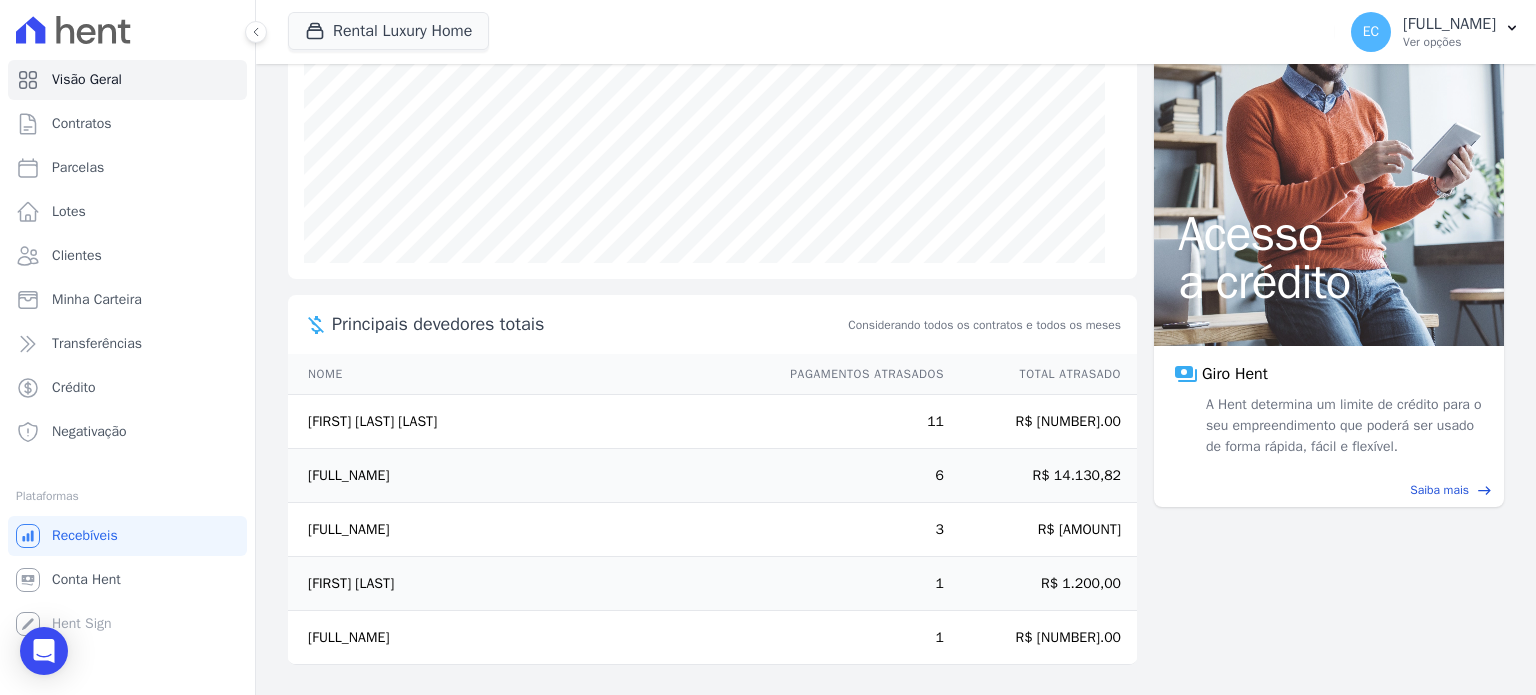 scroll, scrollTop: 0, scrollLeft: 0, axis: both 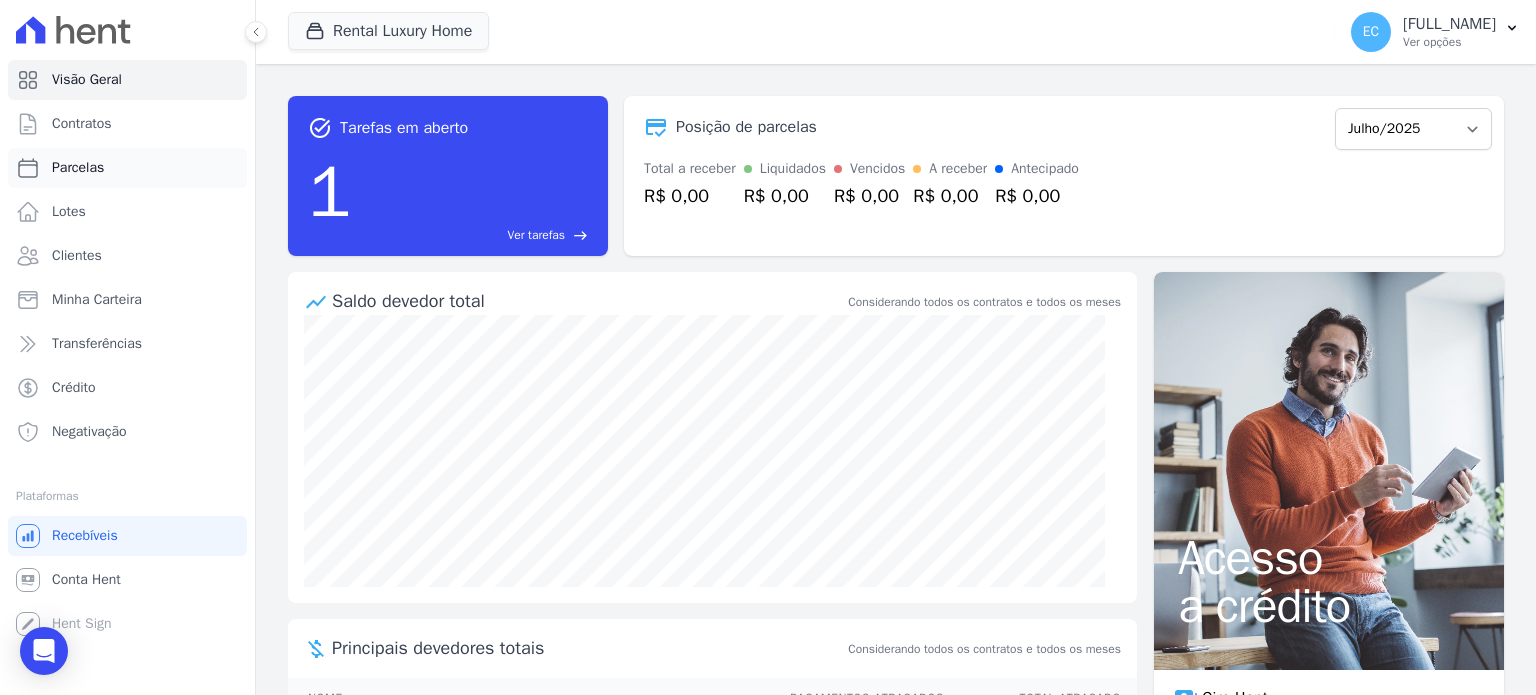 click on "Parcelas" at bounding box center (127, 168) 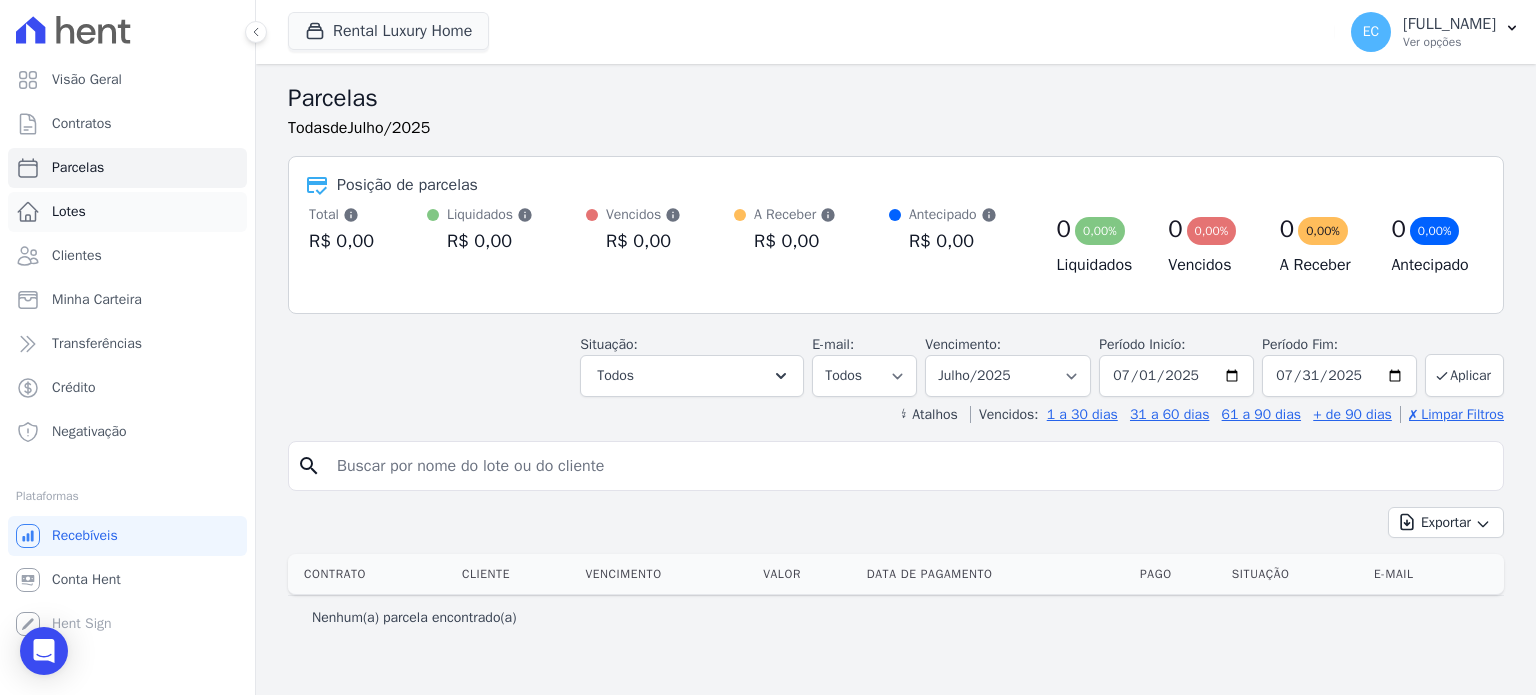 click on "Lotes" at bounding box center [127, 212] 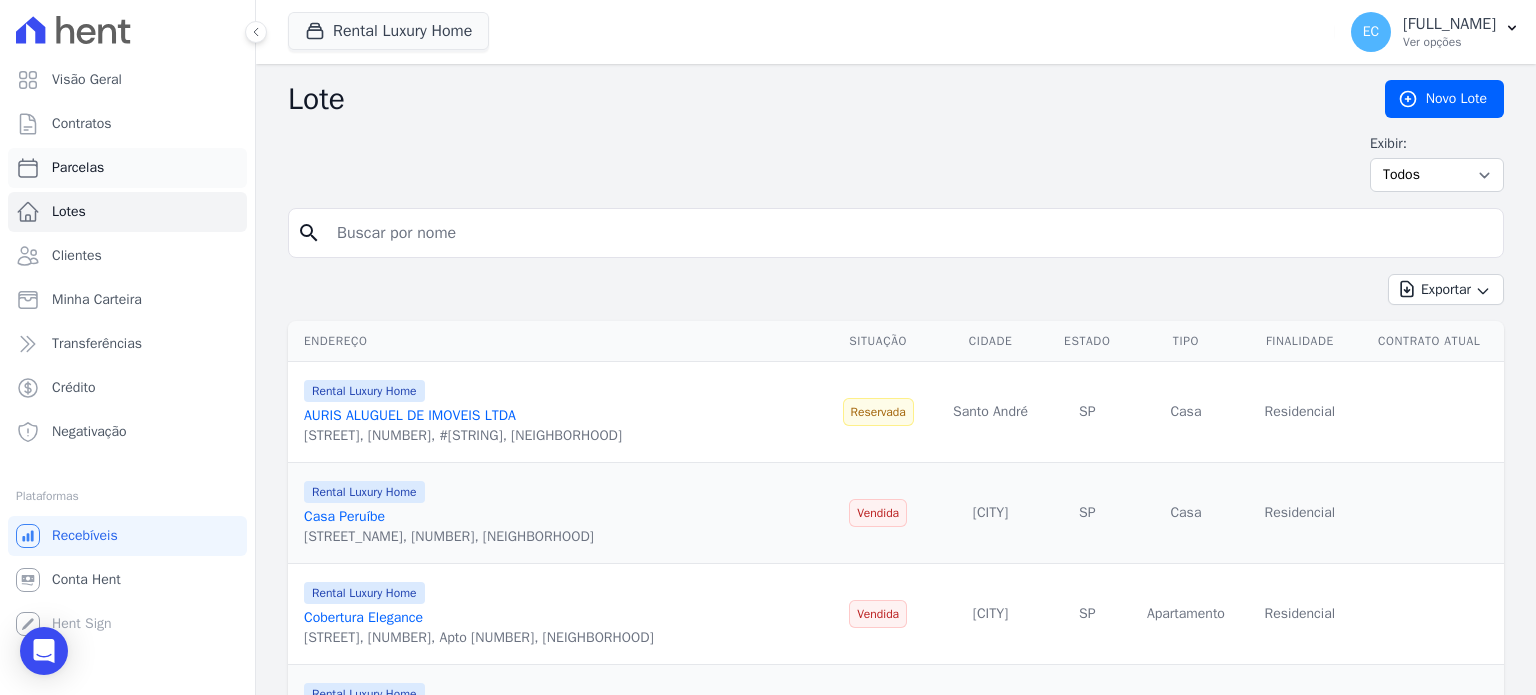 click on "Parcelas" at bounding box center [127, 168] 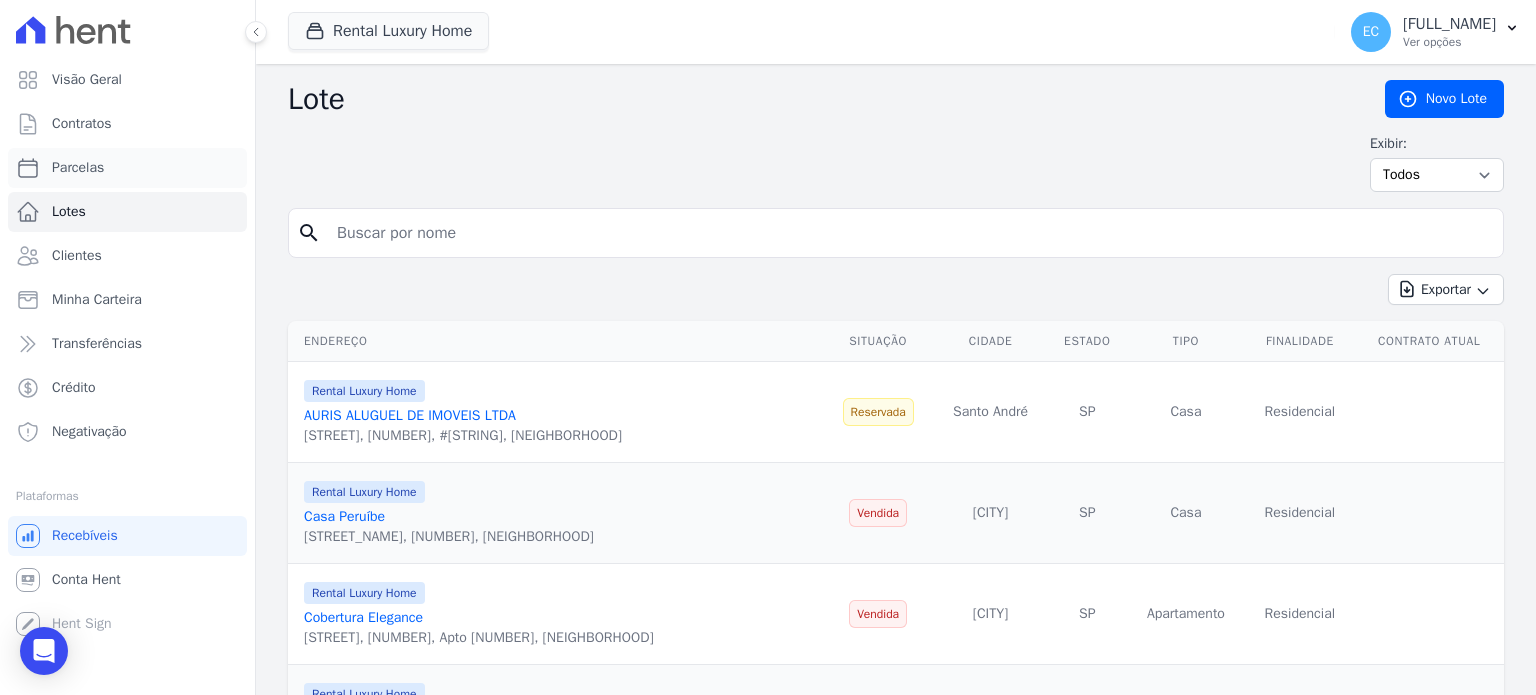 click on "Parcelas" at bounding box center (127, 168) 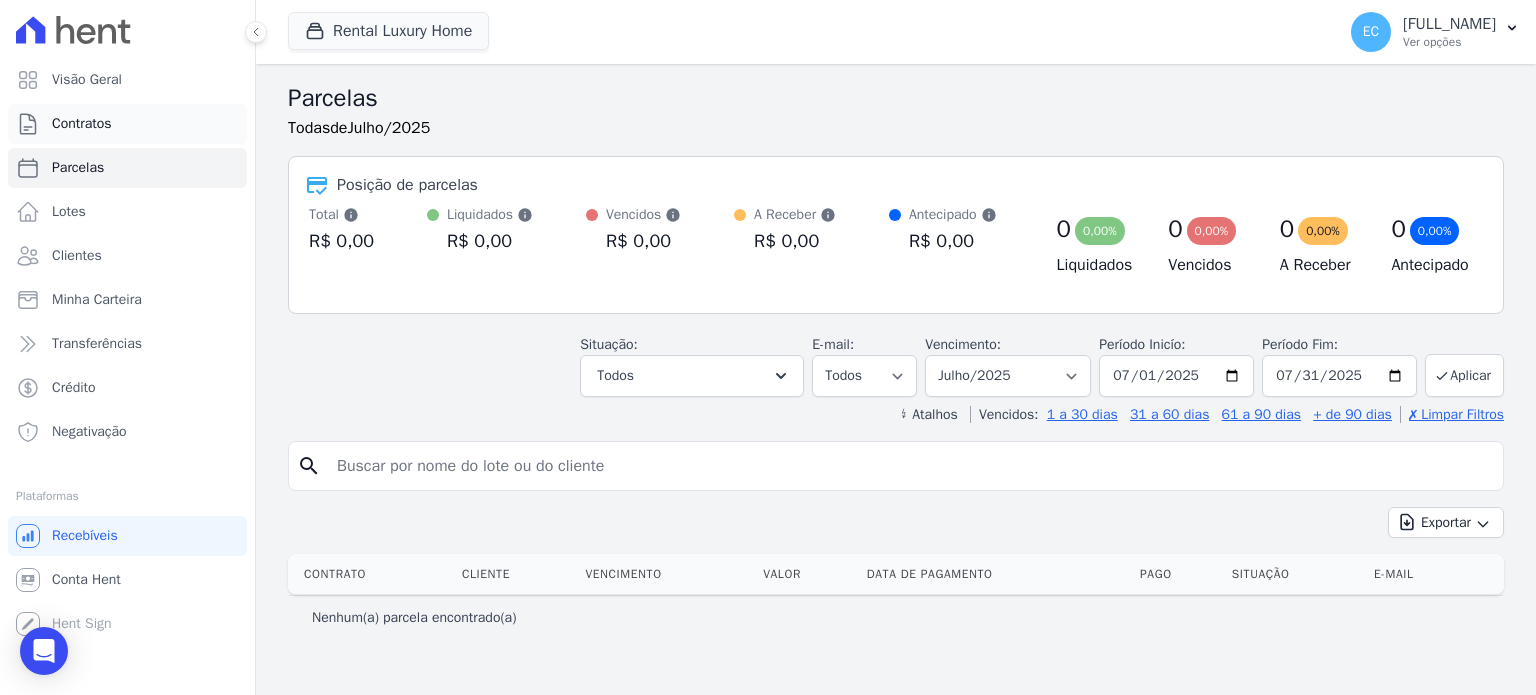 click on "Contratos" at bounding box center [127, 124] 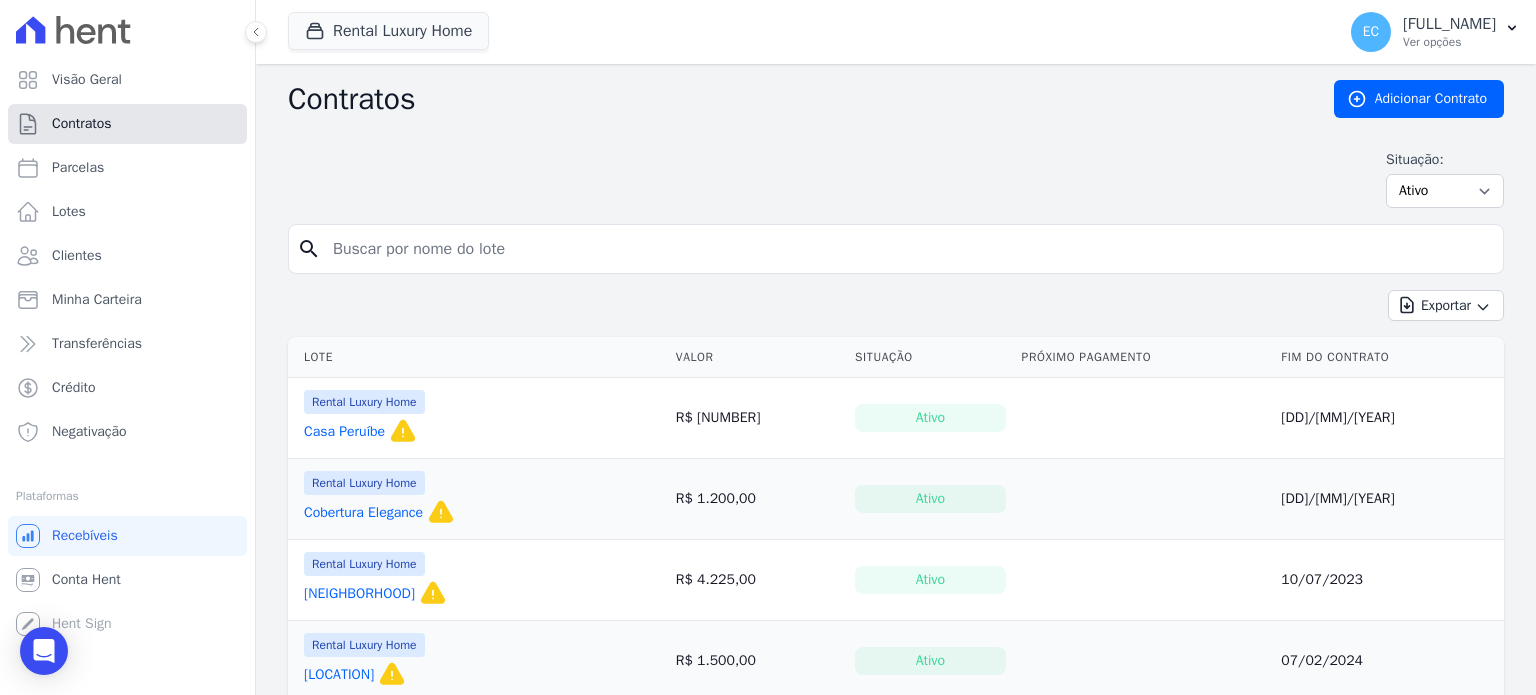 click on "Contratos" at bounding box center (127, 124) 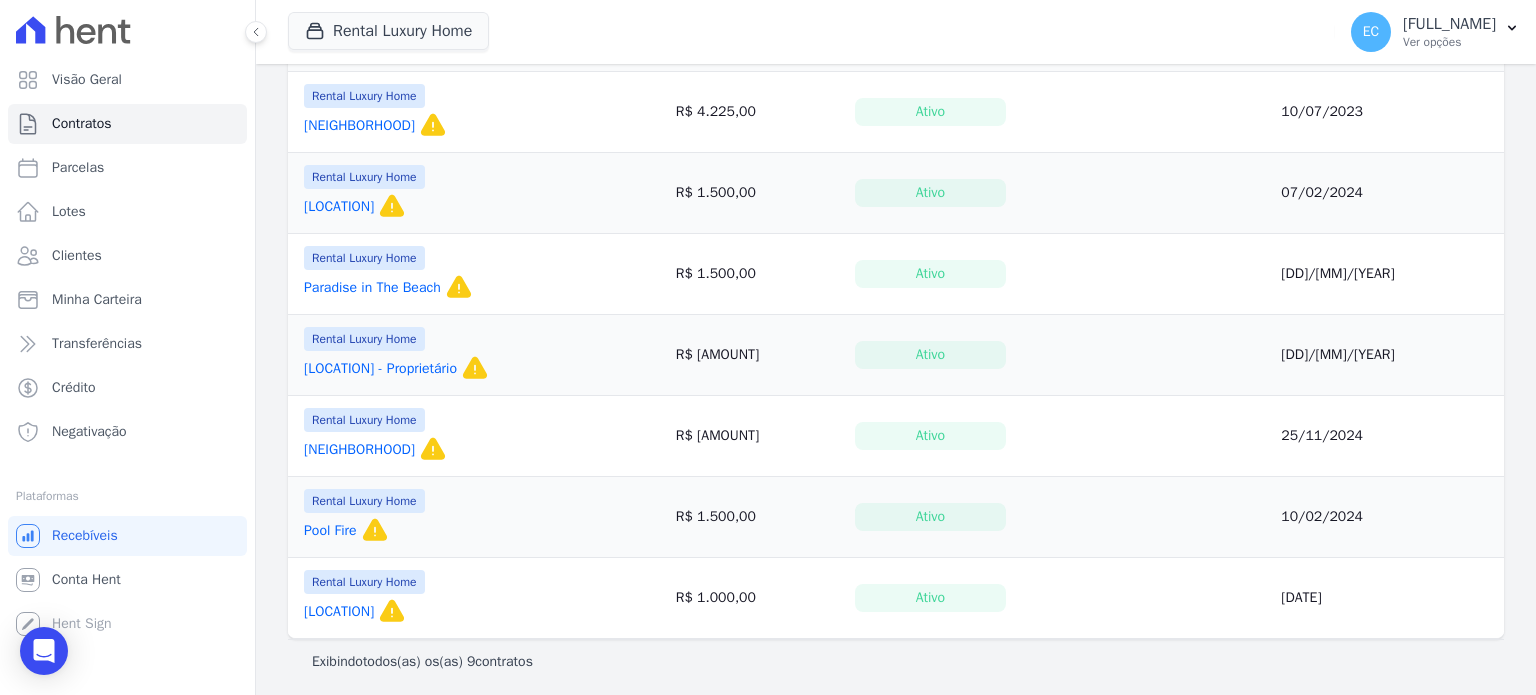 scroll, scrollTop: 0, scrollLeft: 0, axis: both 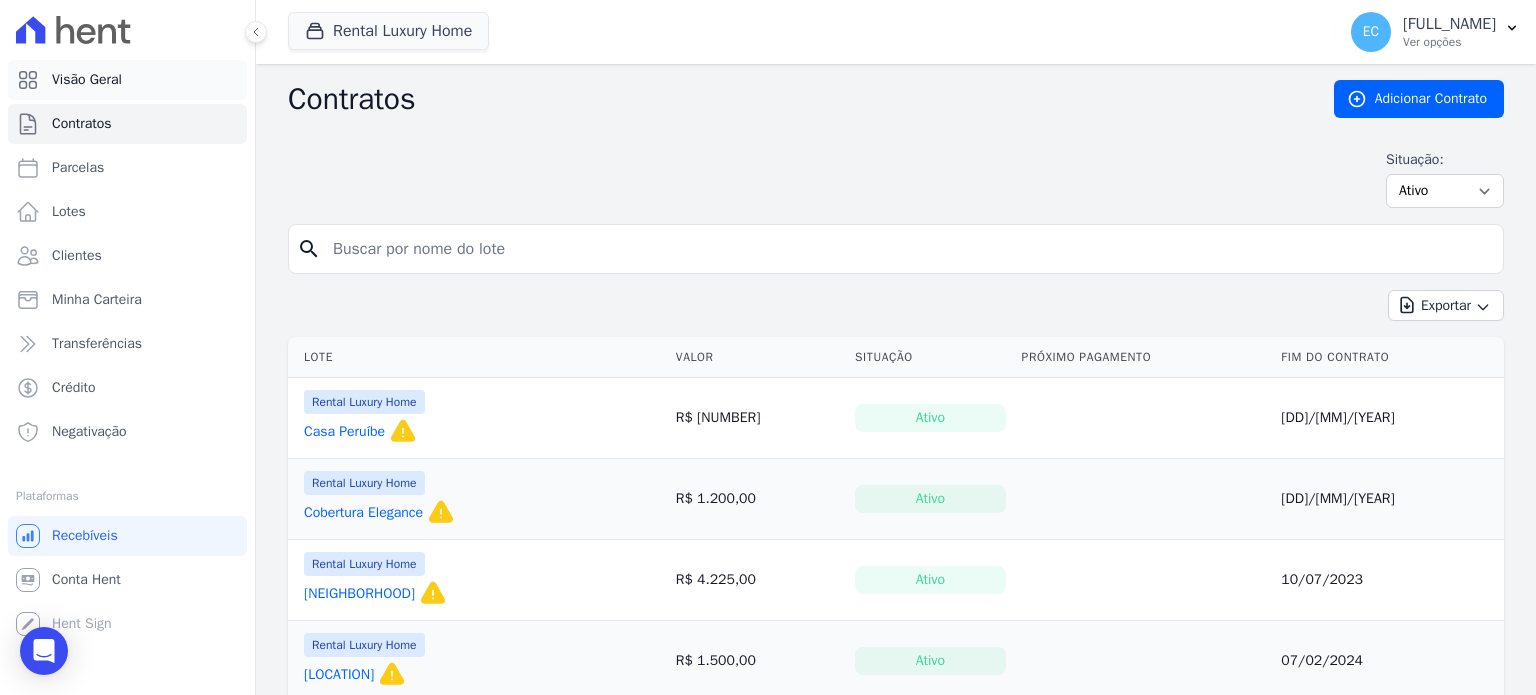 click on "Visão Geral" at bounding box center (127, 80) 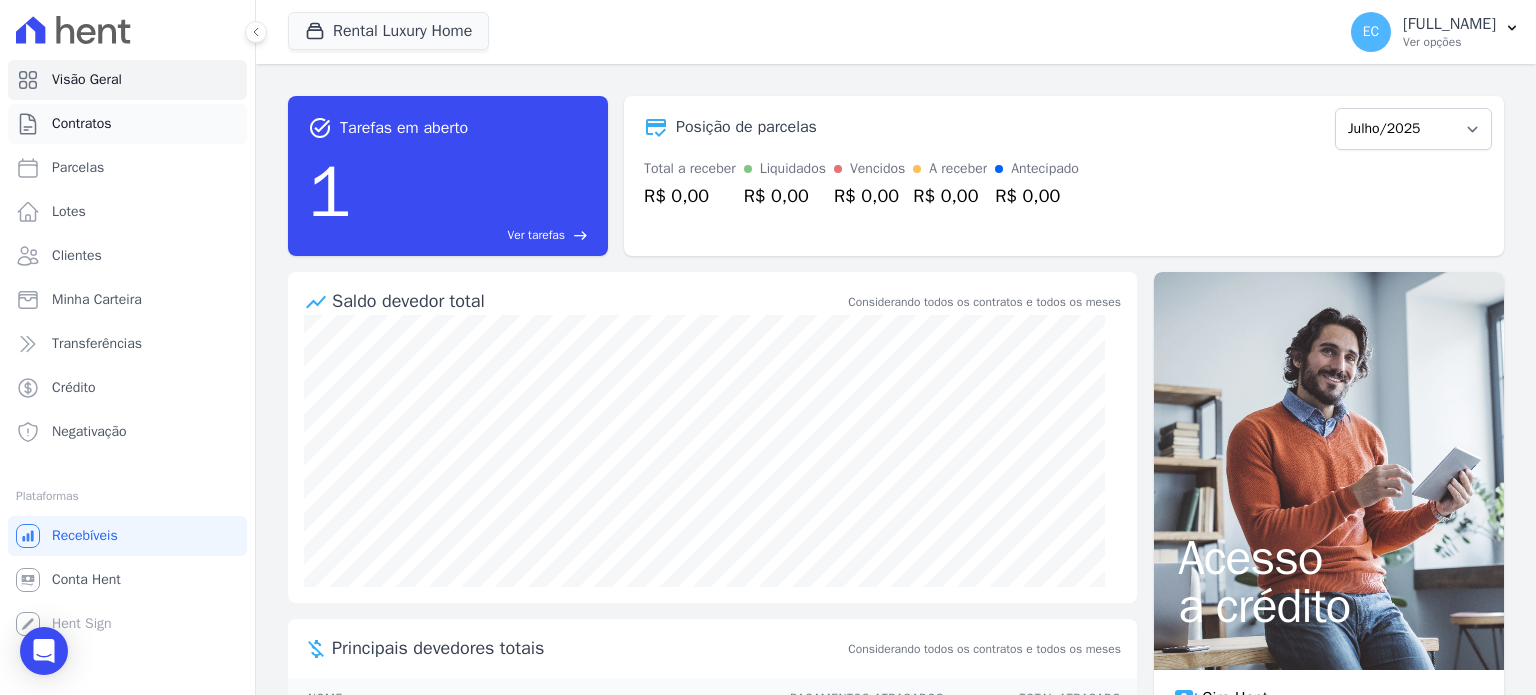 click on "Contratos" at bounding box center [127, 124] 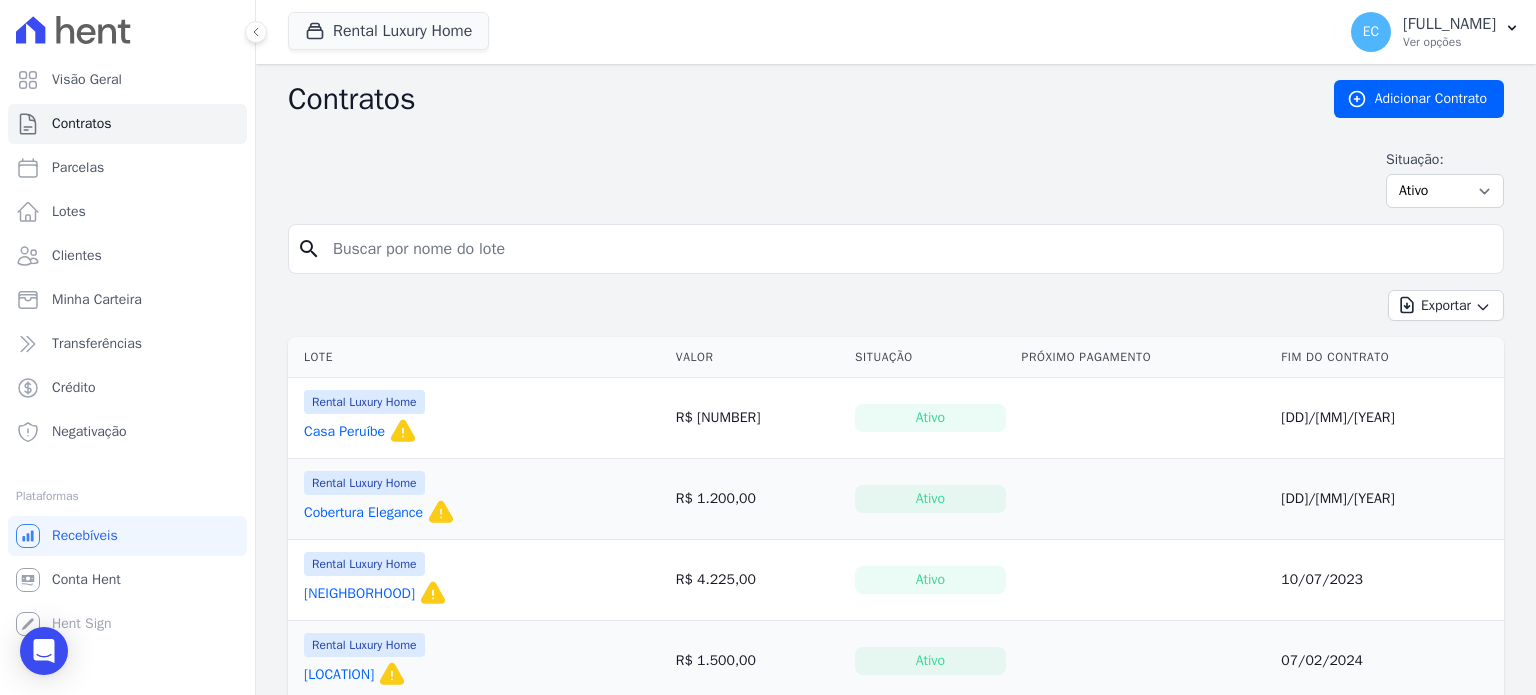click on "Parcelas" at bounding box center [127, 168] 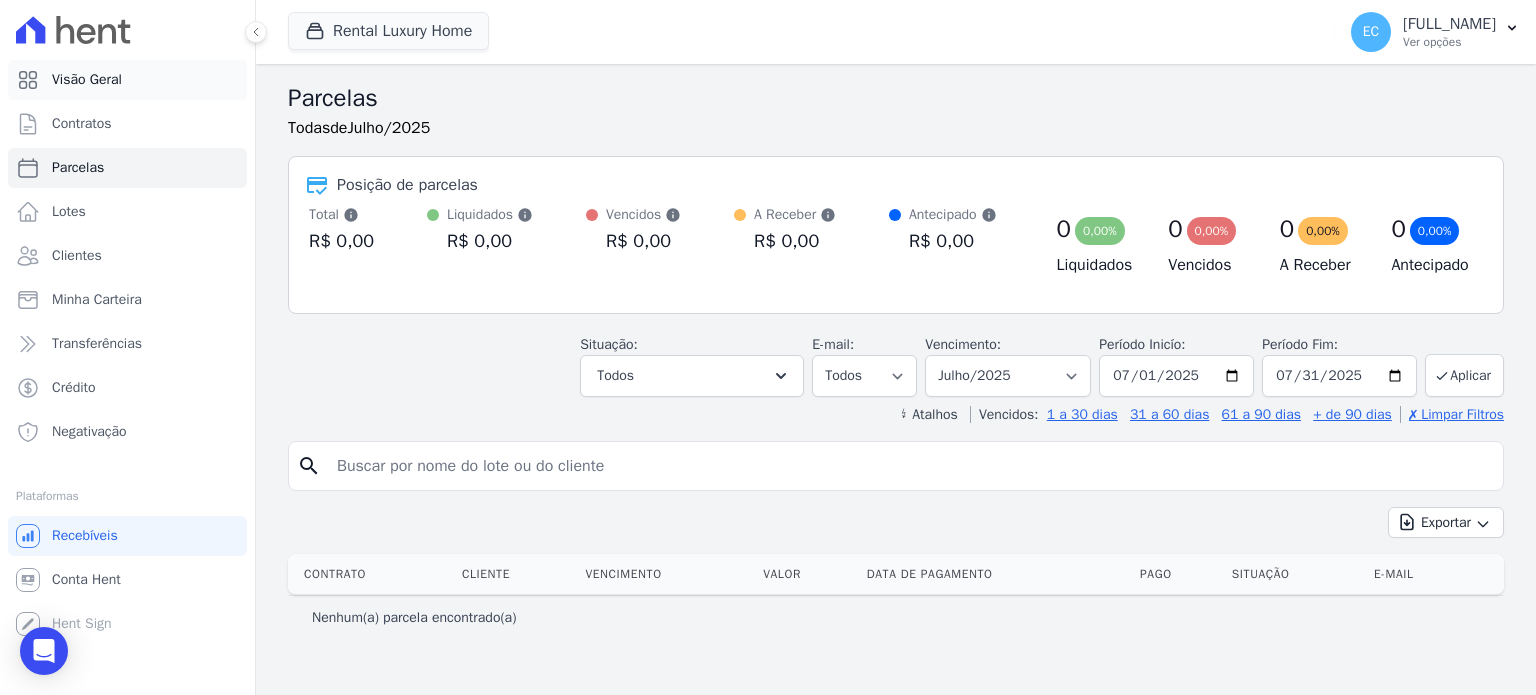 click on "Visão Geral" at bounding box center [127, 80] 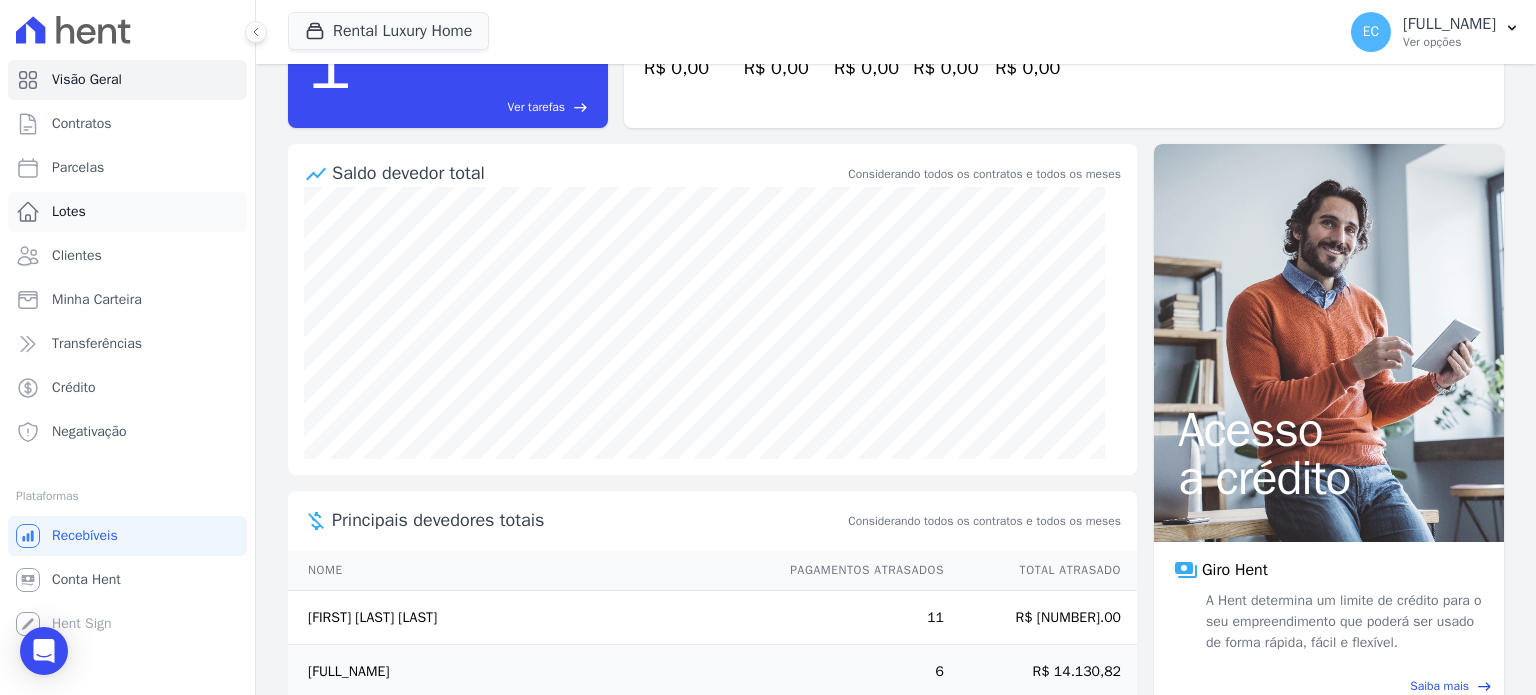 scroll, scrollTop: 0, scrollLeft: 0, axis: both 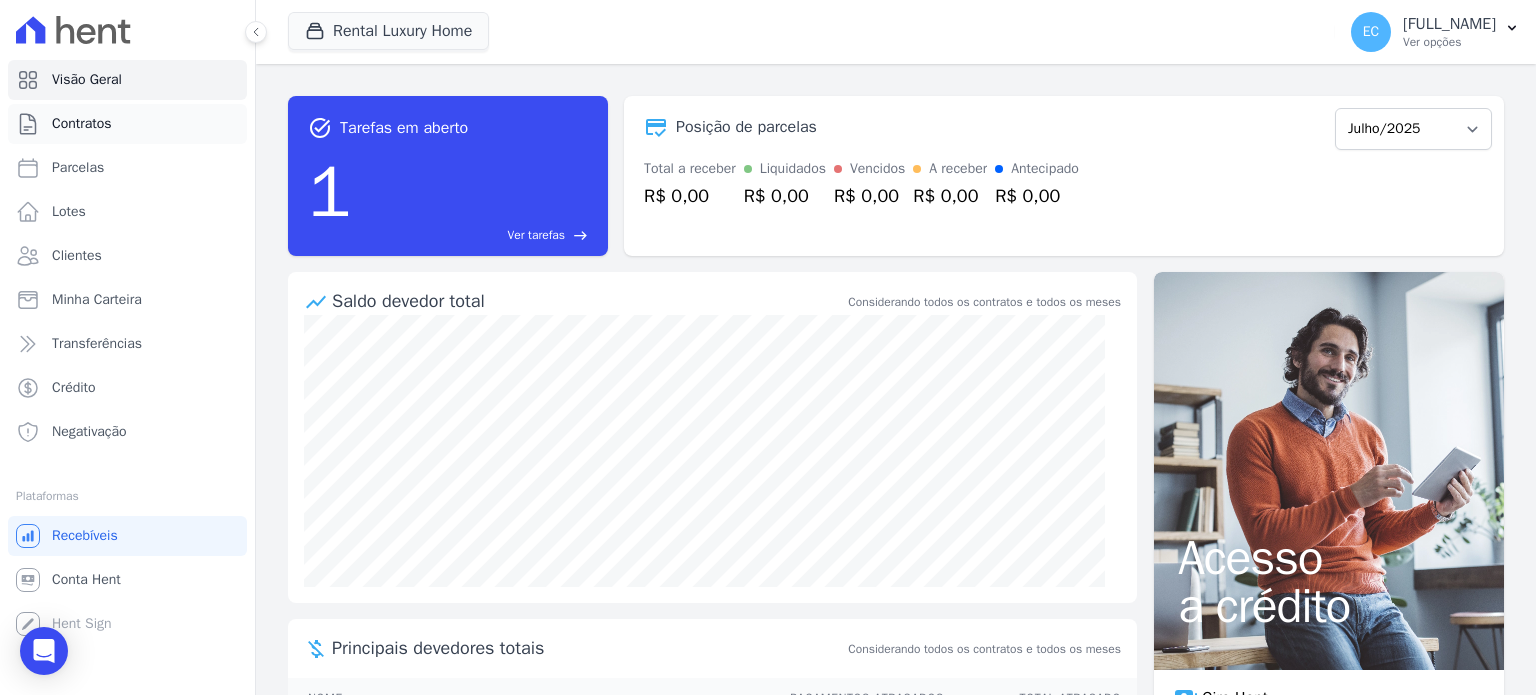 click on "Contratos" at bounding box center (127, 124) 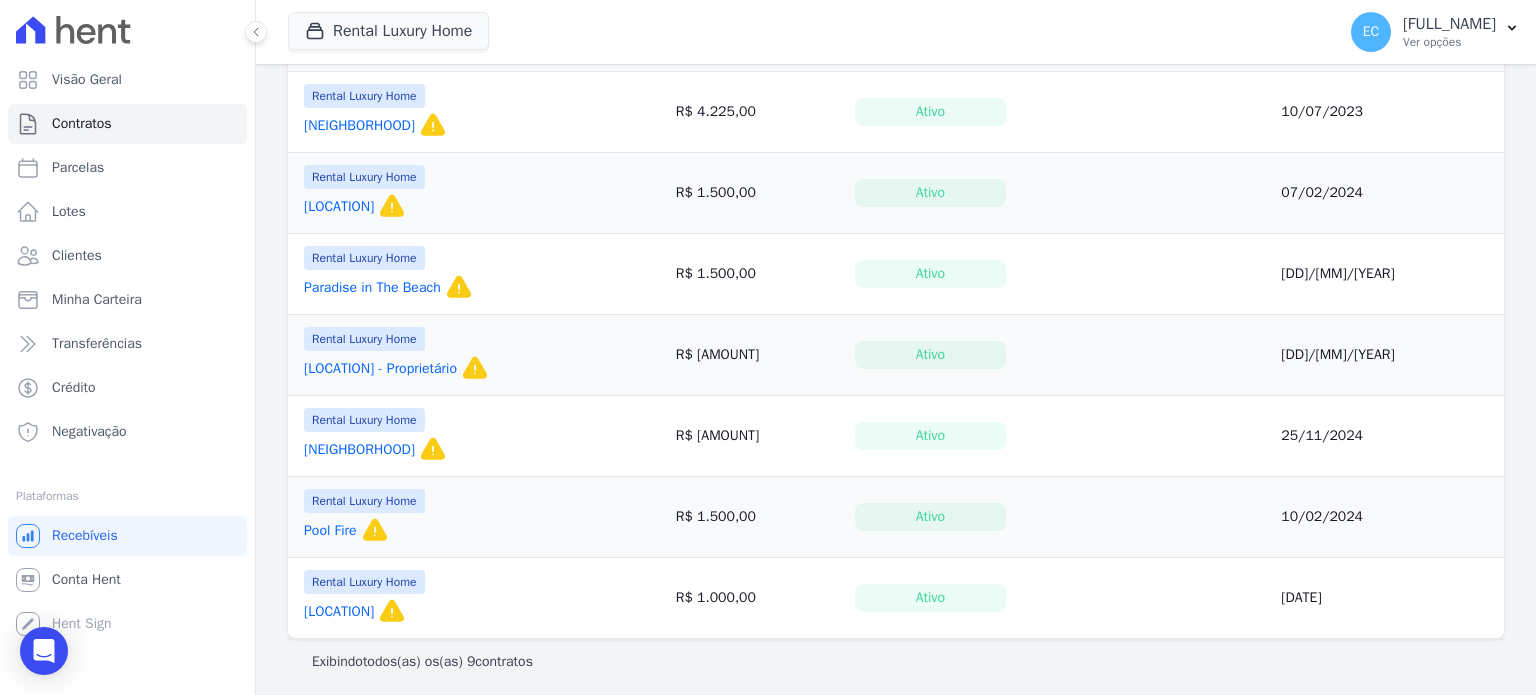 scroll, scrollTop: 0, scrollLeft: 0, axis: both 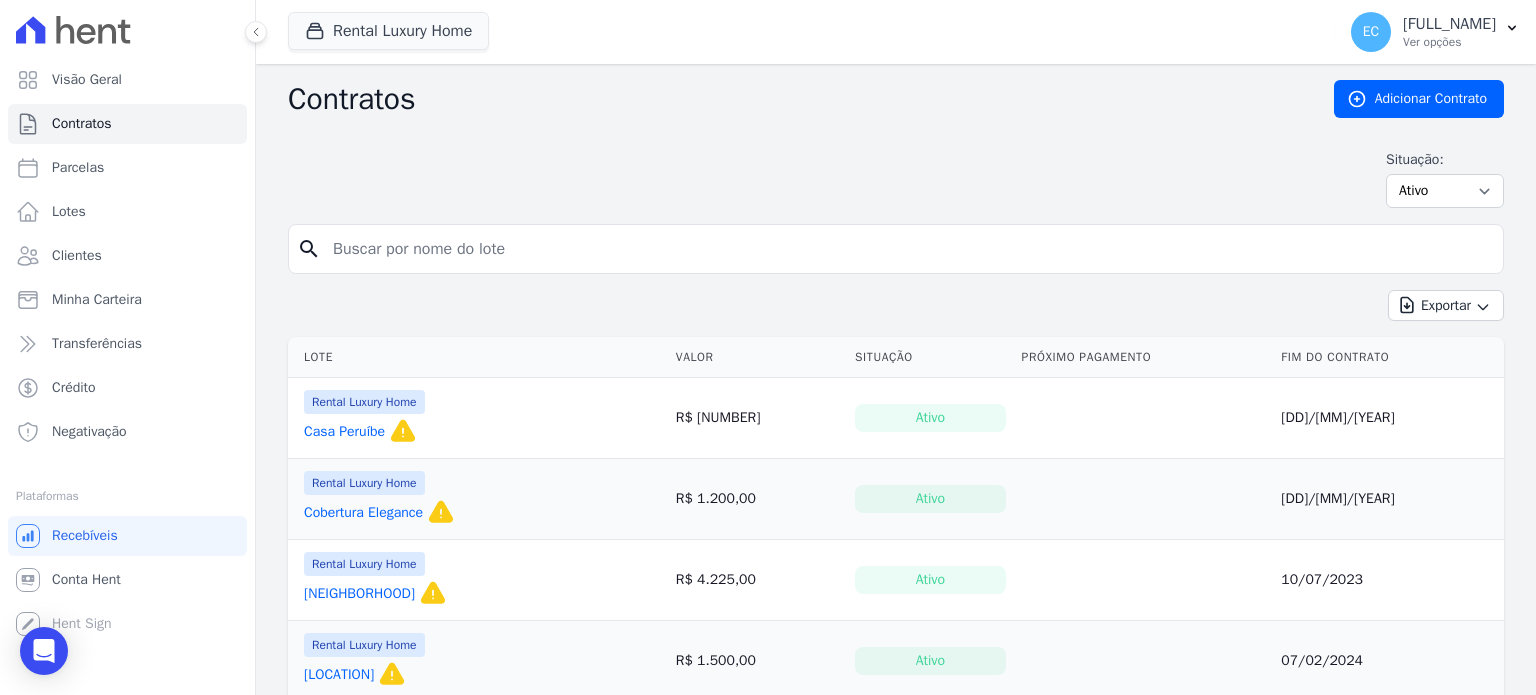 click on "Casa Peruíbe" at bounding box center (344, 432) 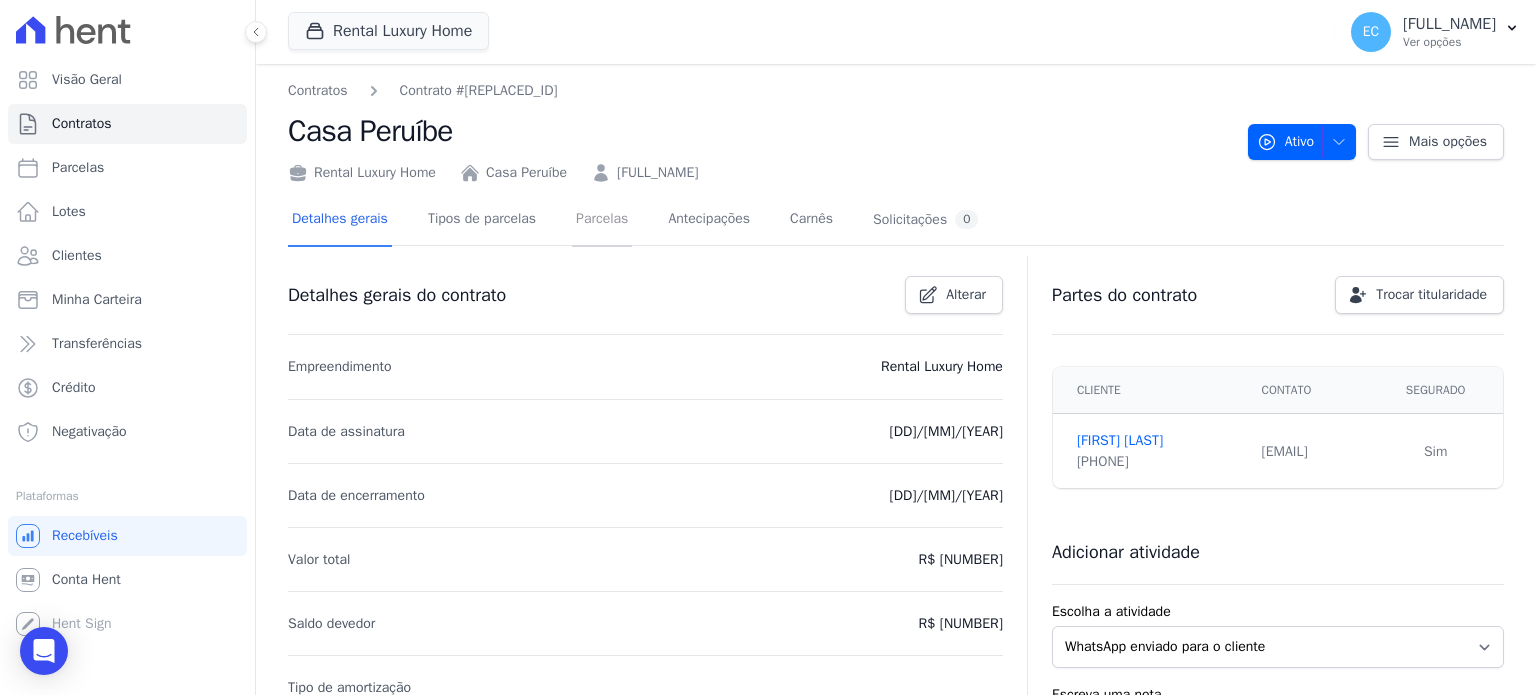 click on "Parcelas" at bounding box center (602, 220) 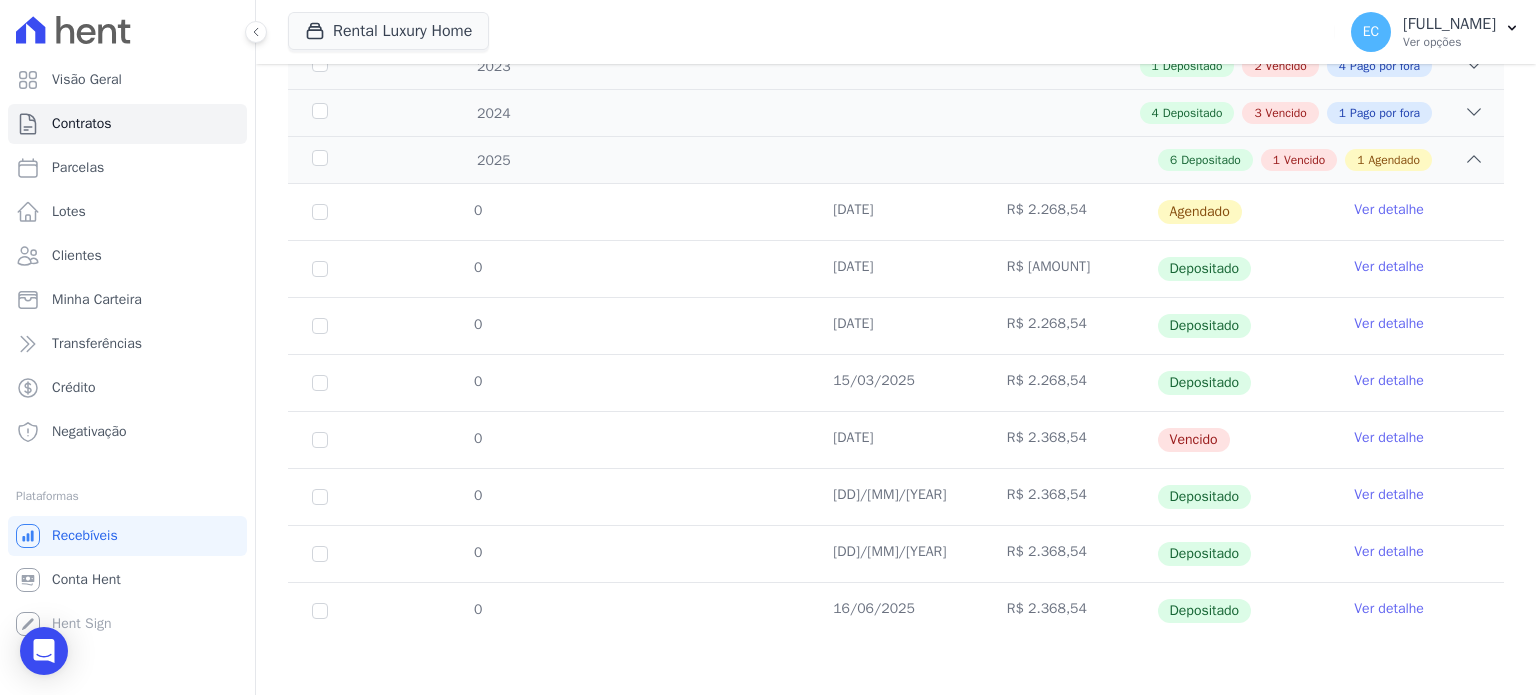 scroll, scrollTop: 332, scrollLeft: 0, axis: vertical 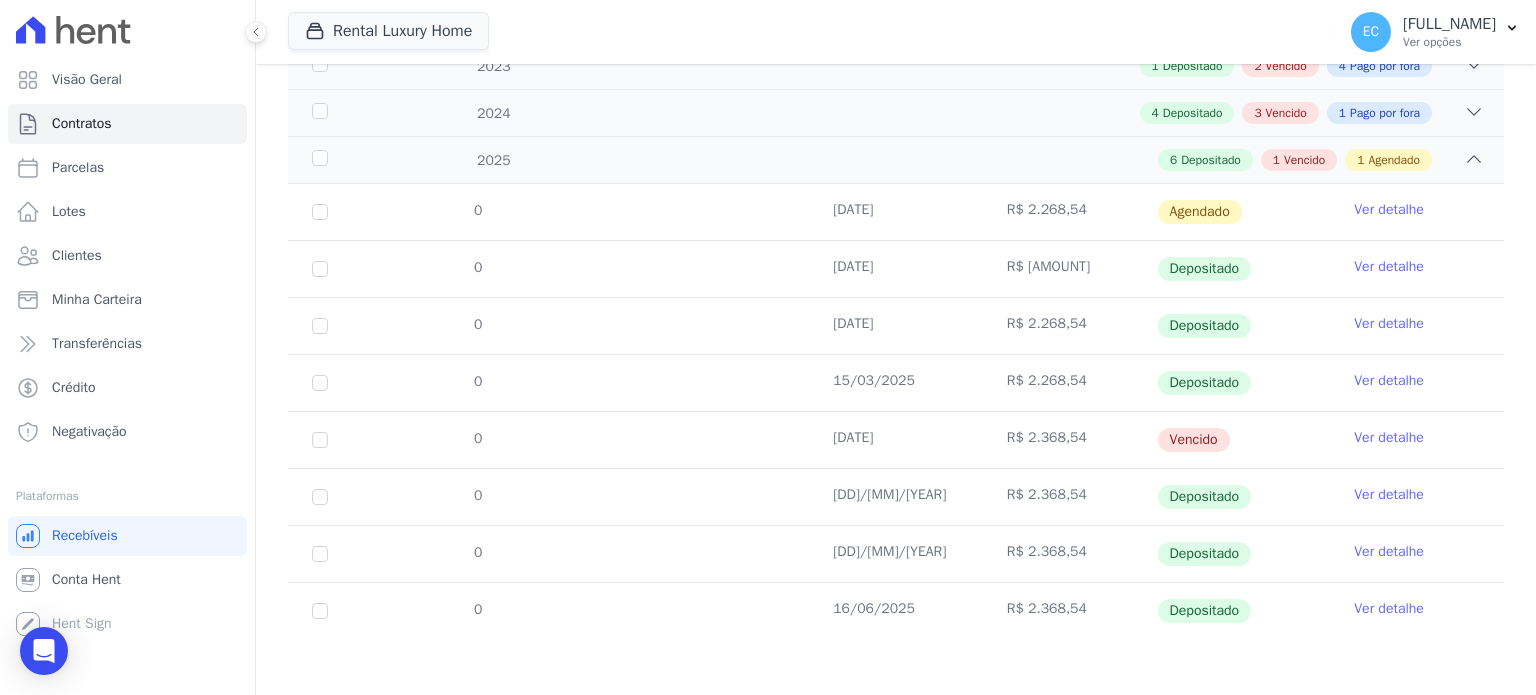drag, startPoint x: 1017, startPoint y: 612, endPoint x: 1063, endPoint y: 501, distance: 120.15407 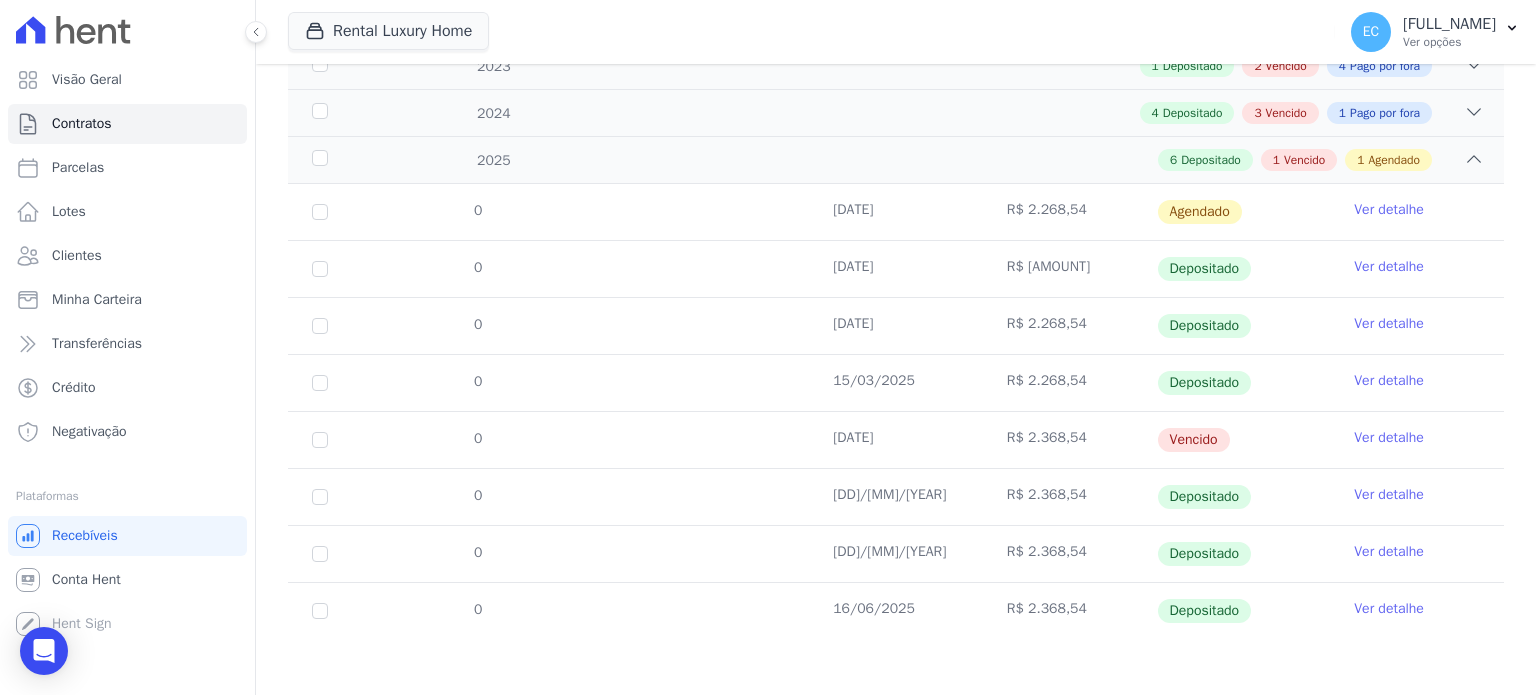 scroll, scrollTop: 0, scrollLeft: 0, axis: both 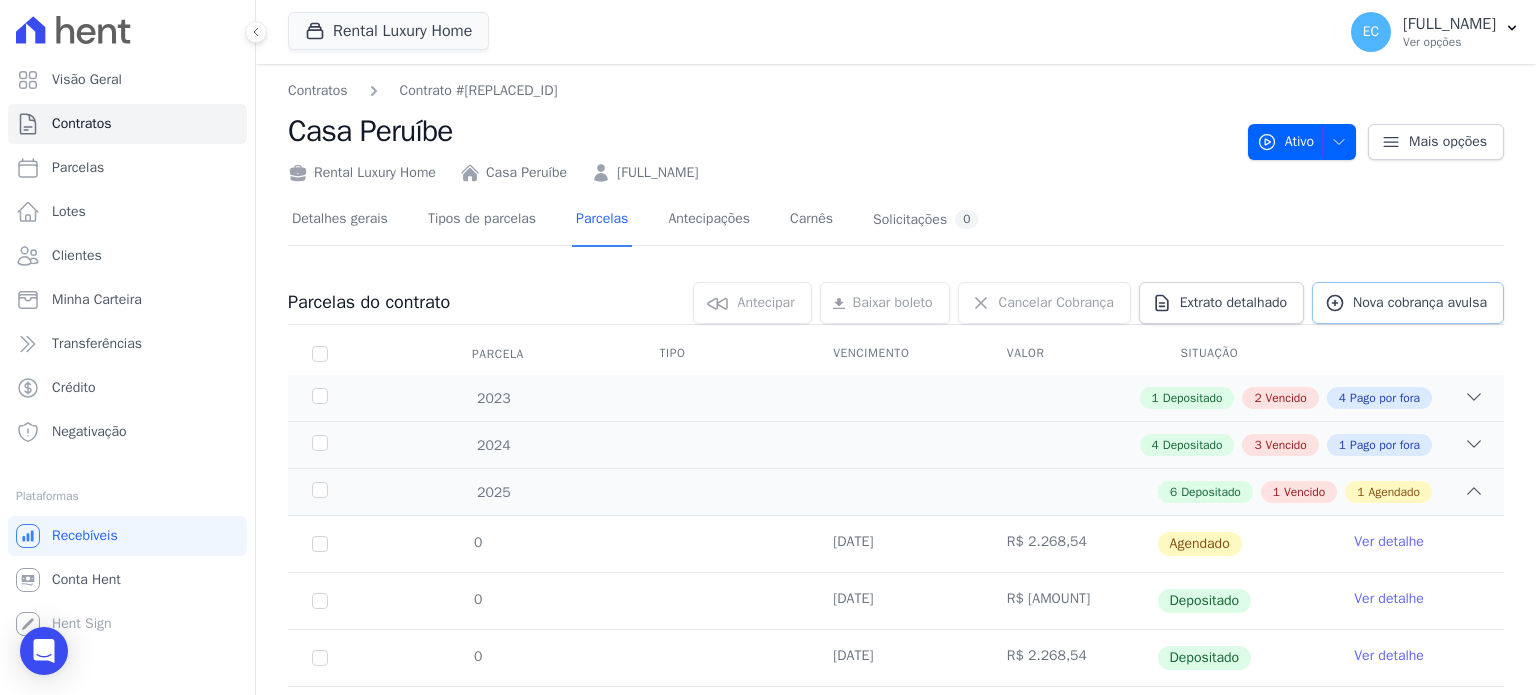 click on "Nova cobrança avulsa" at bounding box center (1420, 303) 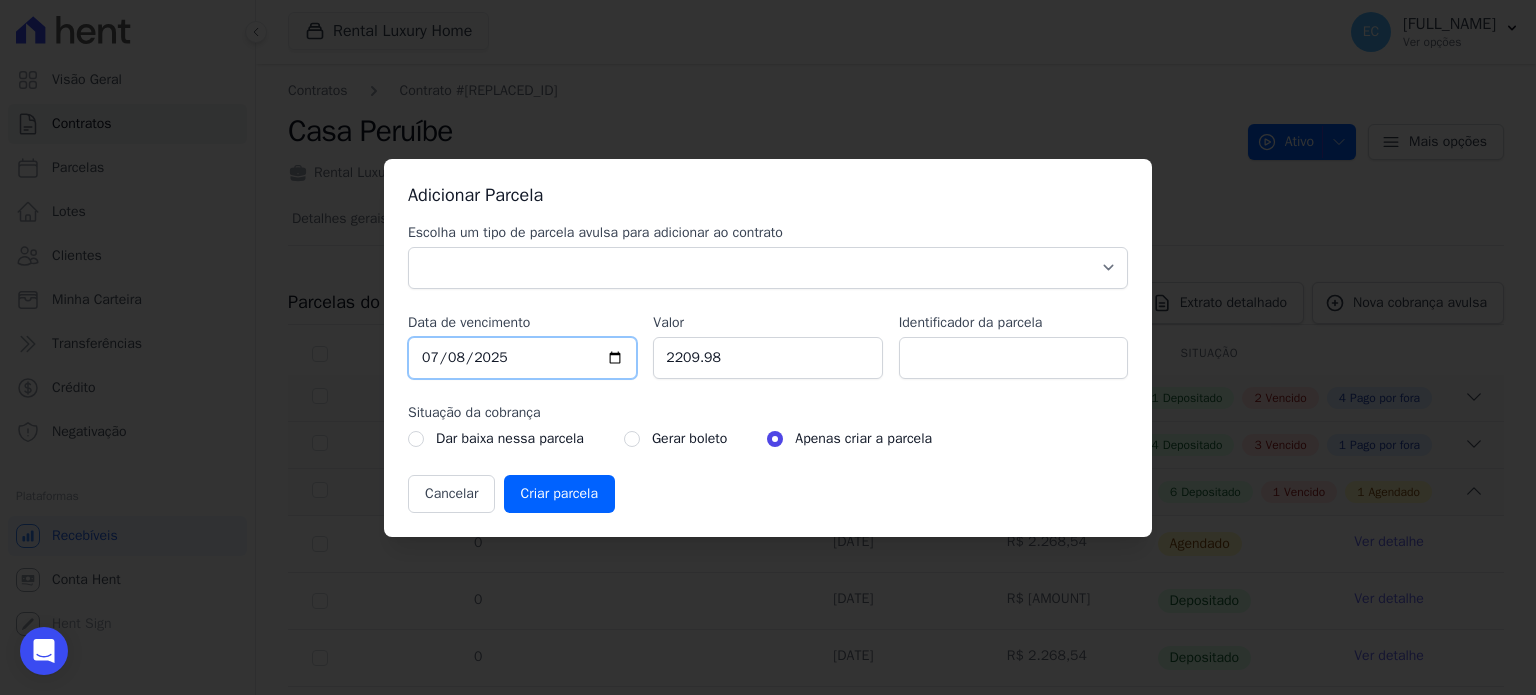 click on "2025-07-08" at bounding box center [522, 358] 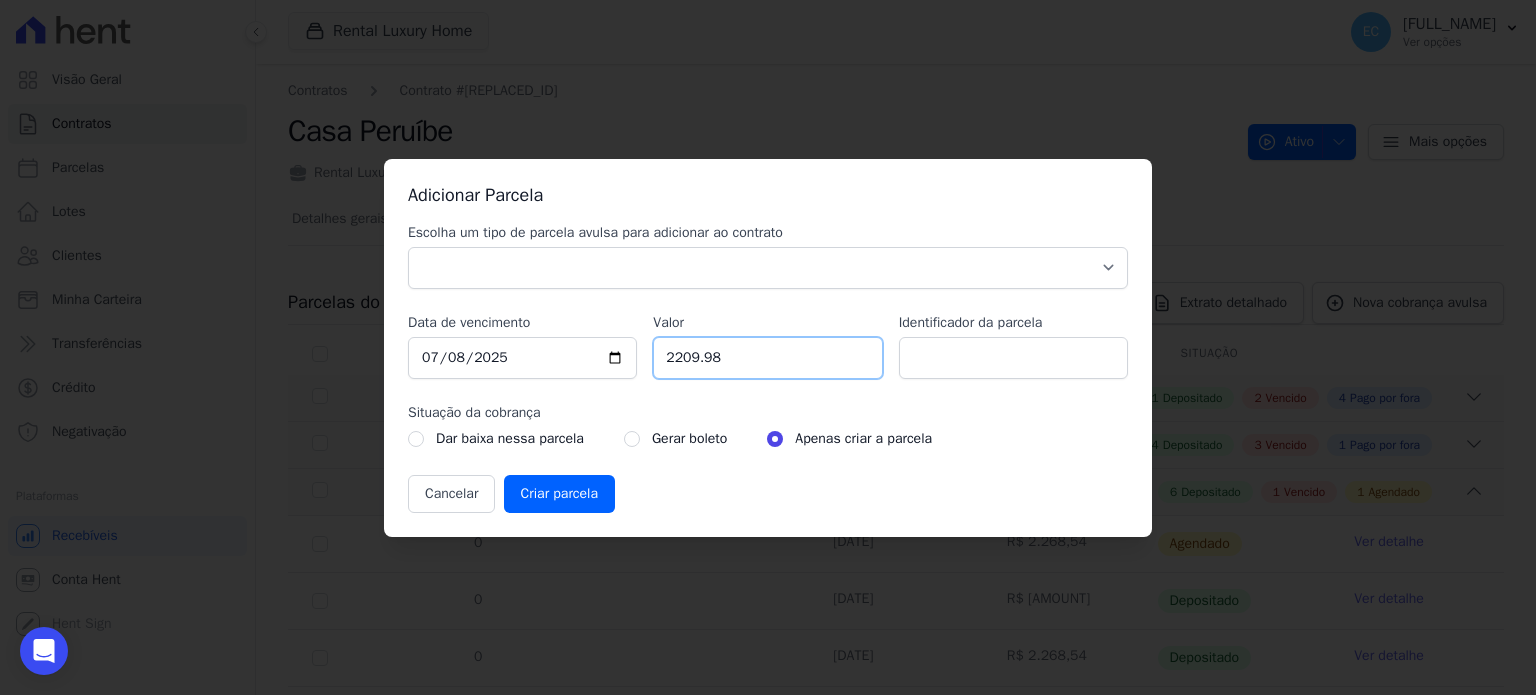 click on "2209.98" at bounding box center (767, 358) 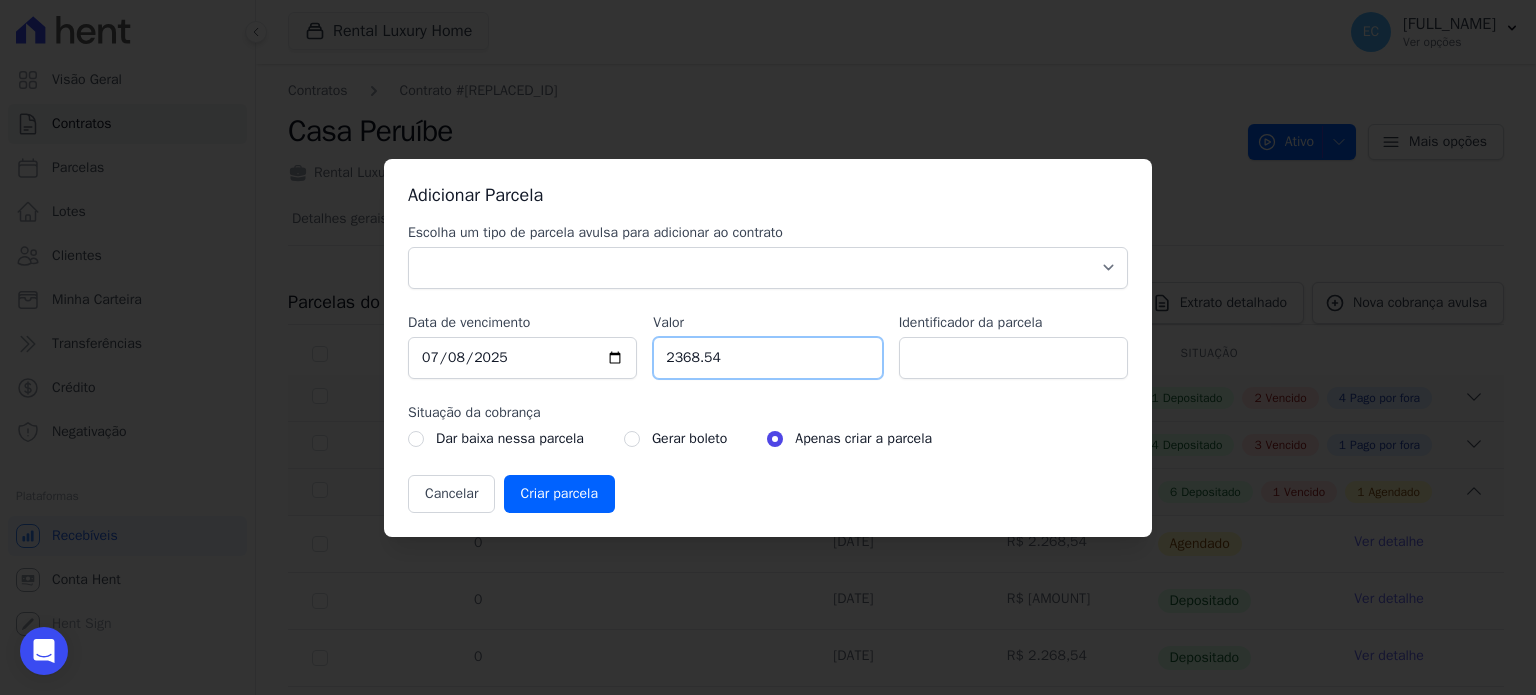 type on "2368.54" 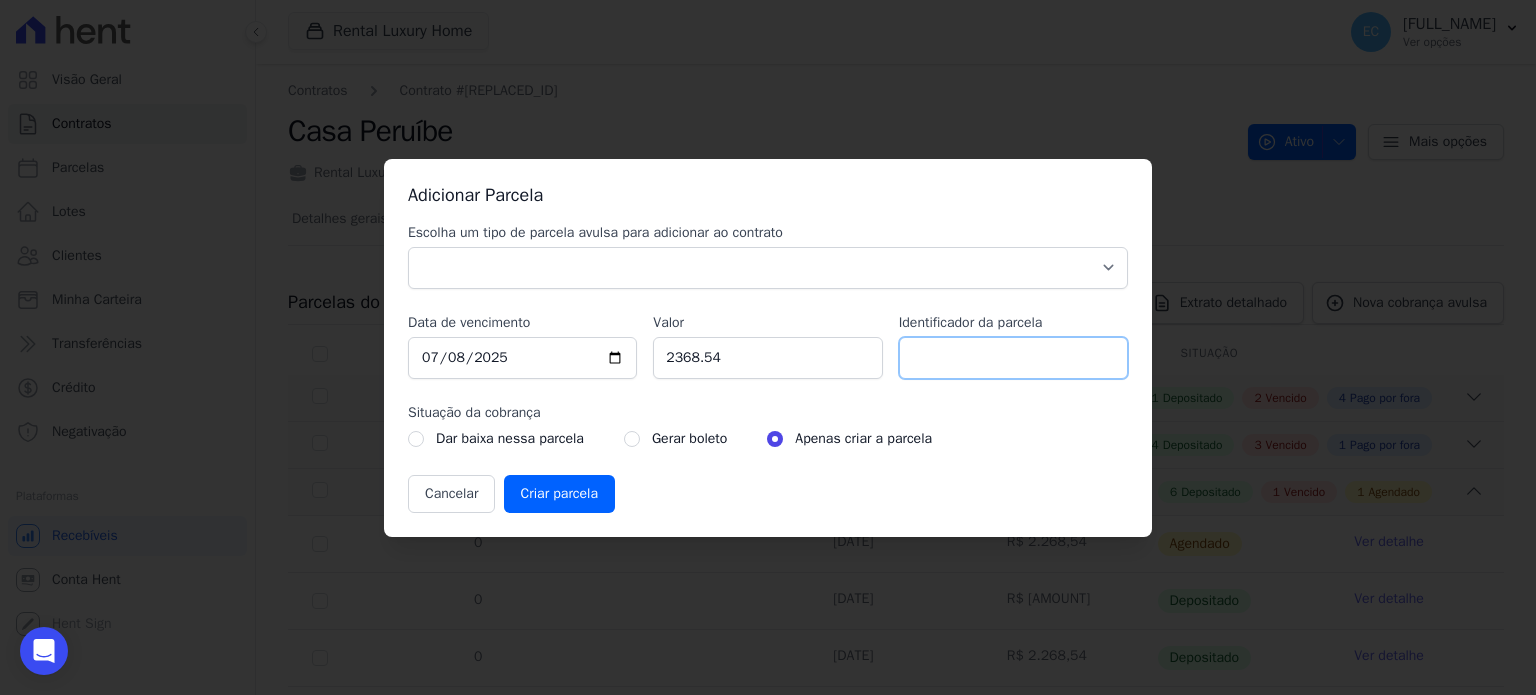 click on "Identificador da parcela" at bounding box center (1013, 358) 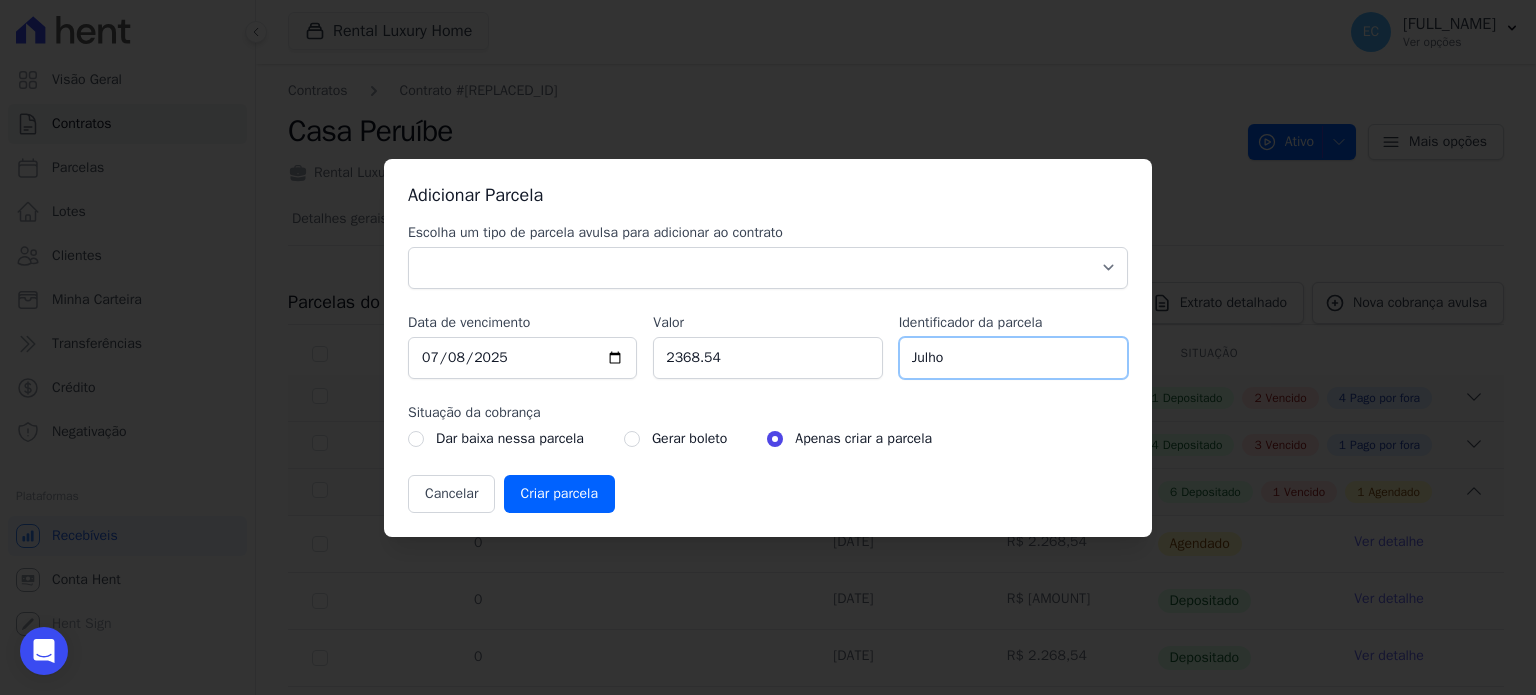 type on "Julho" 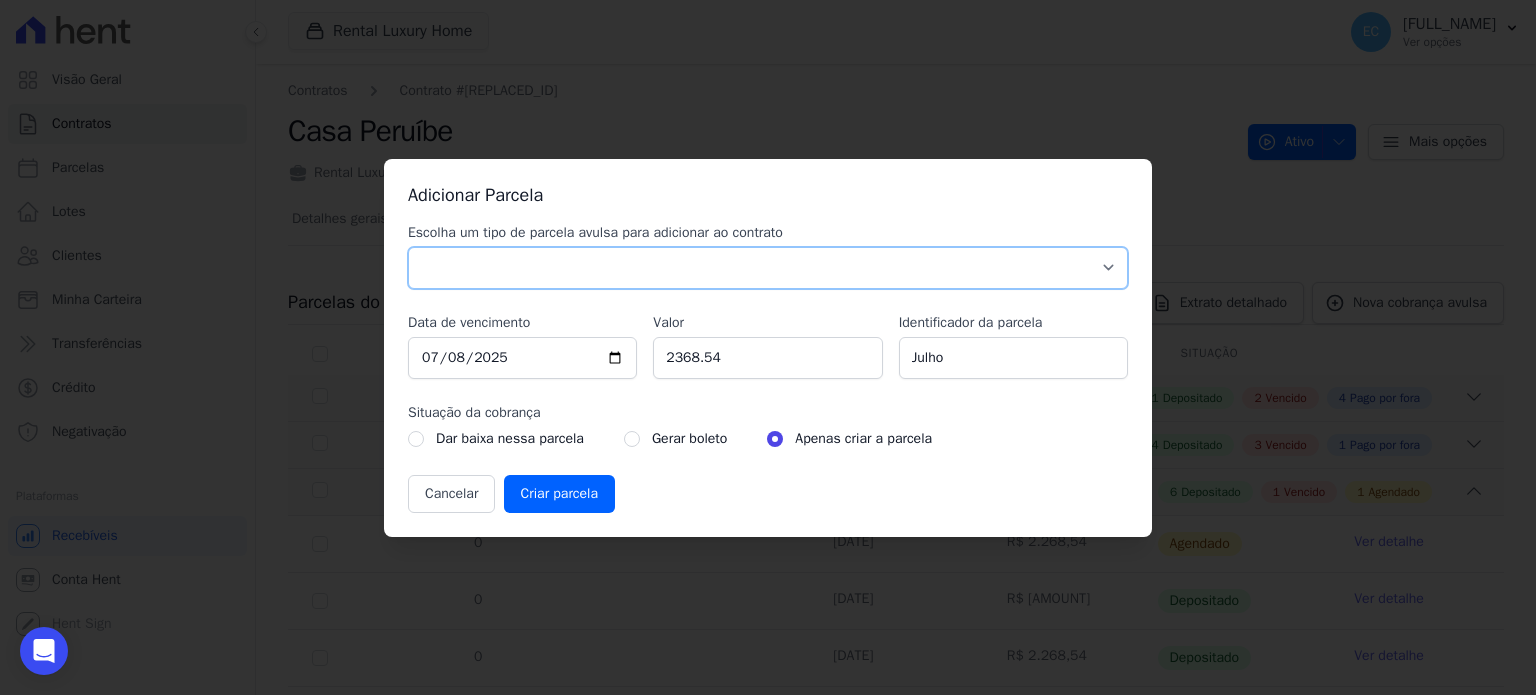 click on "Parcela Normal
Sinal
Caução
Intercalada
Chaves
Pré Chaves
Pós Chaves
Taxas
Quitação
Outros
Parcela do Cliente
Acordo
Financiamento CEF
Comissão
Antecipação" at bounding box center [768, 268] 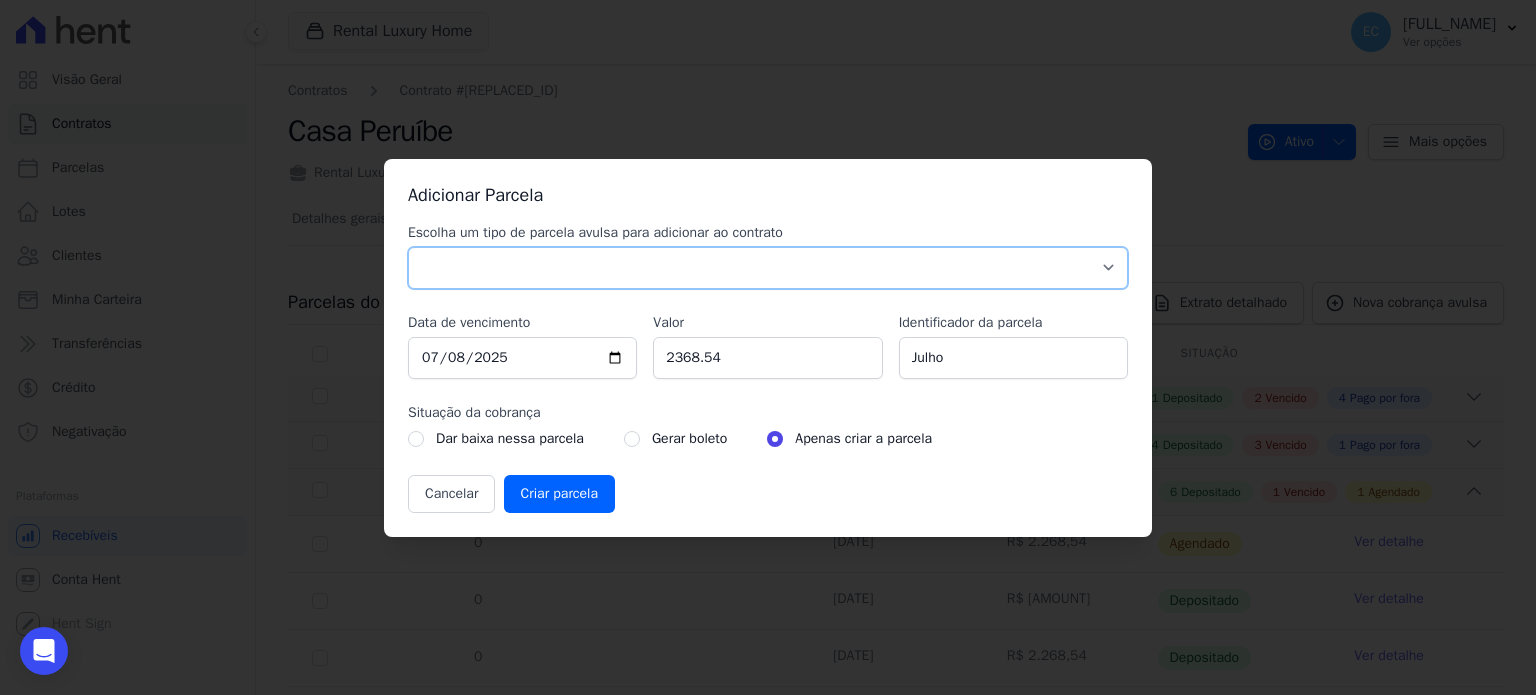 select on "standard" 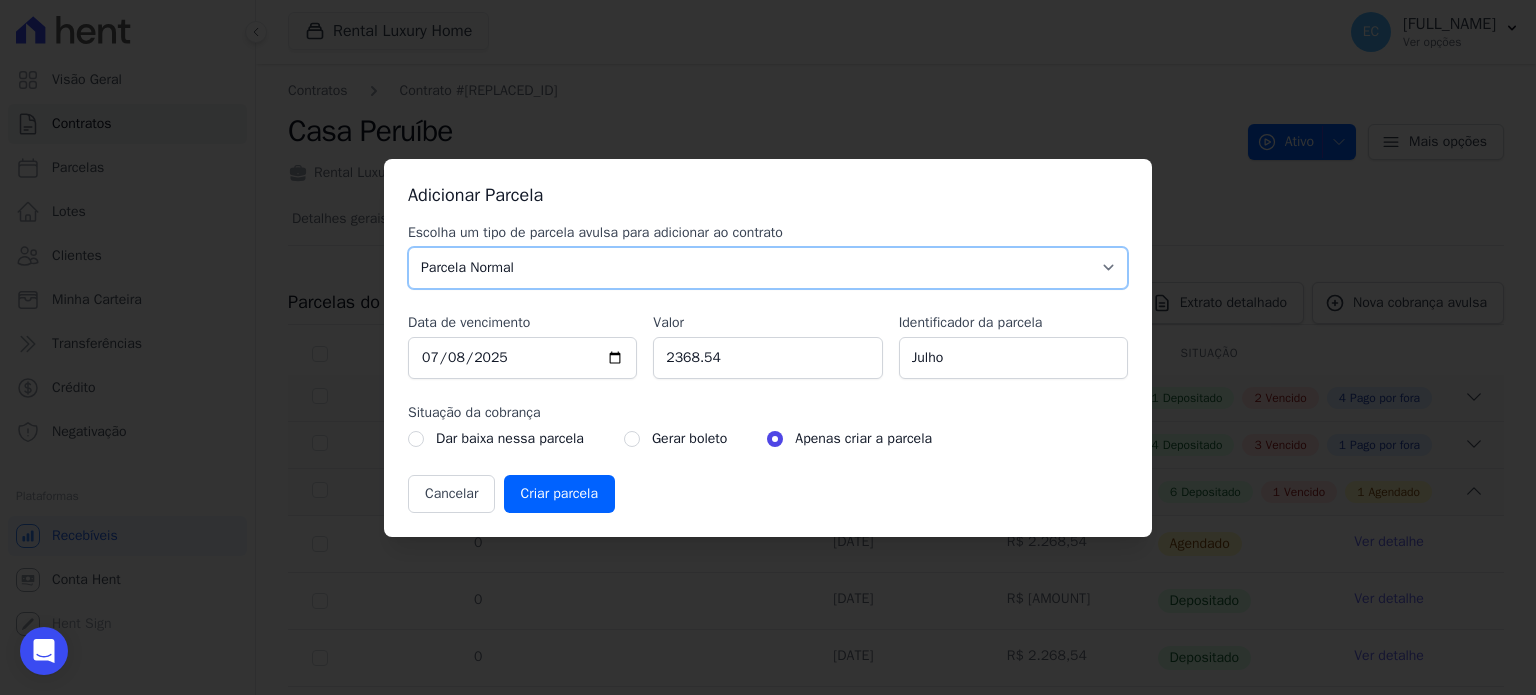 click on "Parcela Normal
Sinal
Caução
Intercalada
Chaves
Pré Chaves
Pós Chaves
Taxas
Quitação
Outros
Parcela do Cliente
Acordo
Financiamento CEF
Comissão
Antecipação" at bounding box center [768, 268] 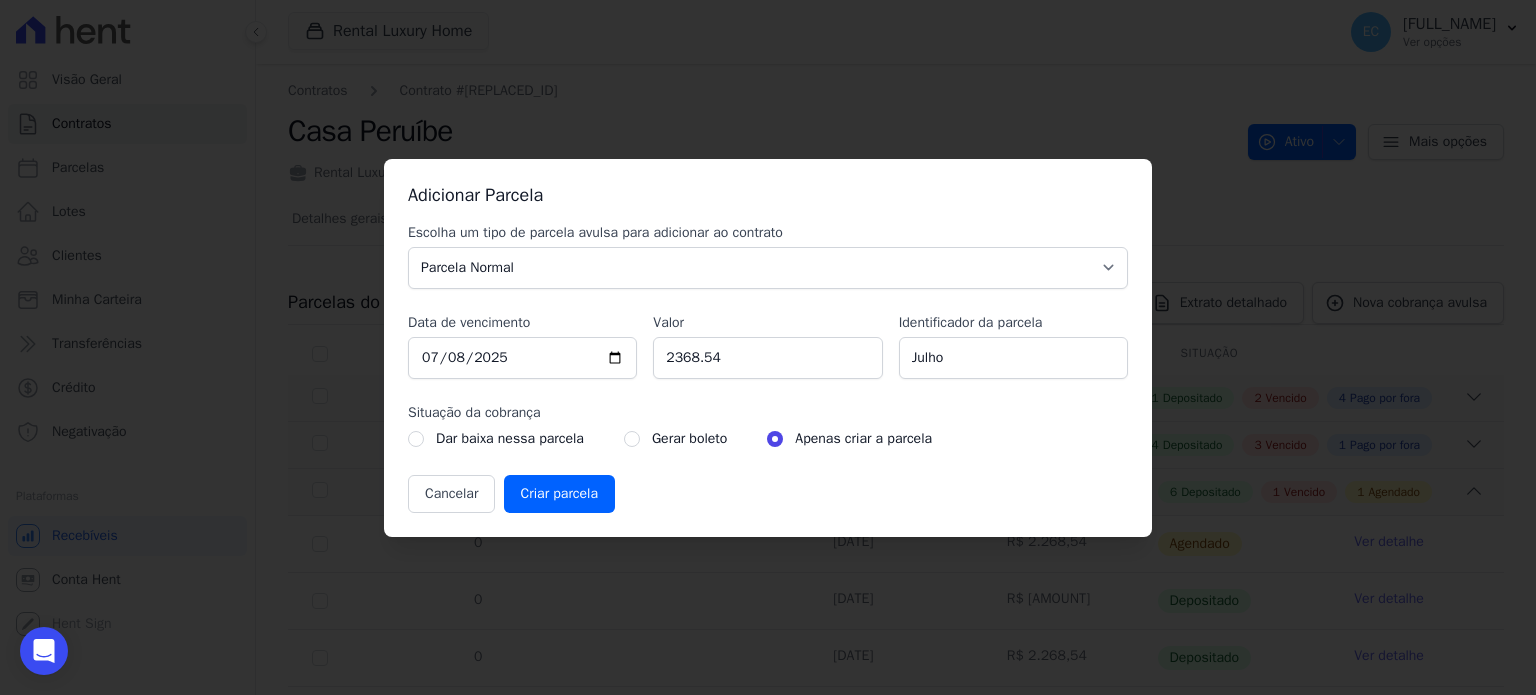 click on "Adicionar Parcela" at bounding box center (768, 195) 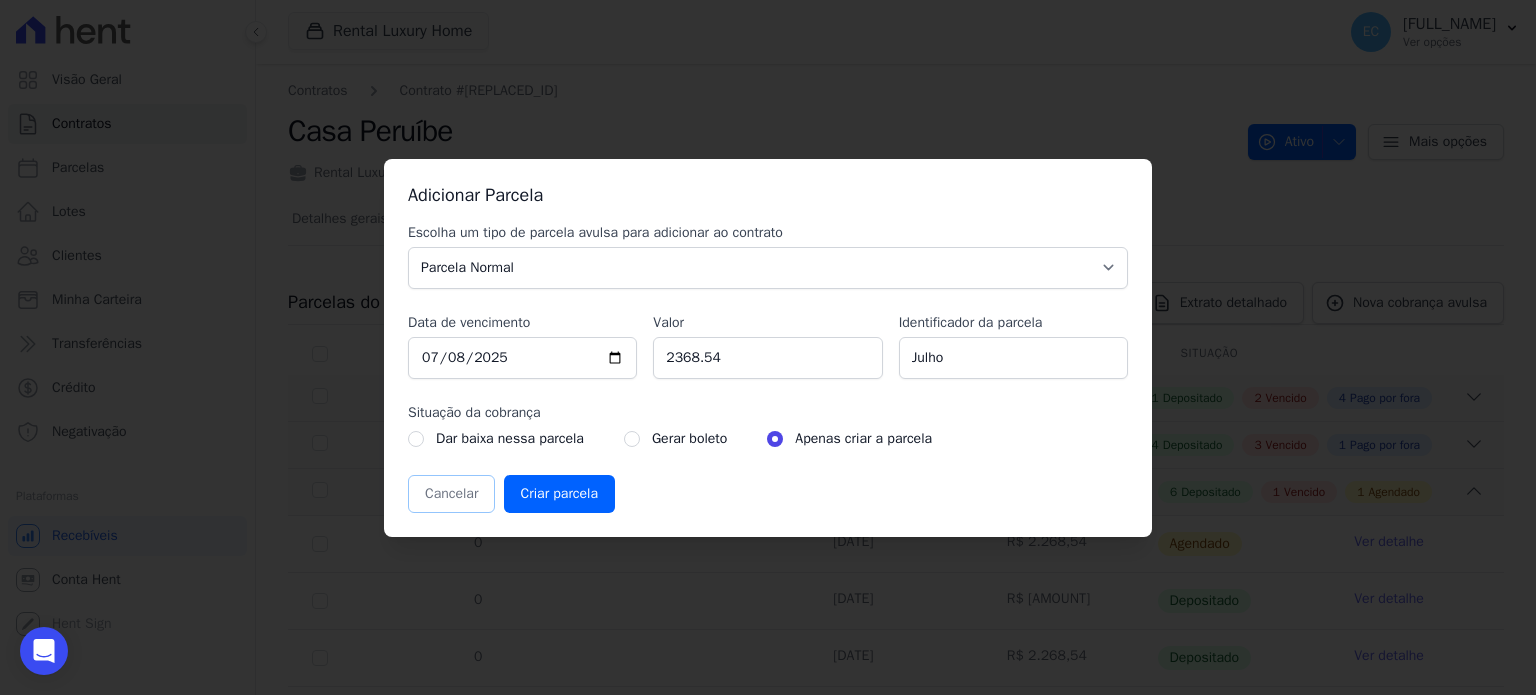 click on "Cancelar" at bounding box center [451, 494] 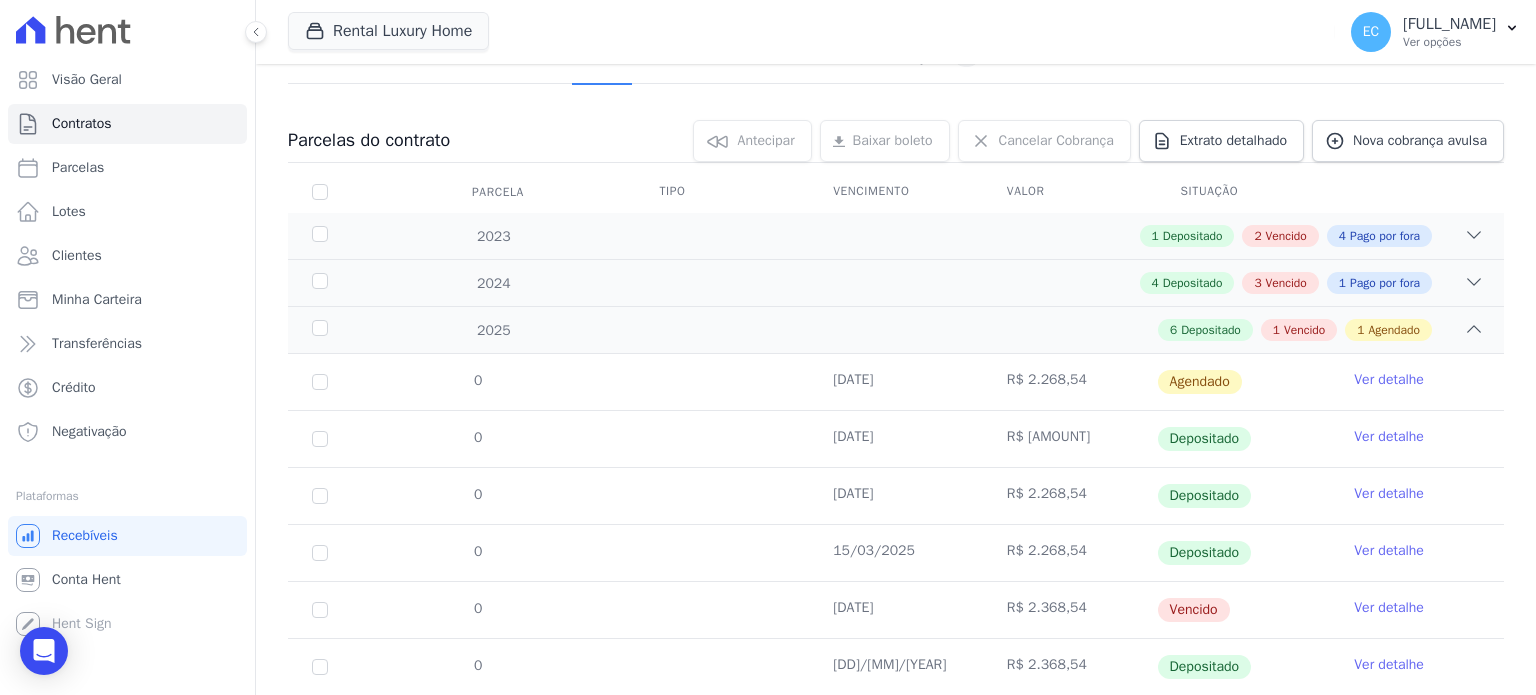 scroll, scrollTop: 0, scrollLeft: 0, axis: both 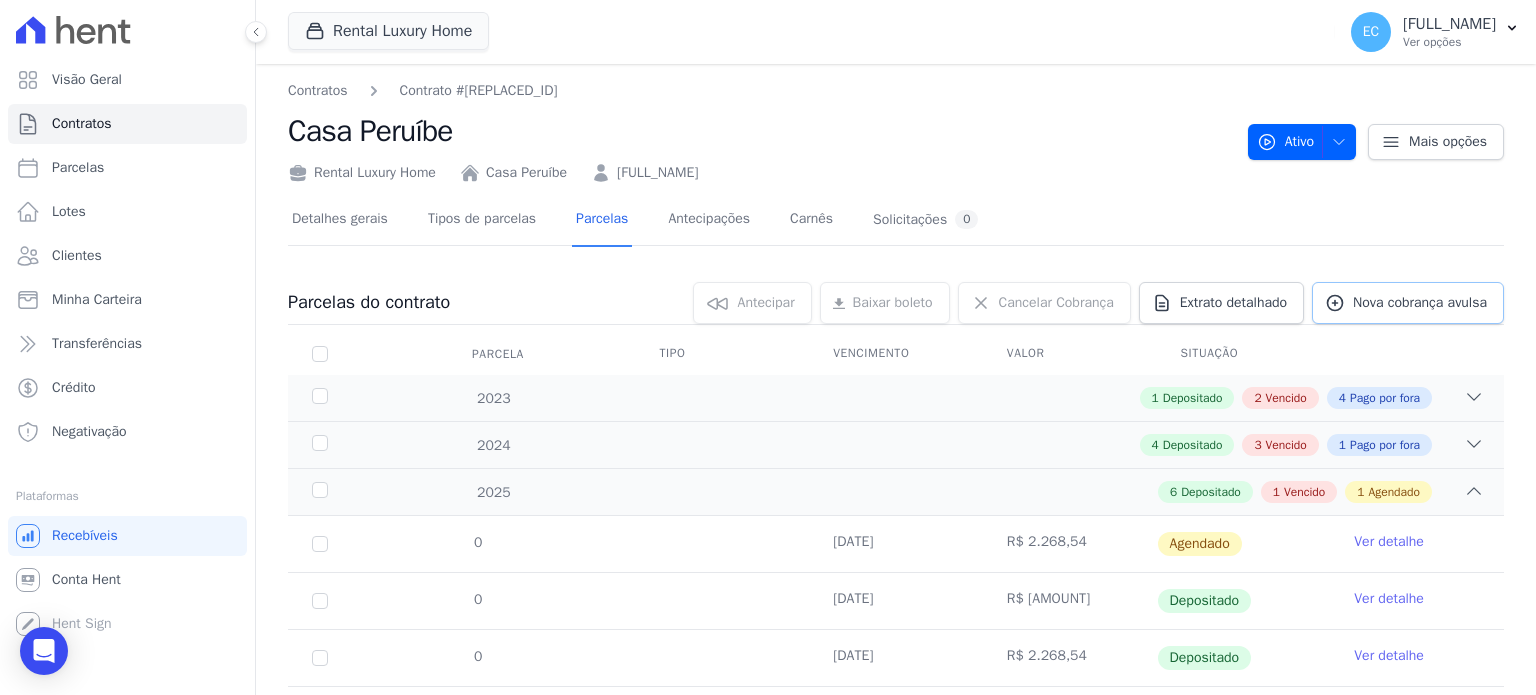 click on "Nova cobrança avulsa" at bounding box center [1420, 303] 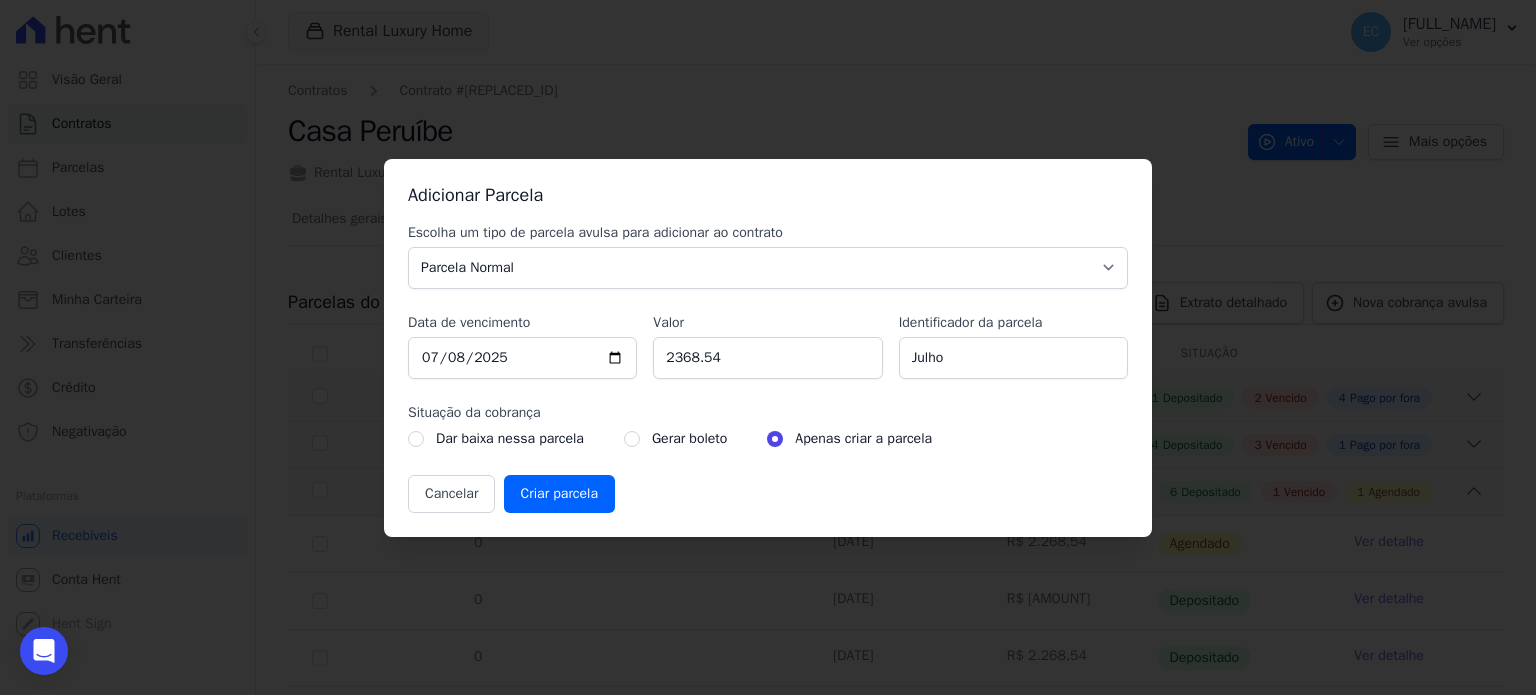 click on "Gerar boleto" at bounding box center [675, 439] 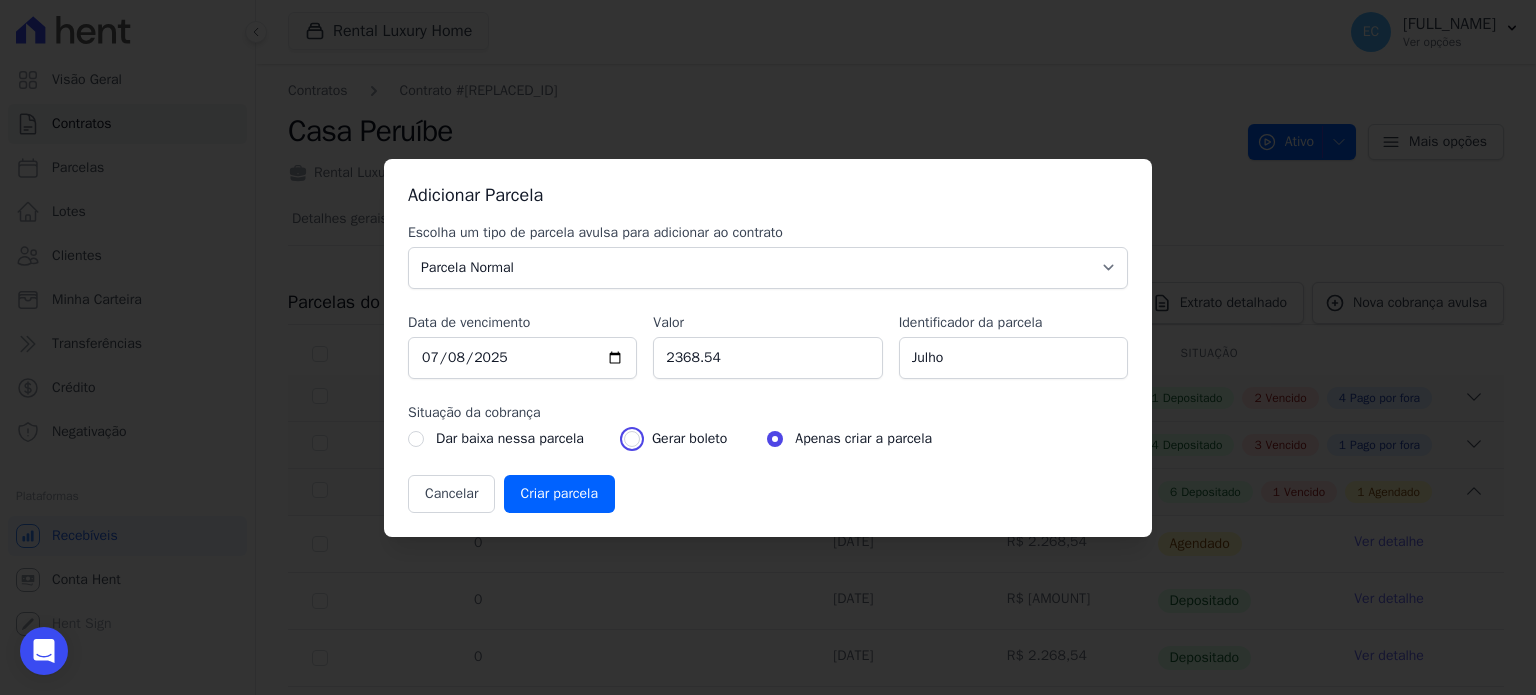 click at bounding box center (632, 439) 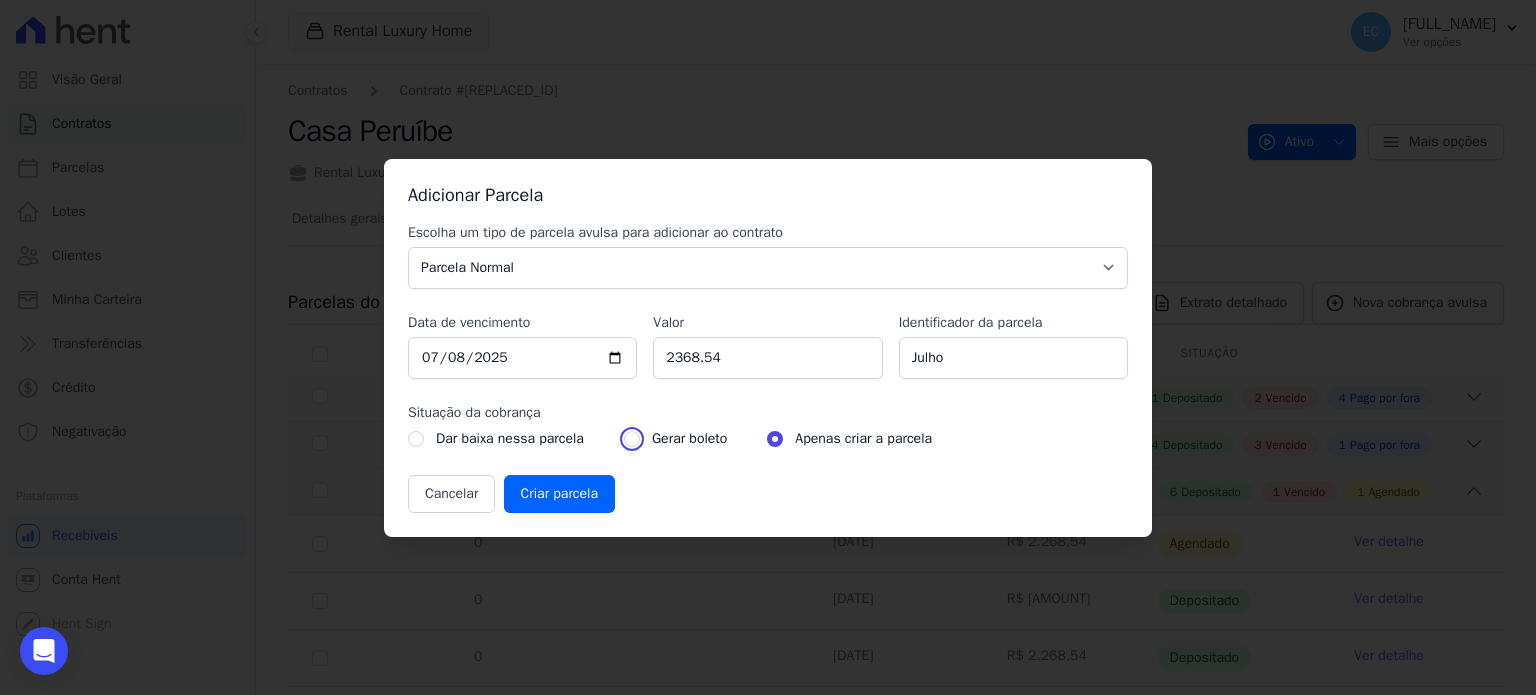 radio on "true" 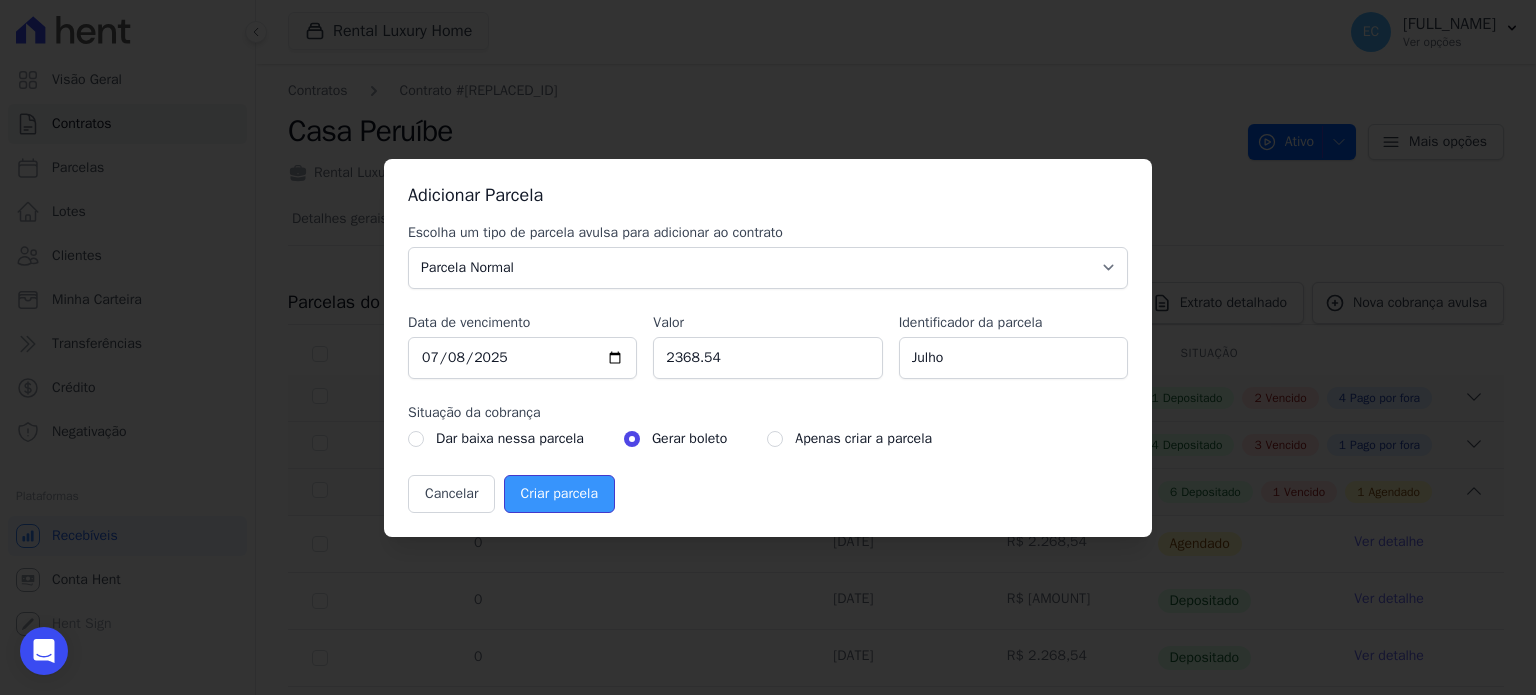 click on "Criar parcela" at bounding box center (559, 494) 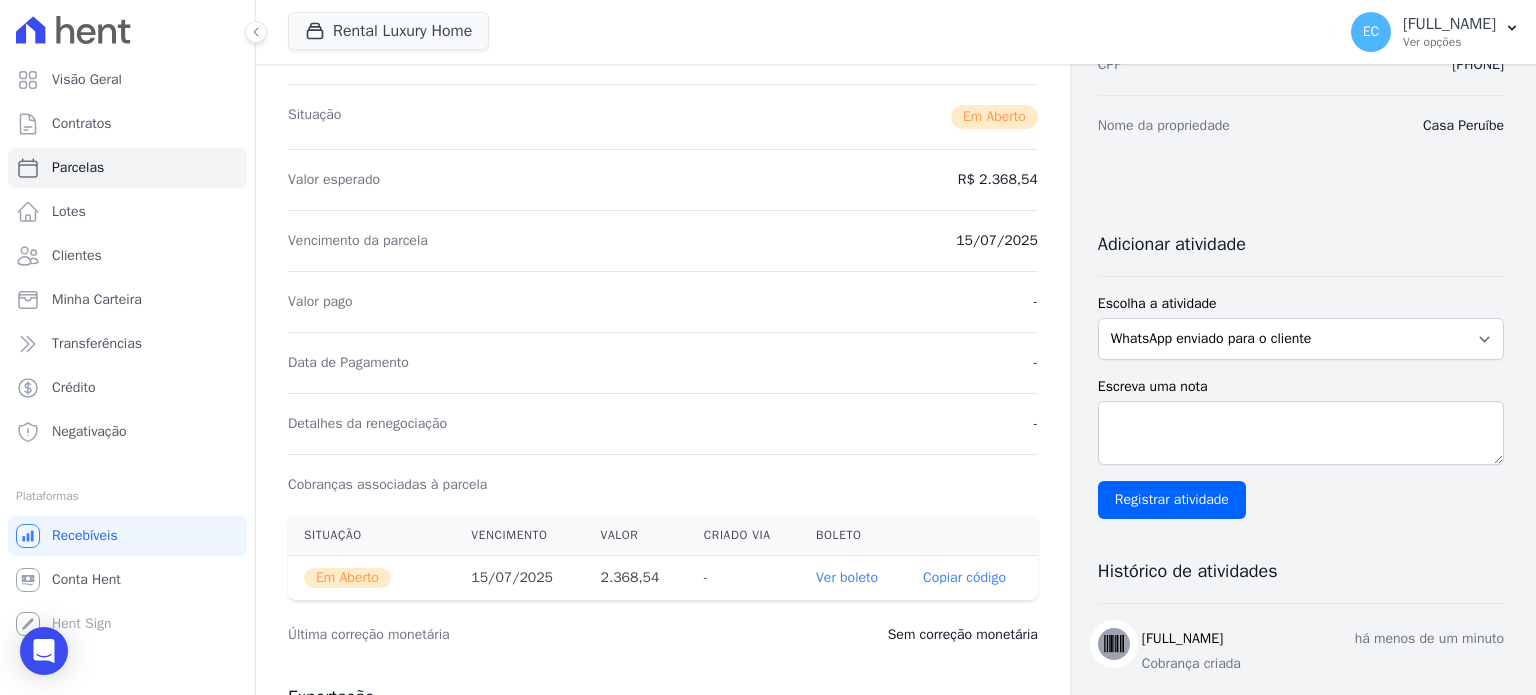 scroll, scrollTop: 0, scrollLeft: 0, axis: both 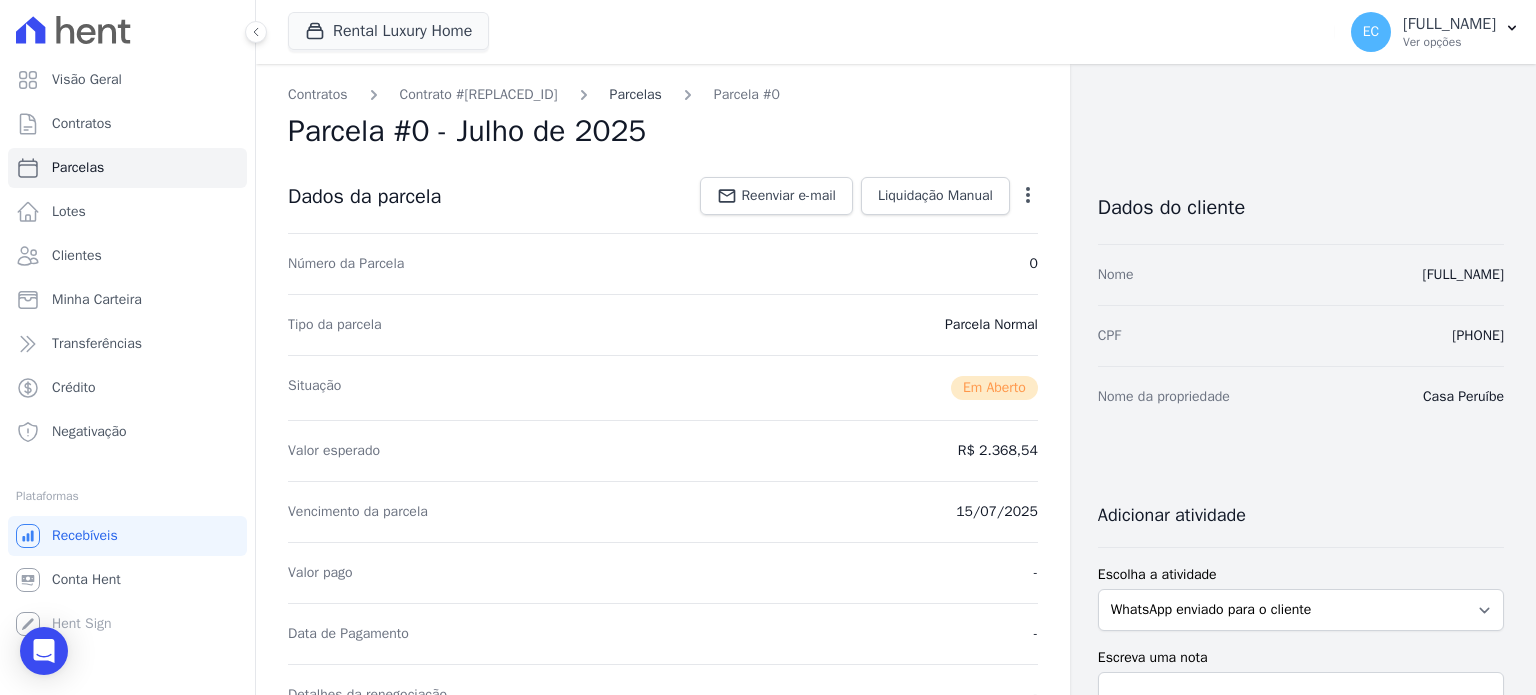 click on "Parcelas" at bounding box center [636, 94] 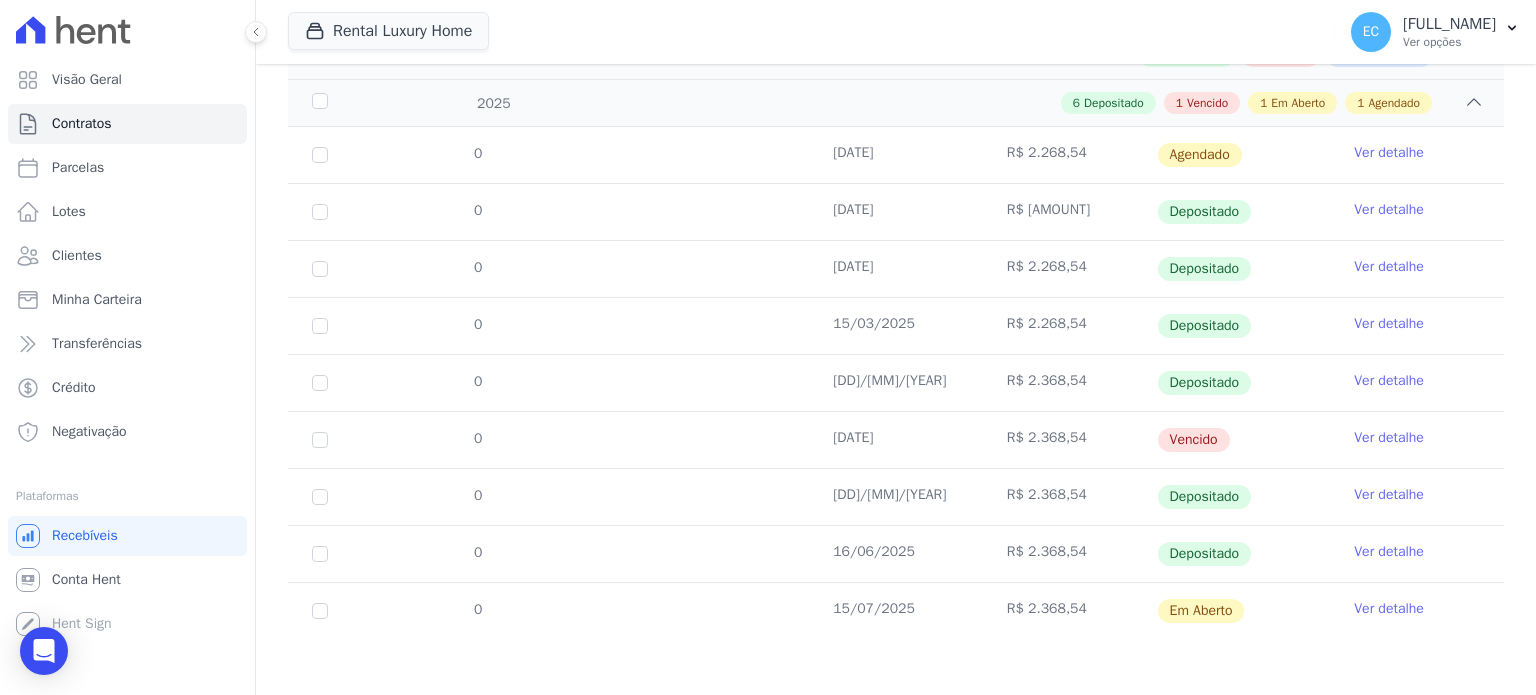 scroll, scrollTop: 0, scrollLeft: 0, axis: both 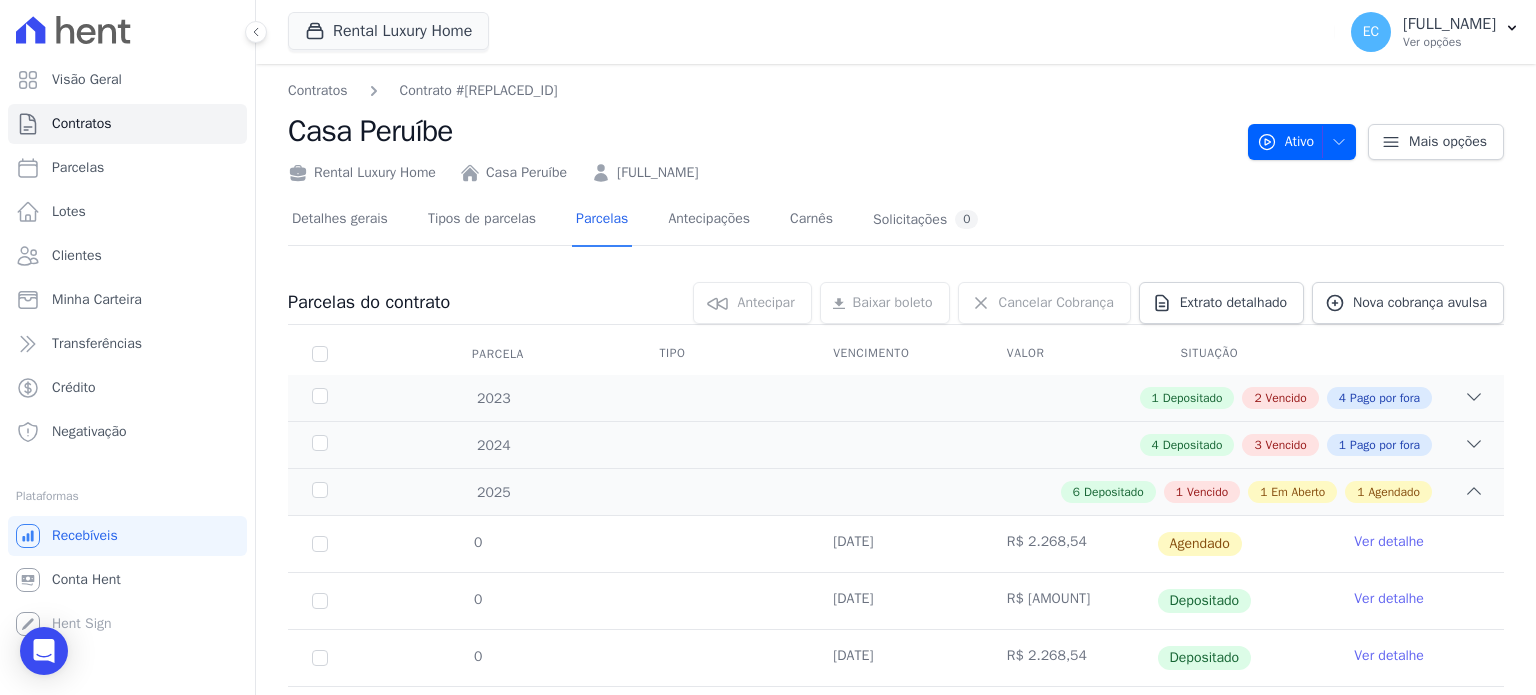 click on "Rental Luxury Home
Casa Peruíbe
[FULL_NAME]" at bounding box center [760, 168] 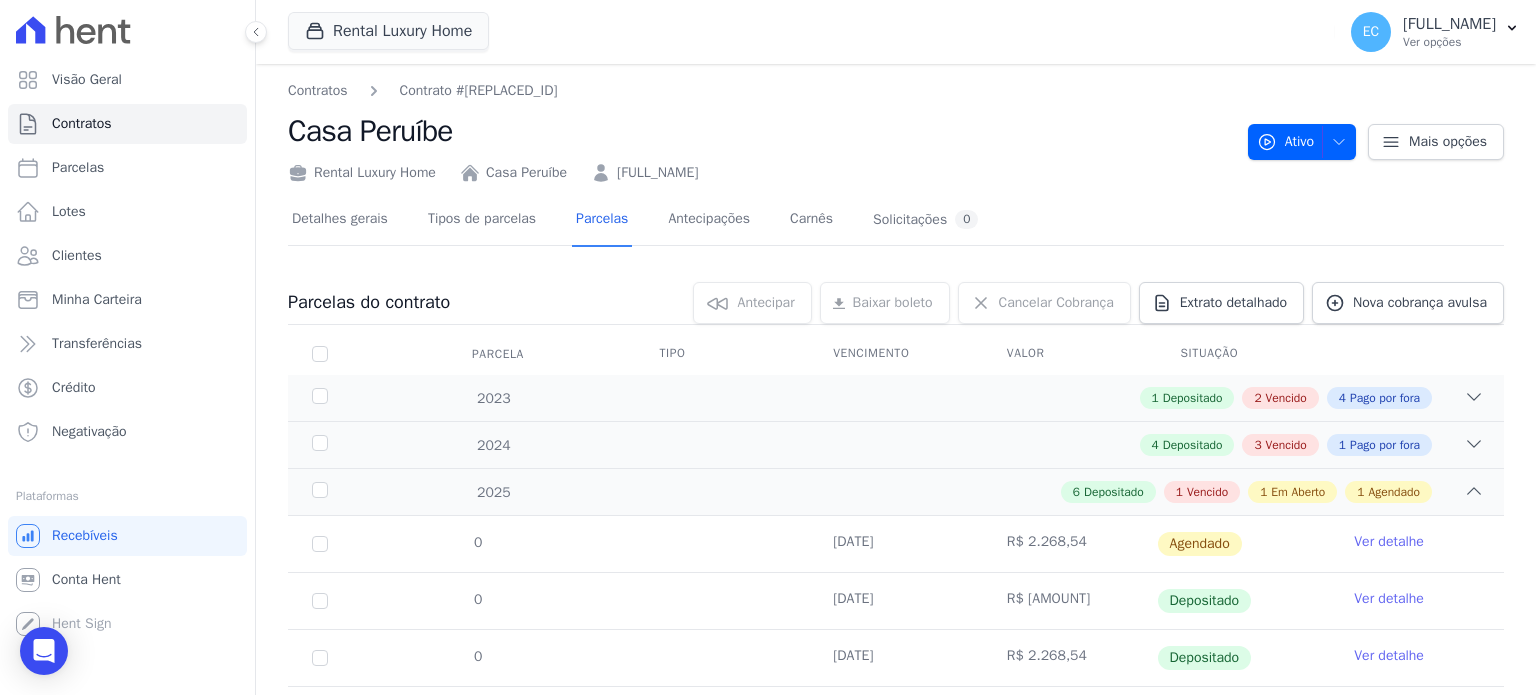 click on "Casa Peruíbe" at bounding box center [526, 172] 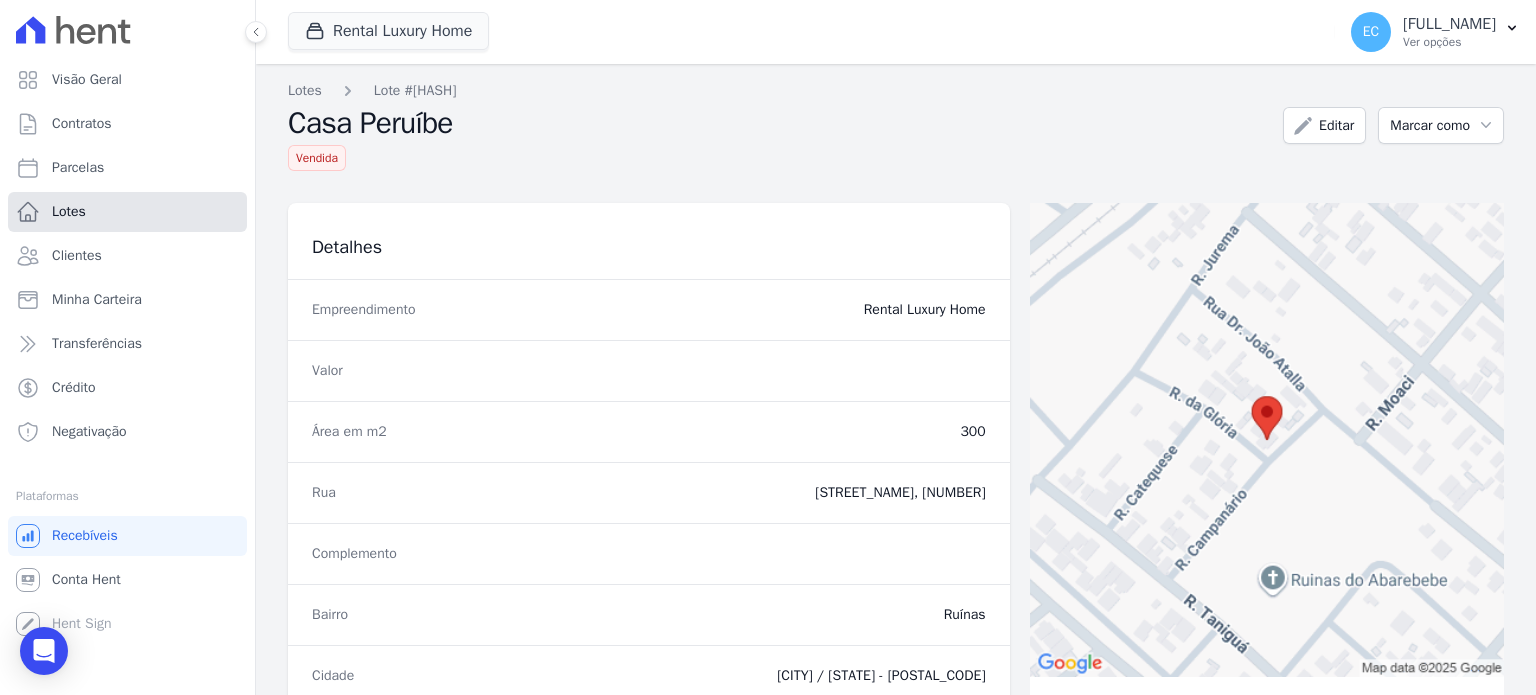 click on "Lotes" at bounding box center [127, 212] 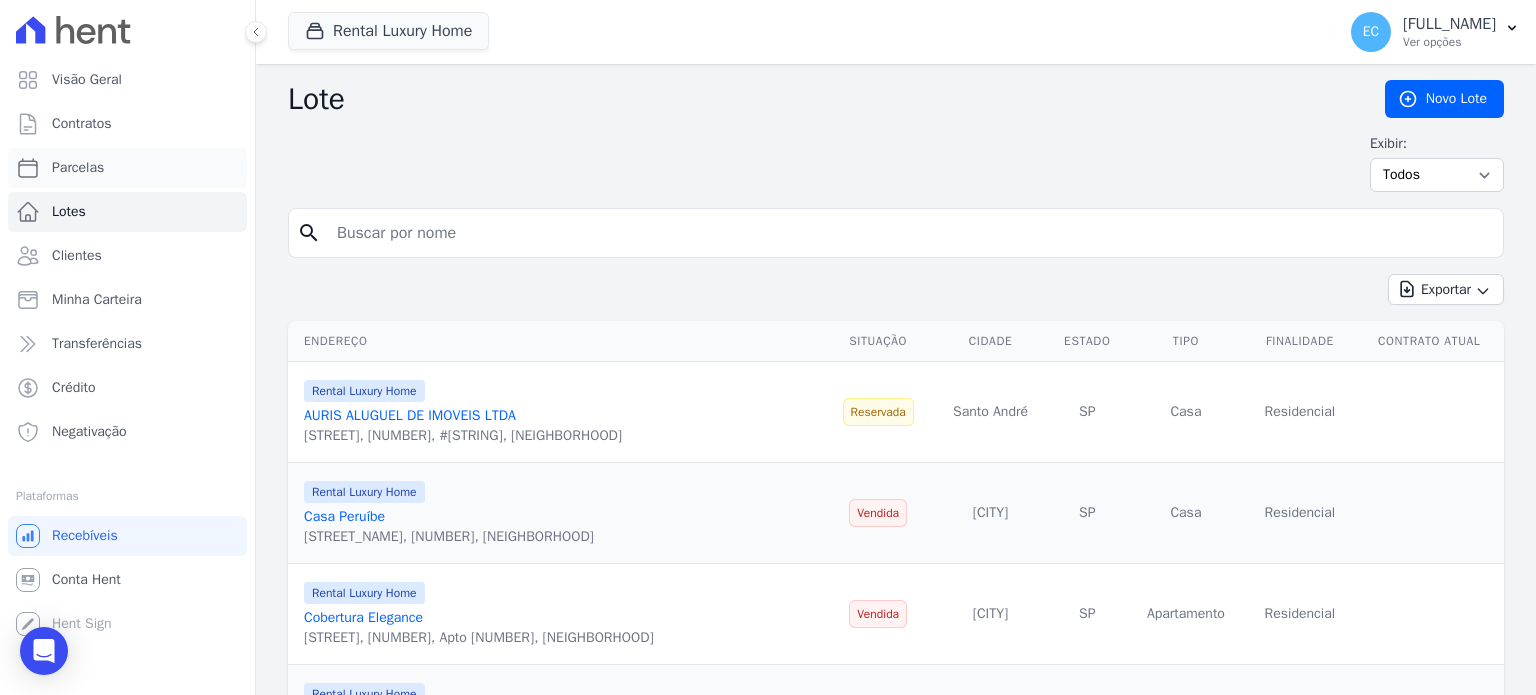click on "Parcelas" at bounding box center (127, 168) 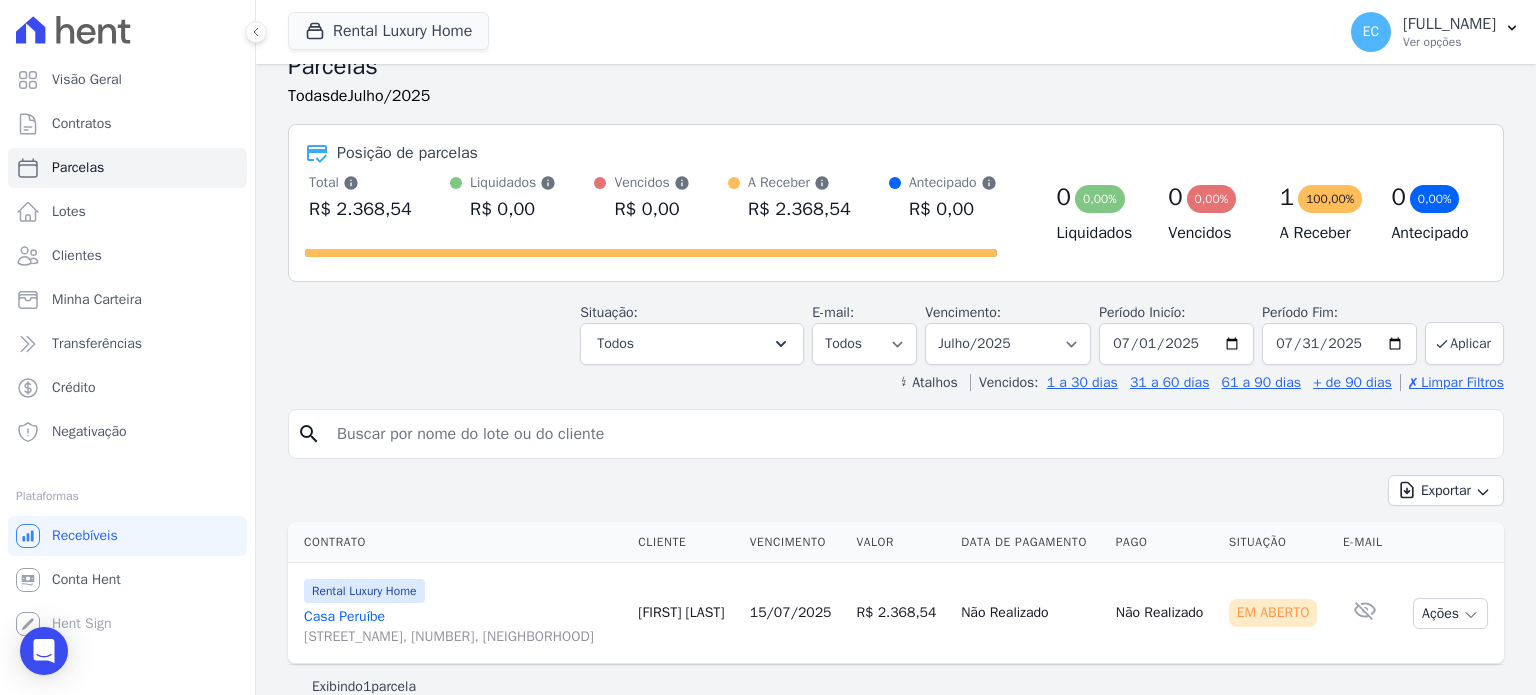 scroll, scrollTop: 60, scrollLeft: 0, axis: vertical 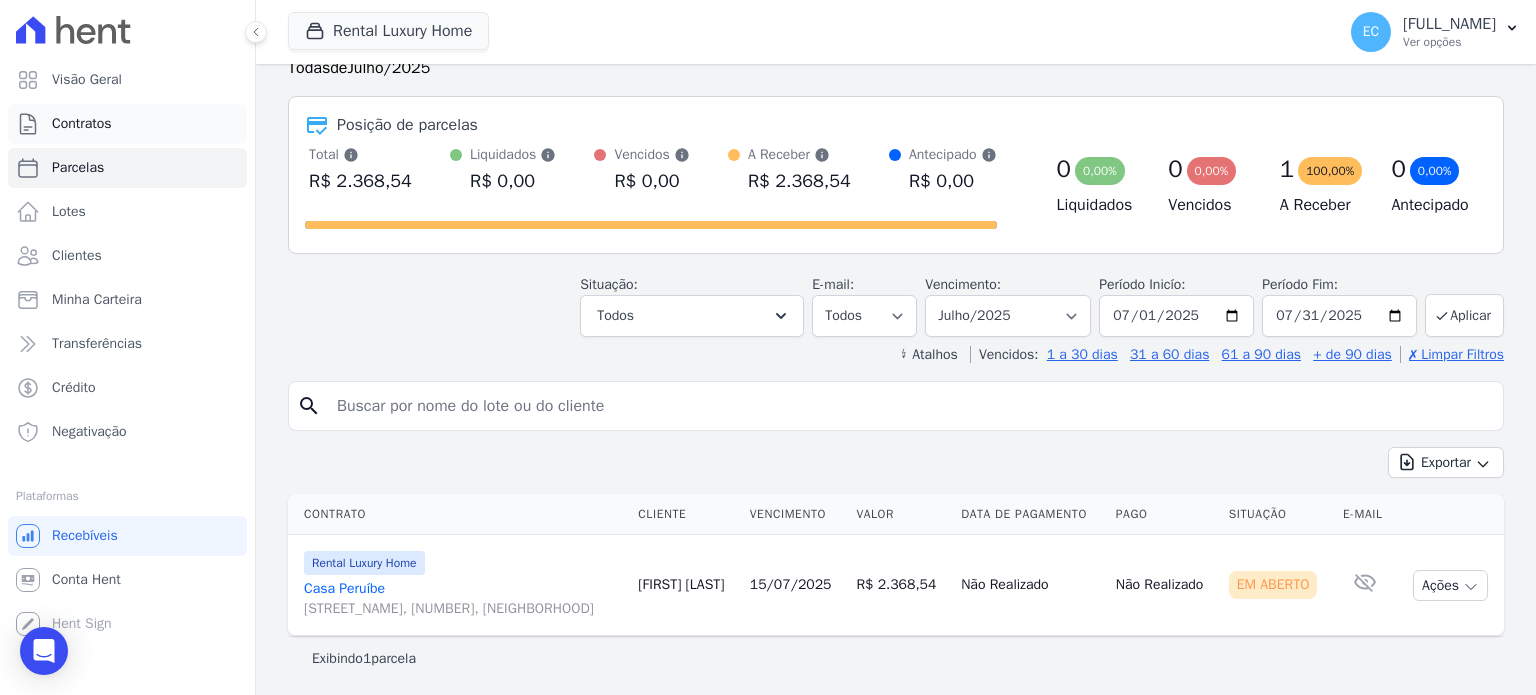click on "Contratos" at bounding box center [82, 124] 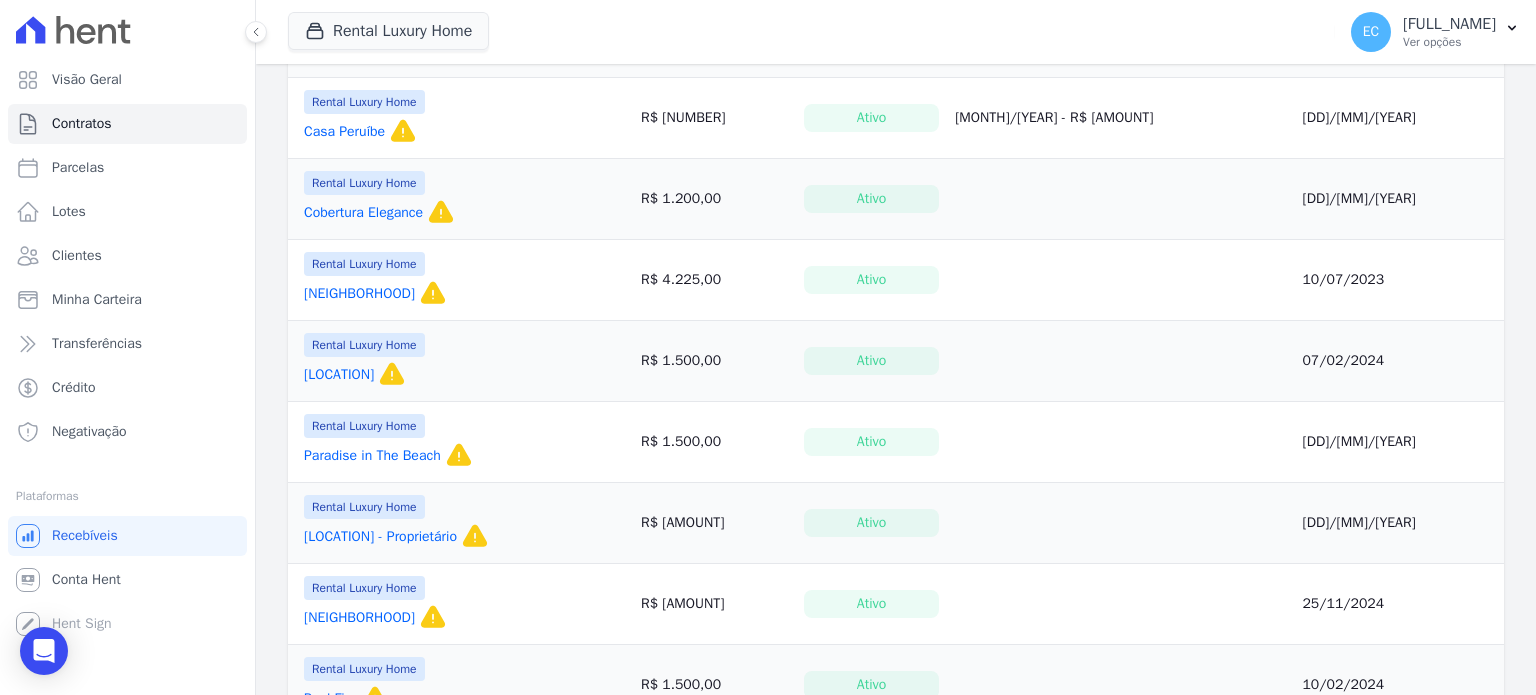 scroll, scrollTop: 468, scrollLeft: 0, axis: vertical 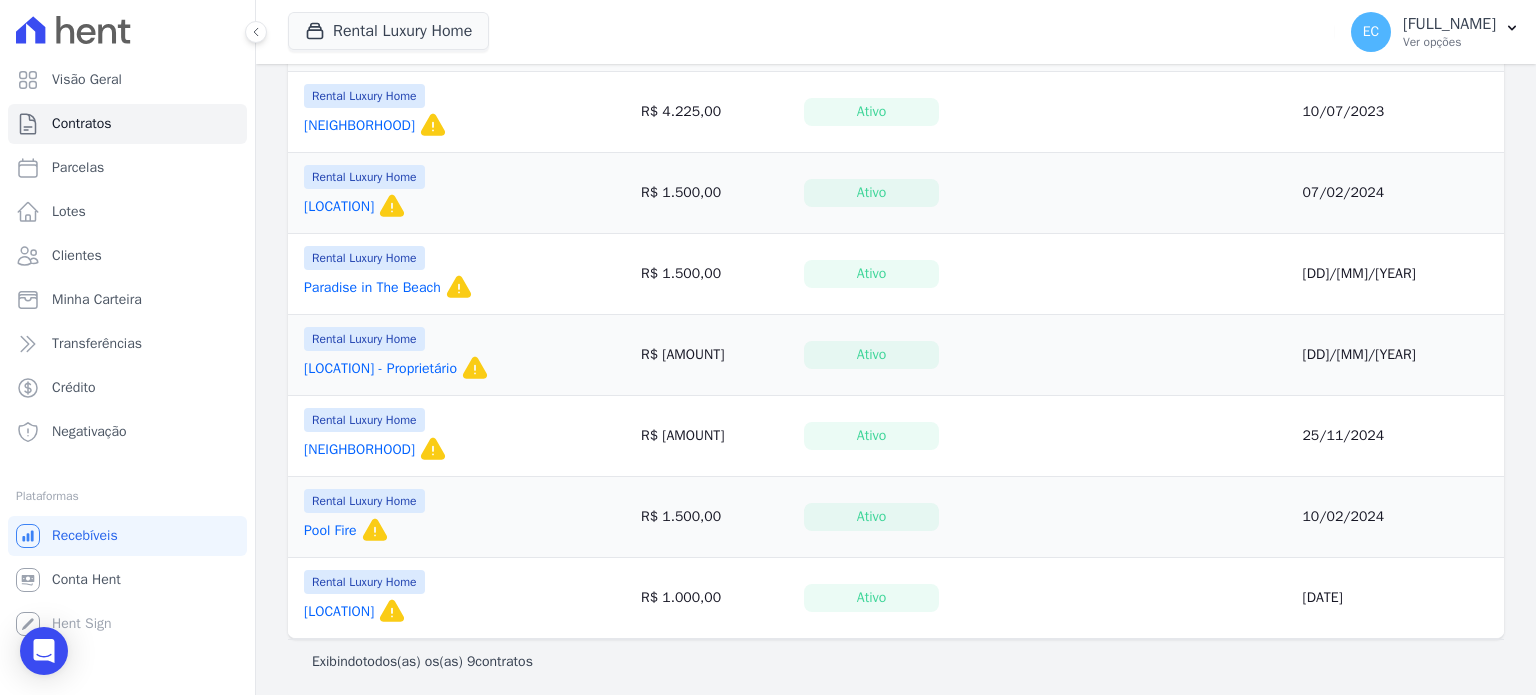 click on "[LOCATION] - Proprietário" at bounding box center [380, 369] 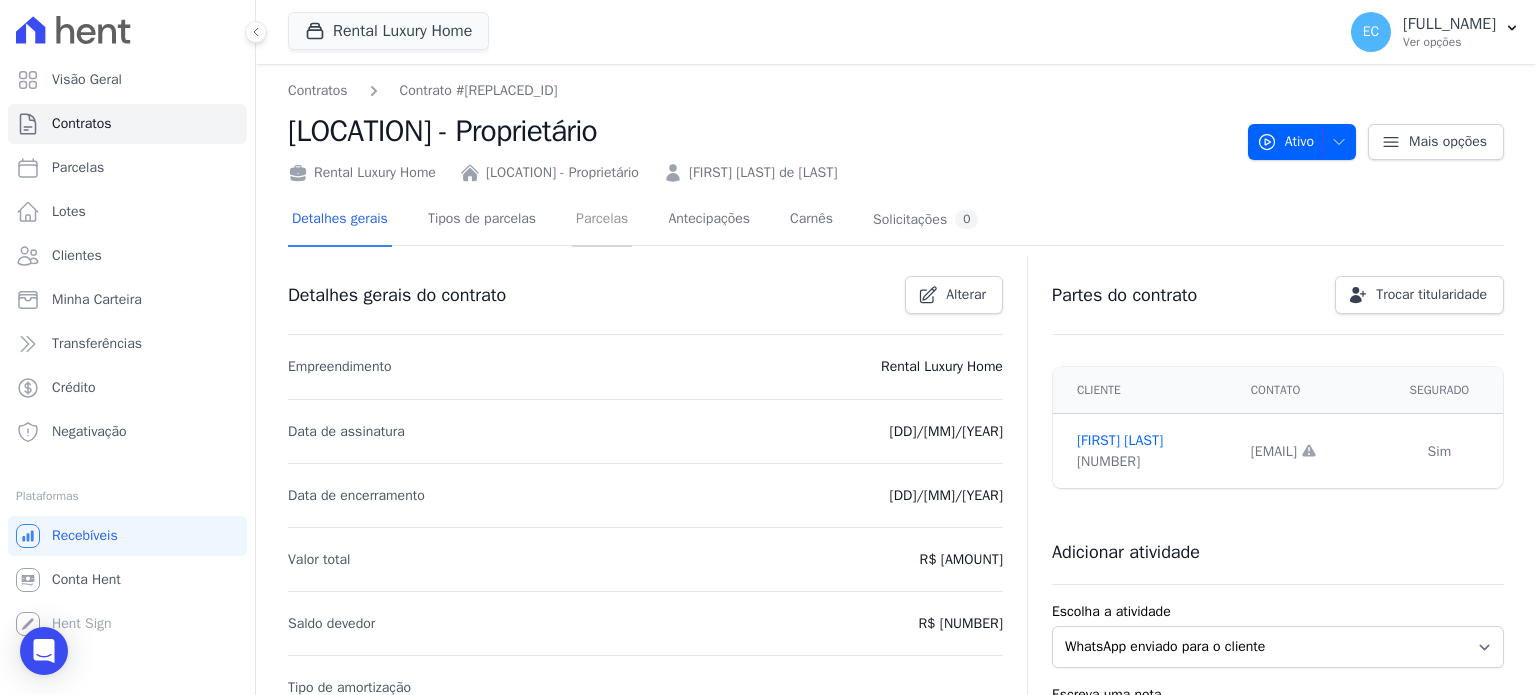 click on "Parcelas" at bounding box center (602, 220) 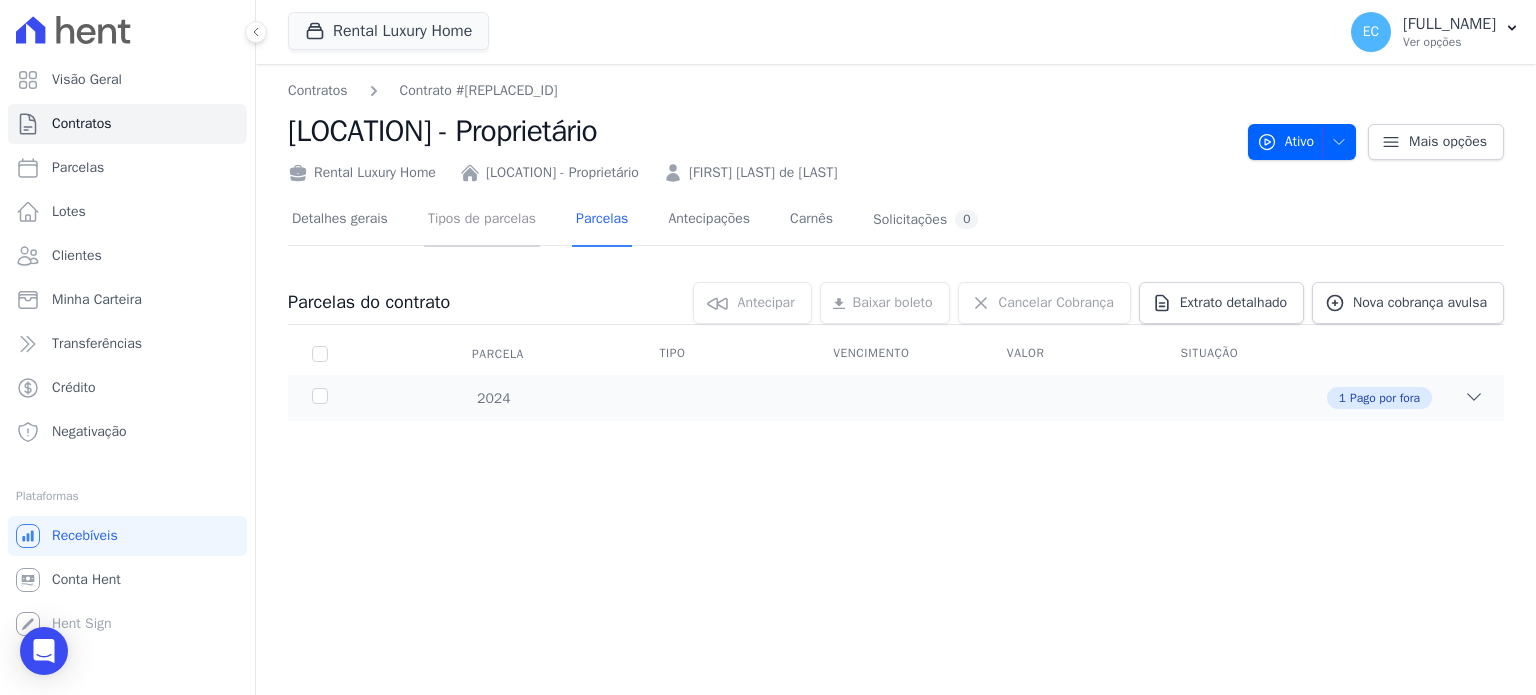 click on "Tipos de parcelas" at bounding box center (482, 220) 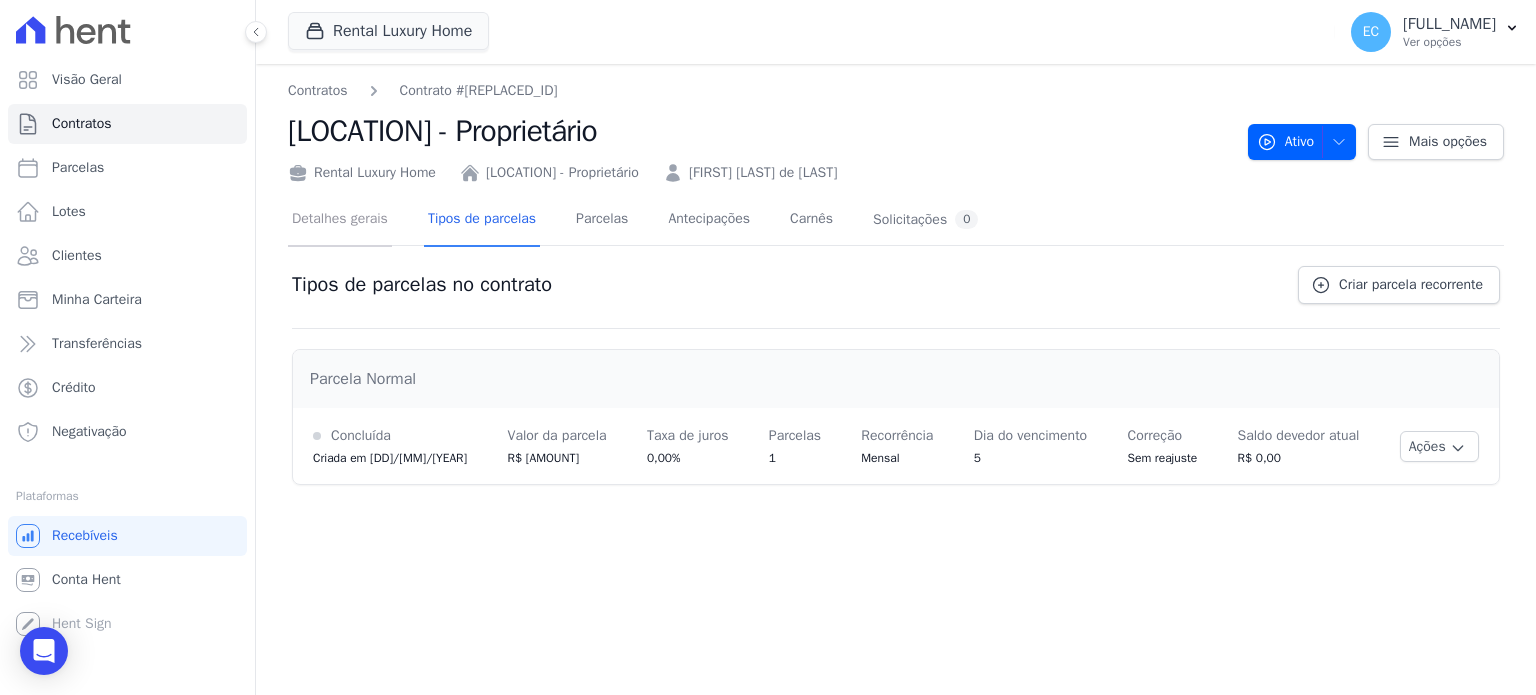 click on "Detalhes gerais" at bounding box center [340, 220] 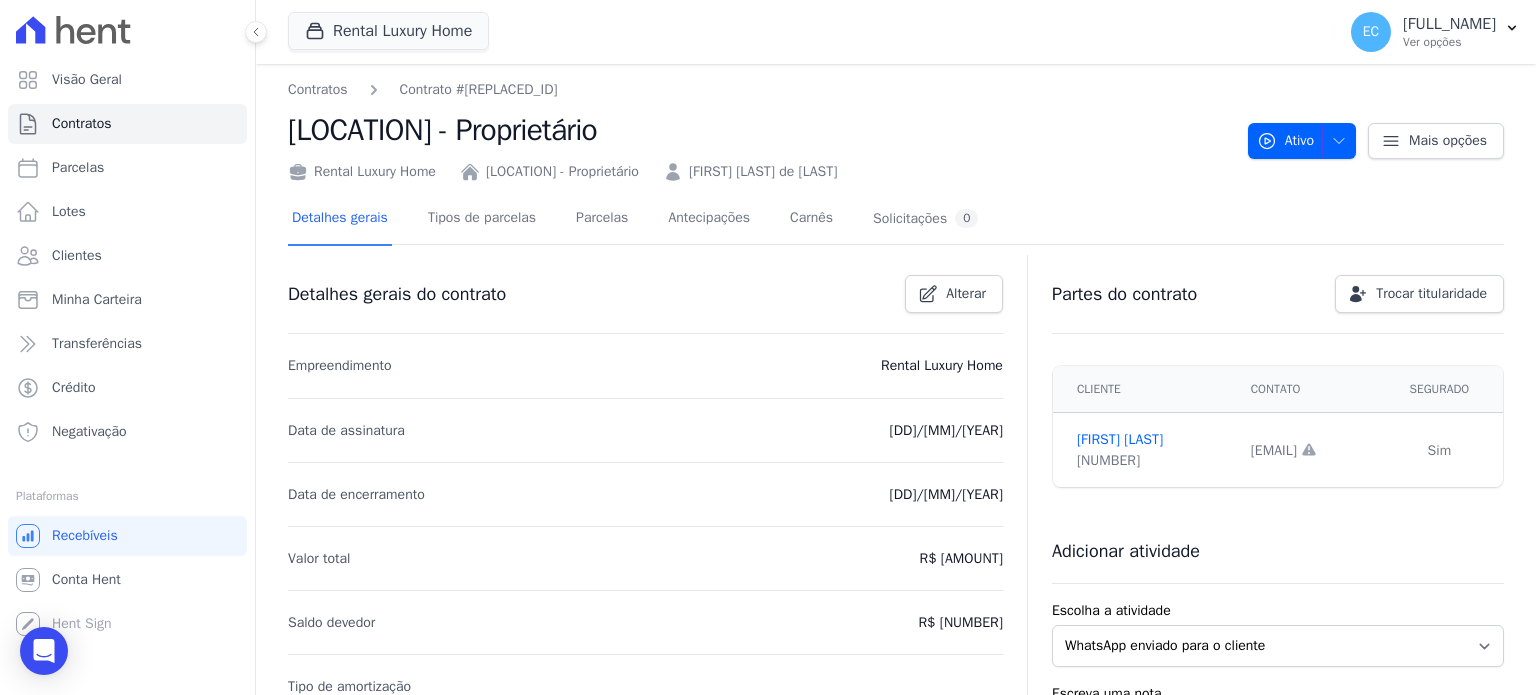 scroll, scrollTop: 0, scrollLeft: 0, axis: both 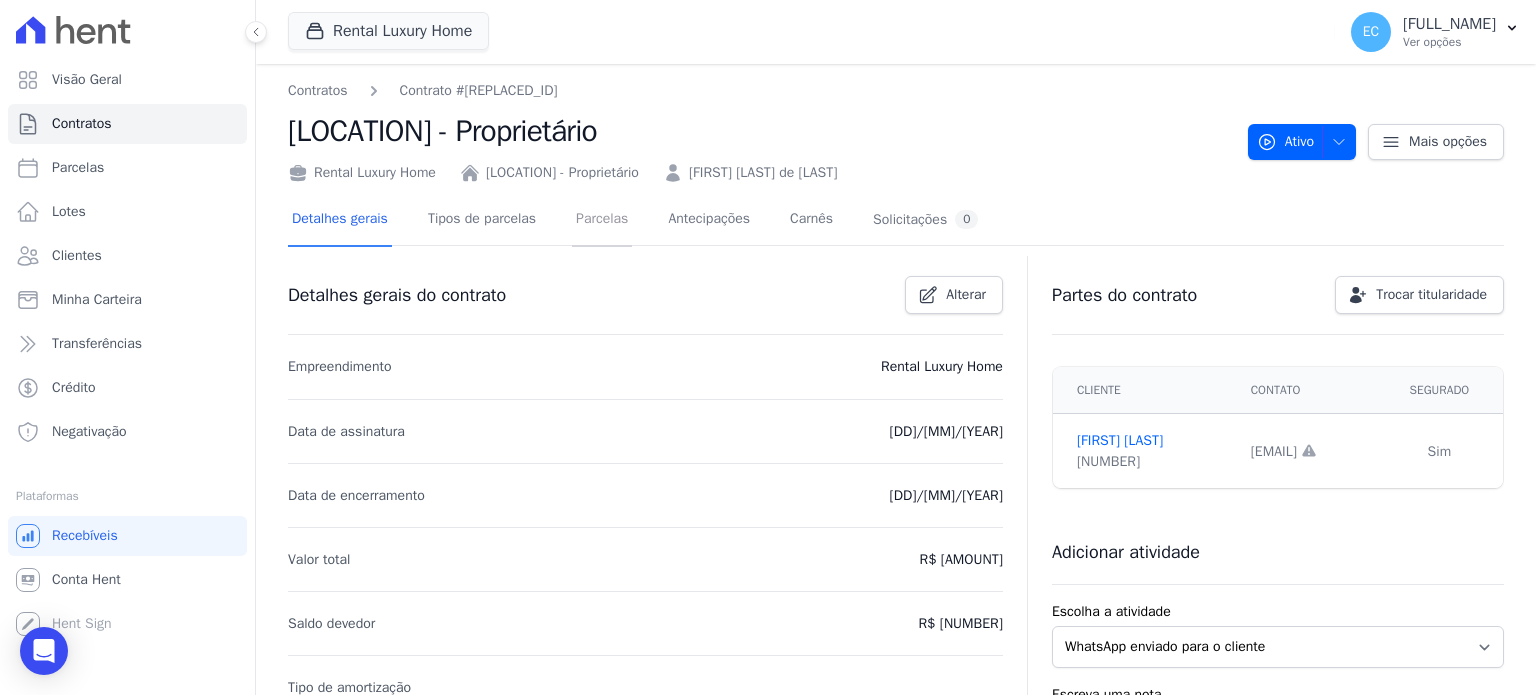 click on "Parcelas" at bounding box center (602, 220) 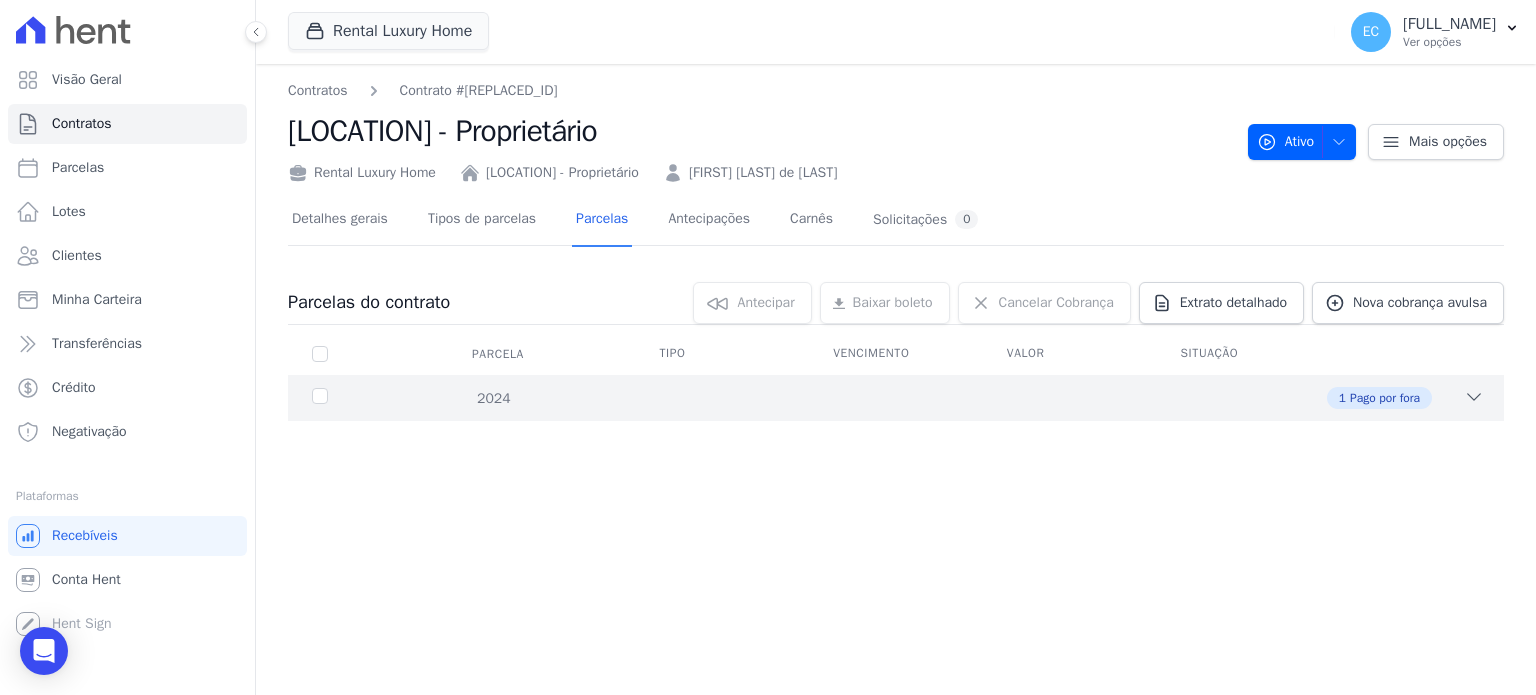 click on "2024
1
Pago por fora" at bounding box center (896, 398) 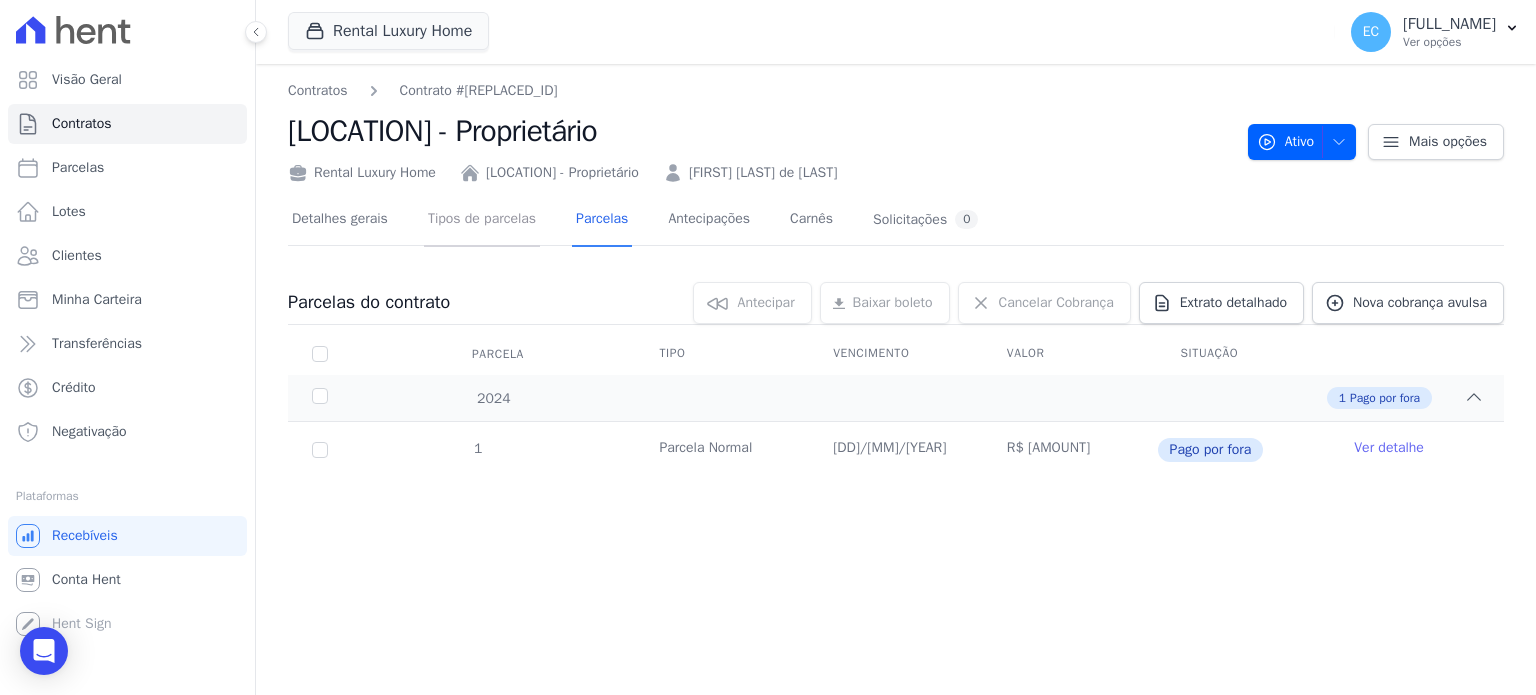 click on "Tipos de parcelas" at bounding box center (482, 220) 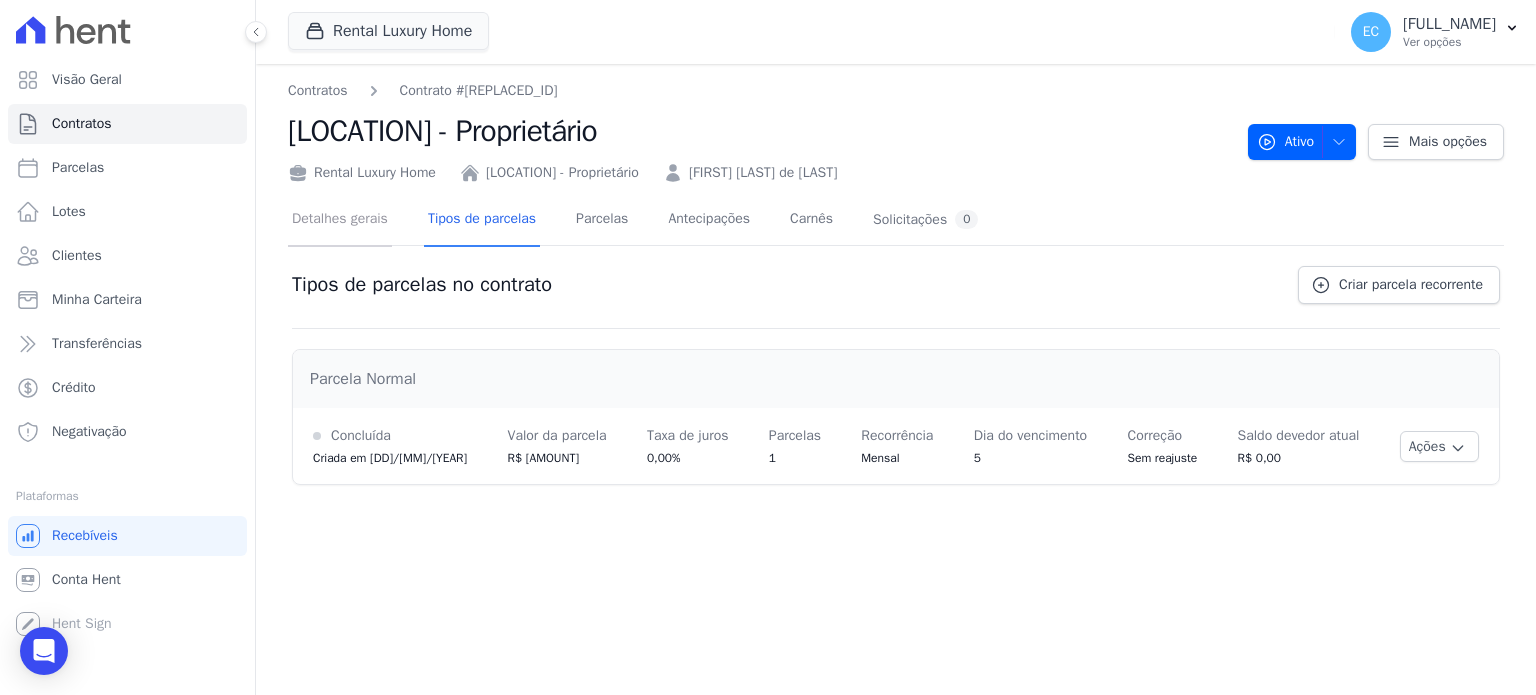 click on "Detalhes gerais" at bounding box center [340, 220] 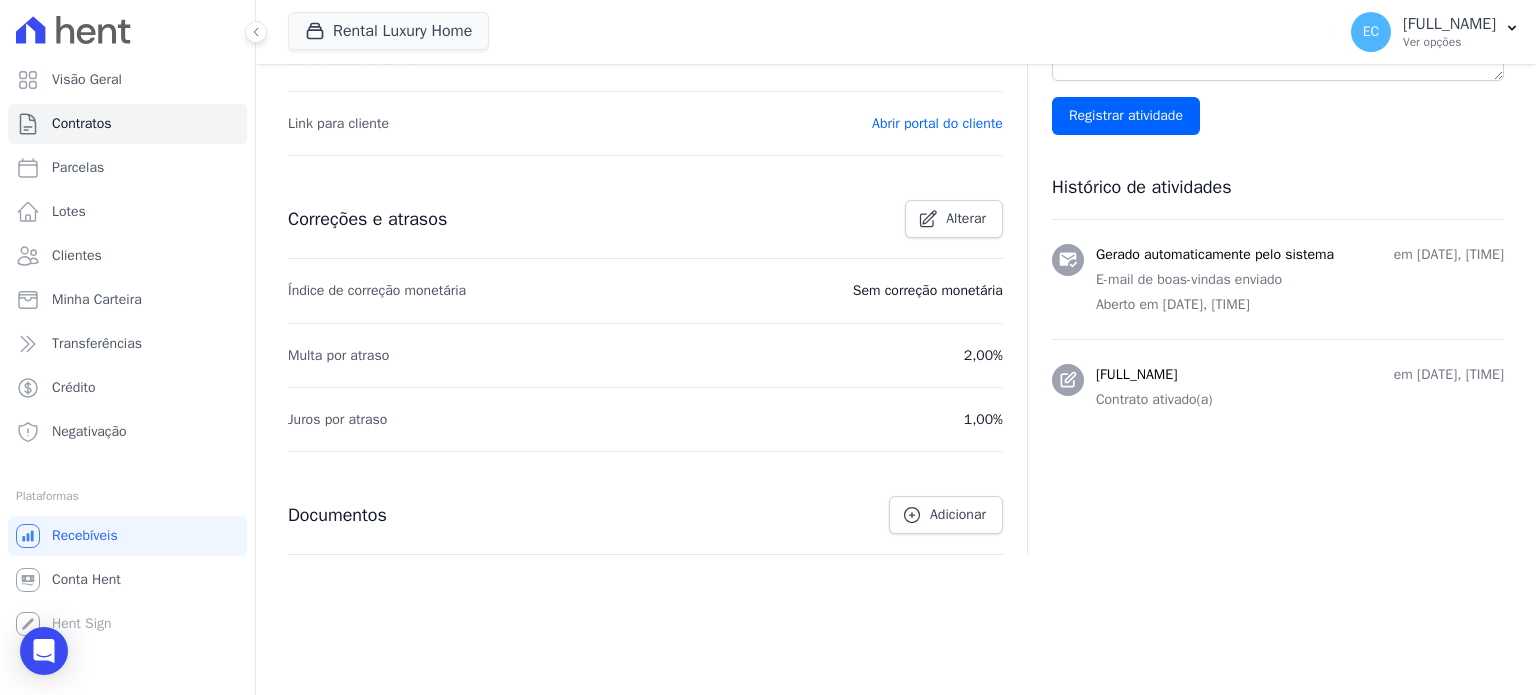 scroll, scrollTop: 0, scrollLeft: 0, axis: both 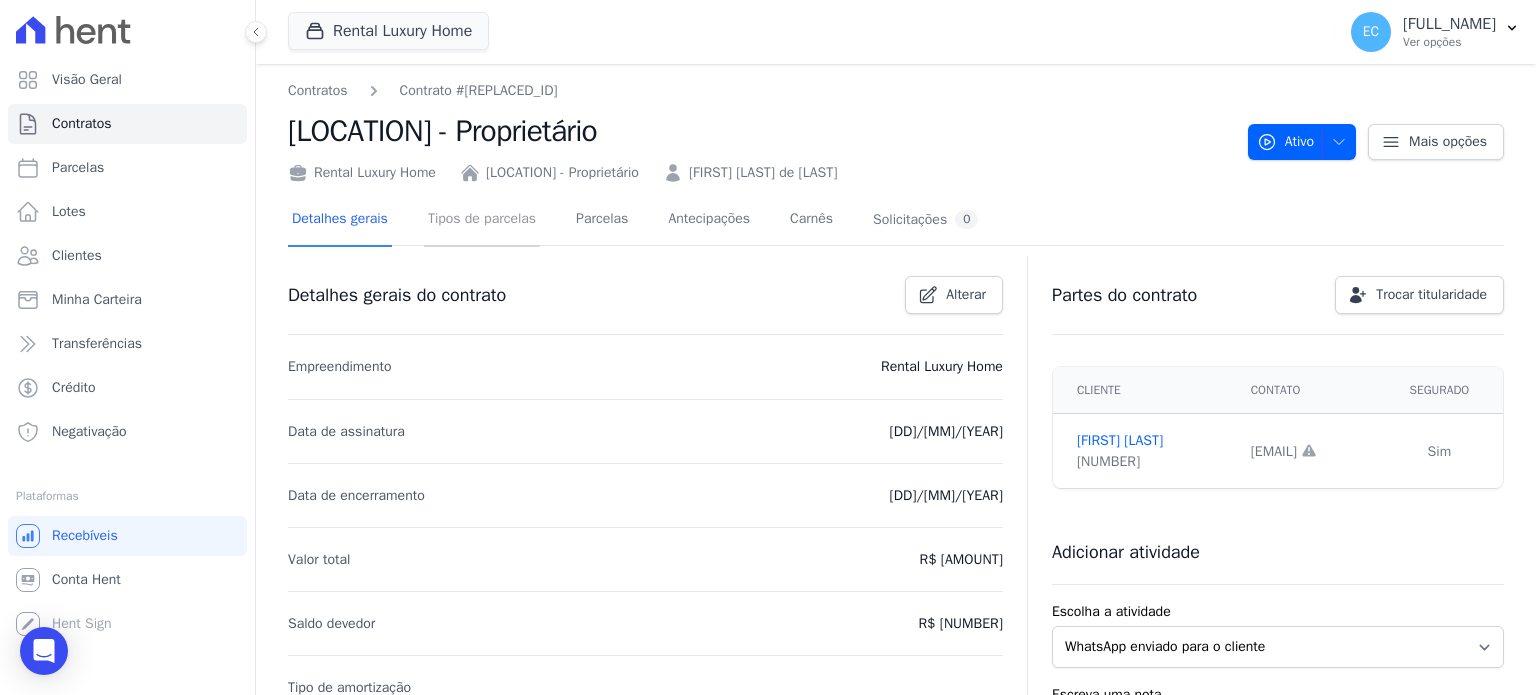 click on "Tipos de parcelas" at bounding box center (482, 220) 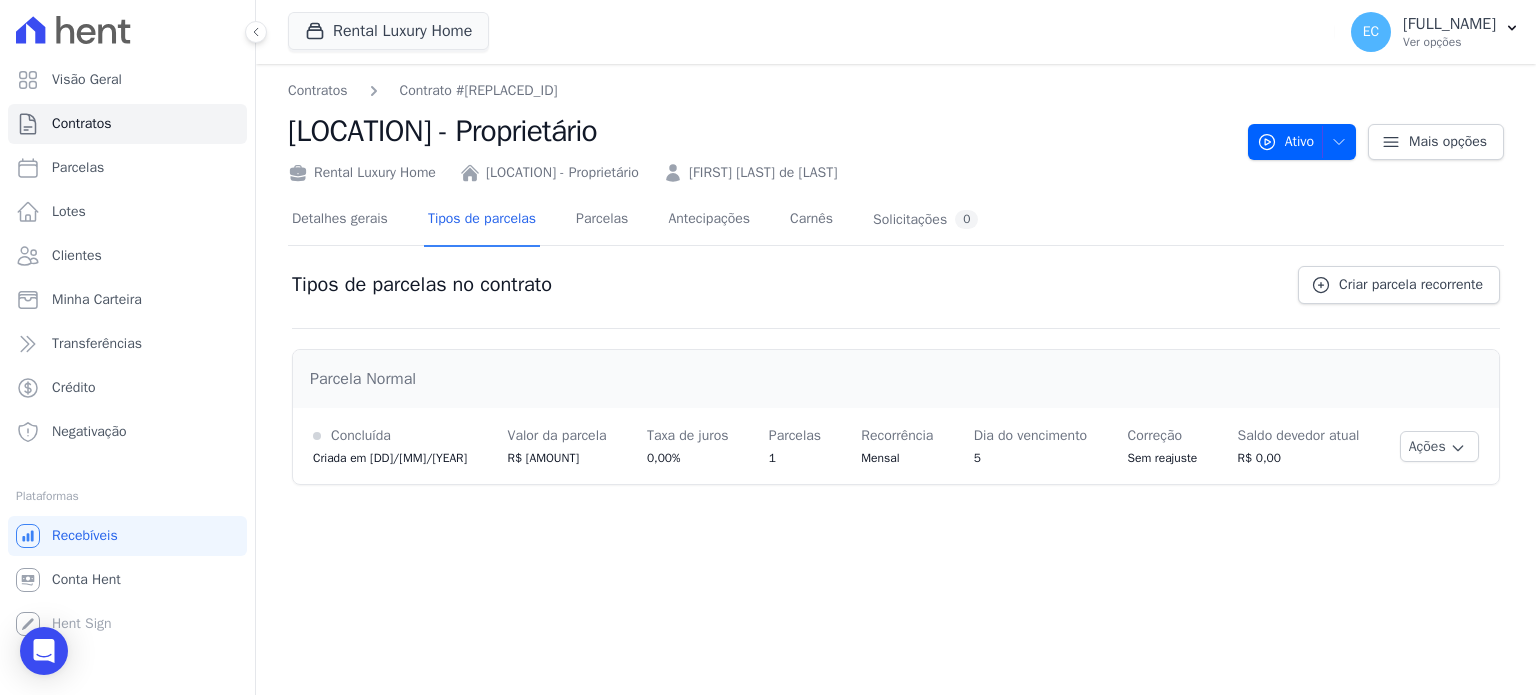 click on "[LOCATION] - Proprietário" at bounding box center [562, 172] 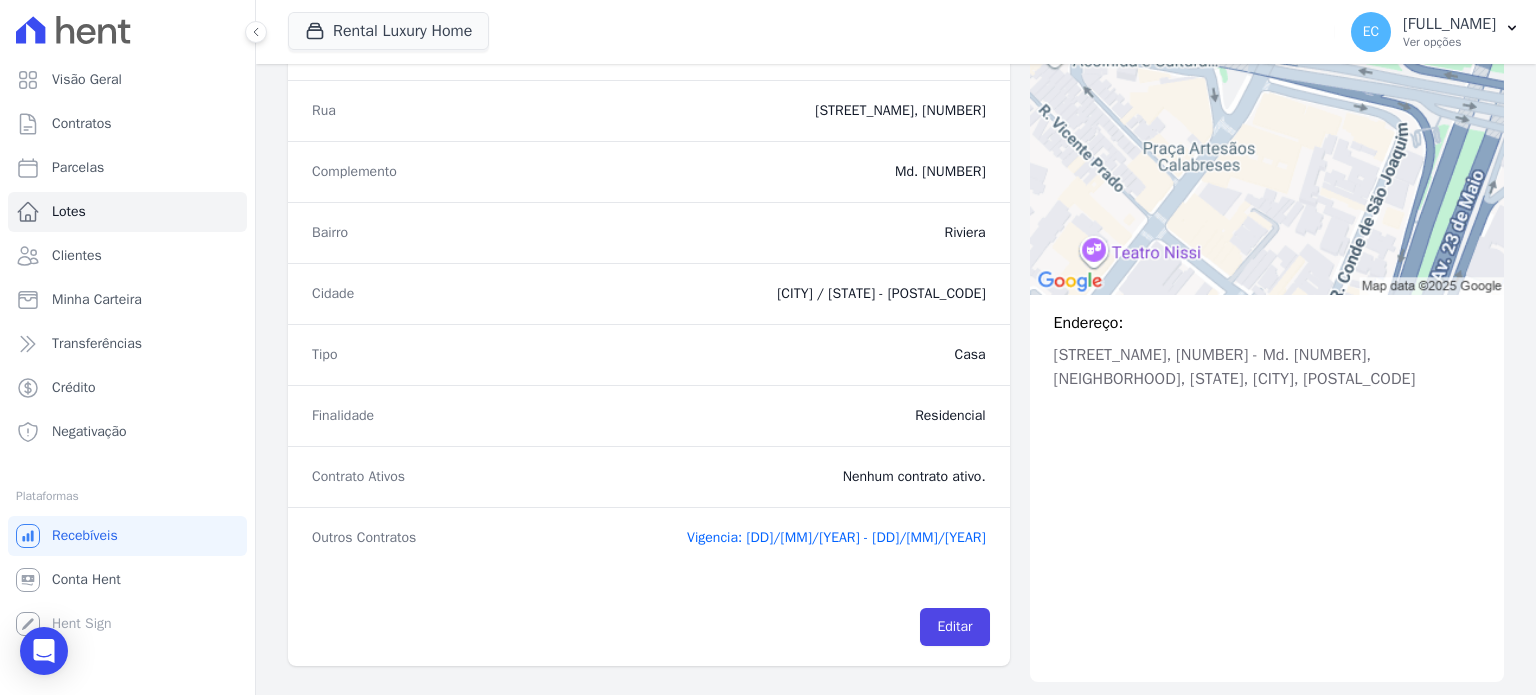 scroll, scrollTop: 0, scrollLeft: 0, axis: both 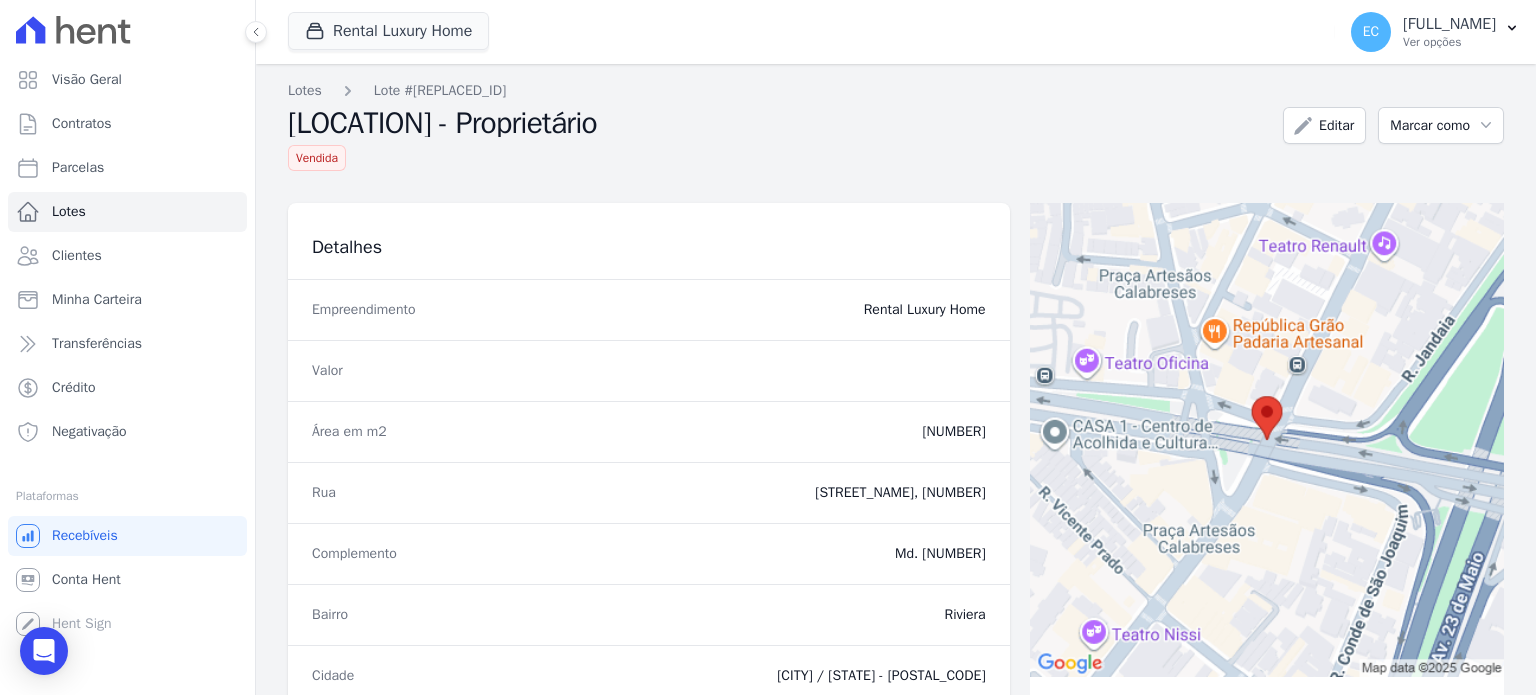 click on "Vendida" at bounding box center (317, 158) 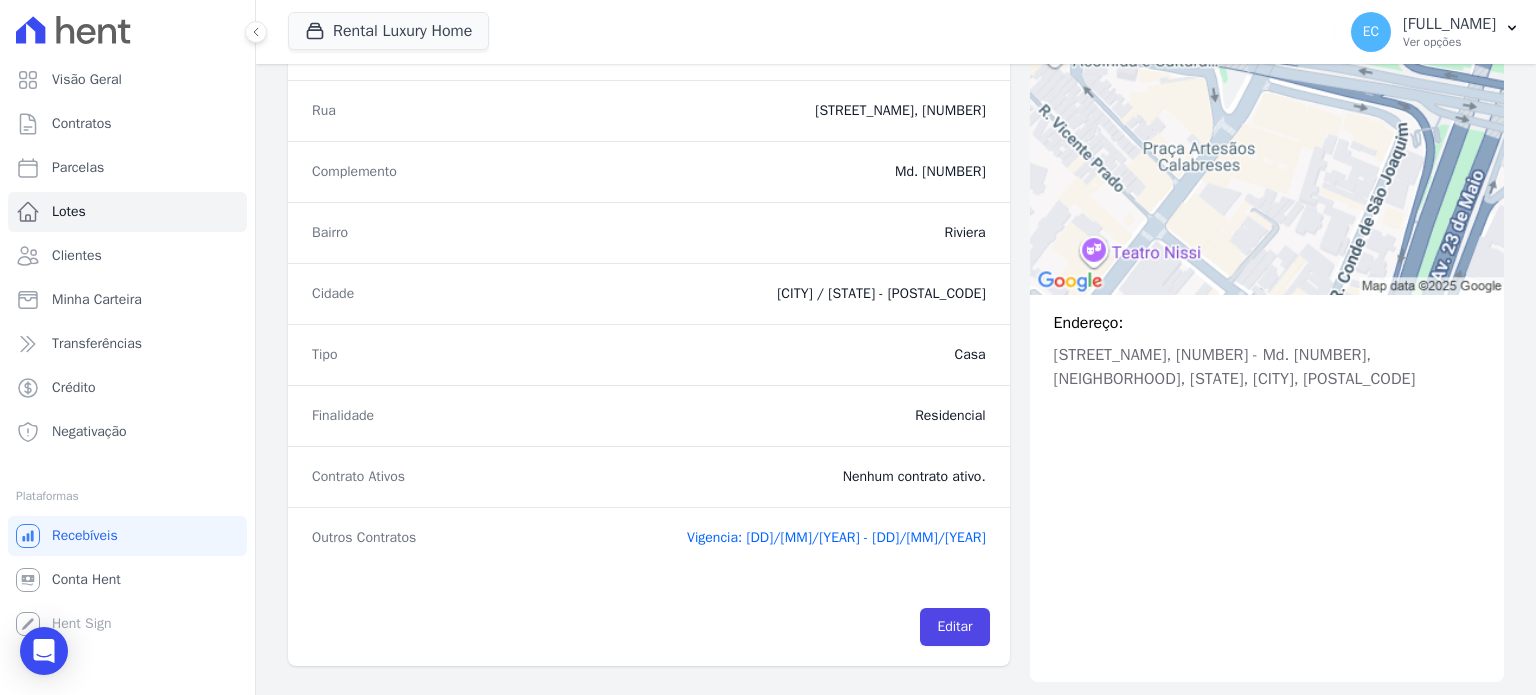 scroll, scrollTop: 0, scrollLeft: 0, axis: both 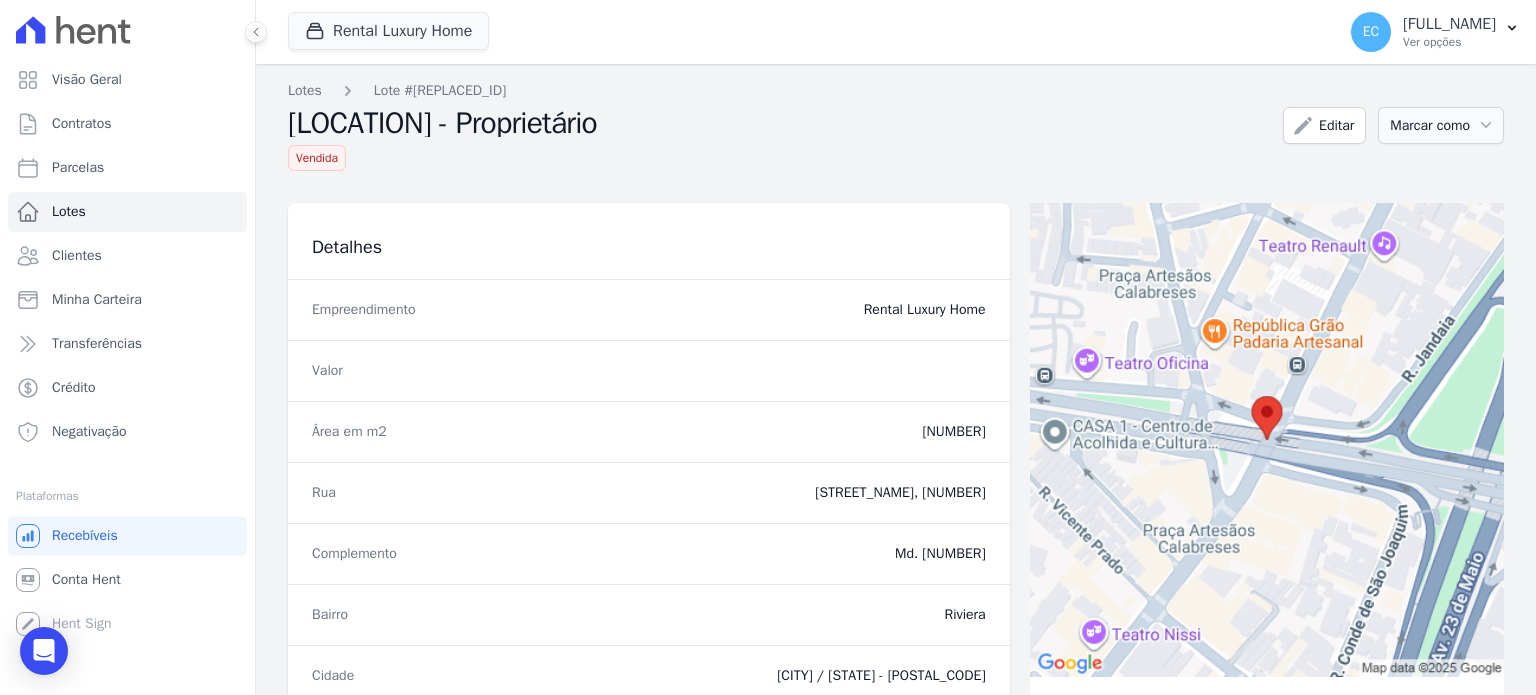 click on "Marcar como" at bounding box center [1441, 125] 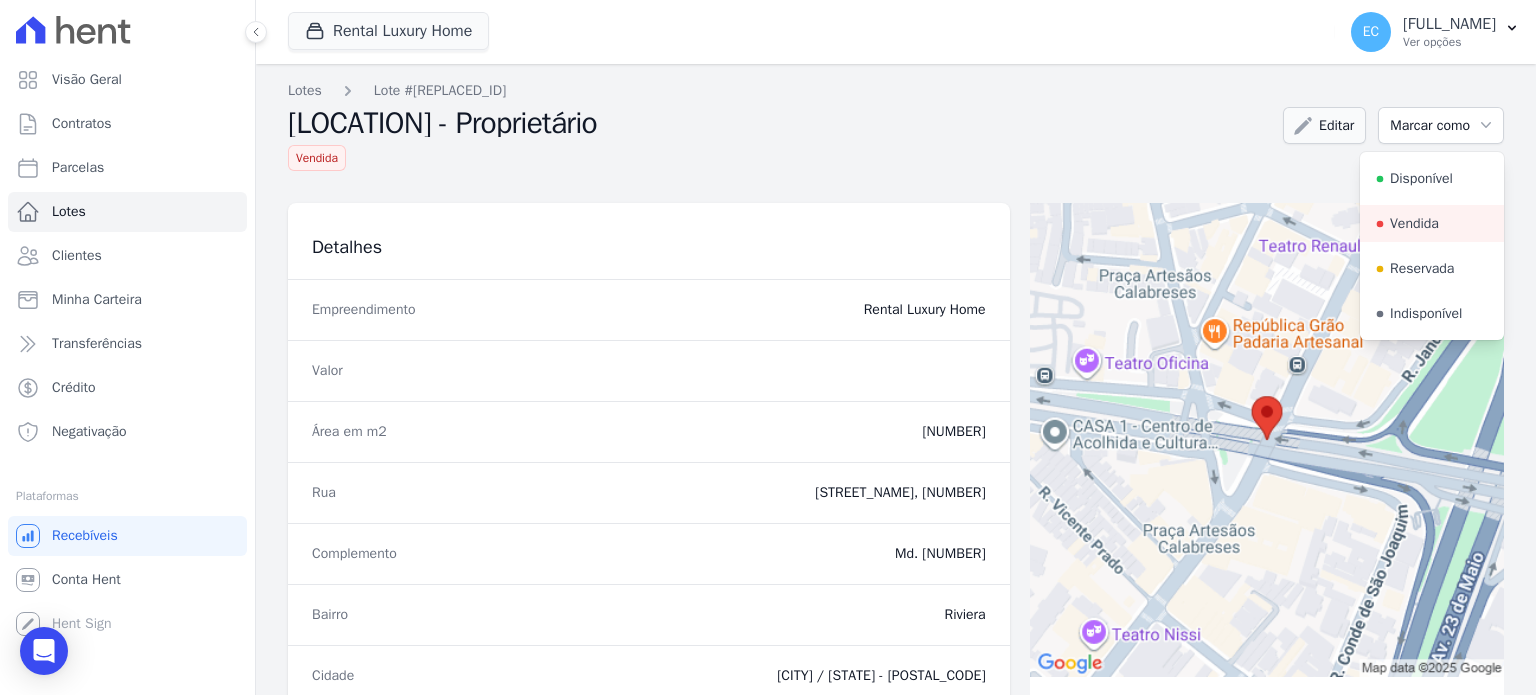 click on "Editar" at bounding box center [1324, 125] 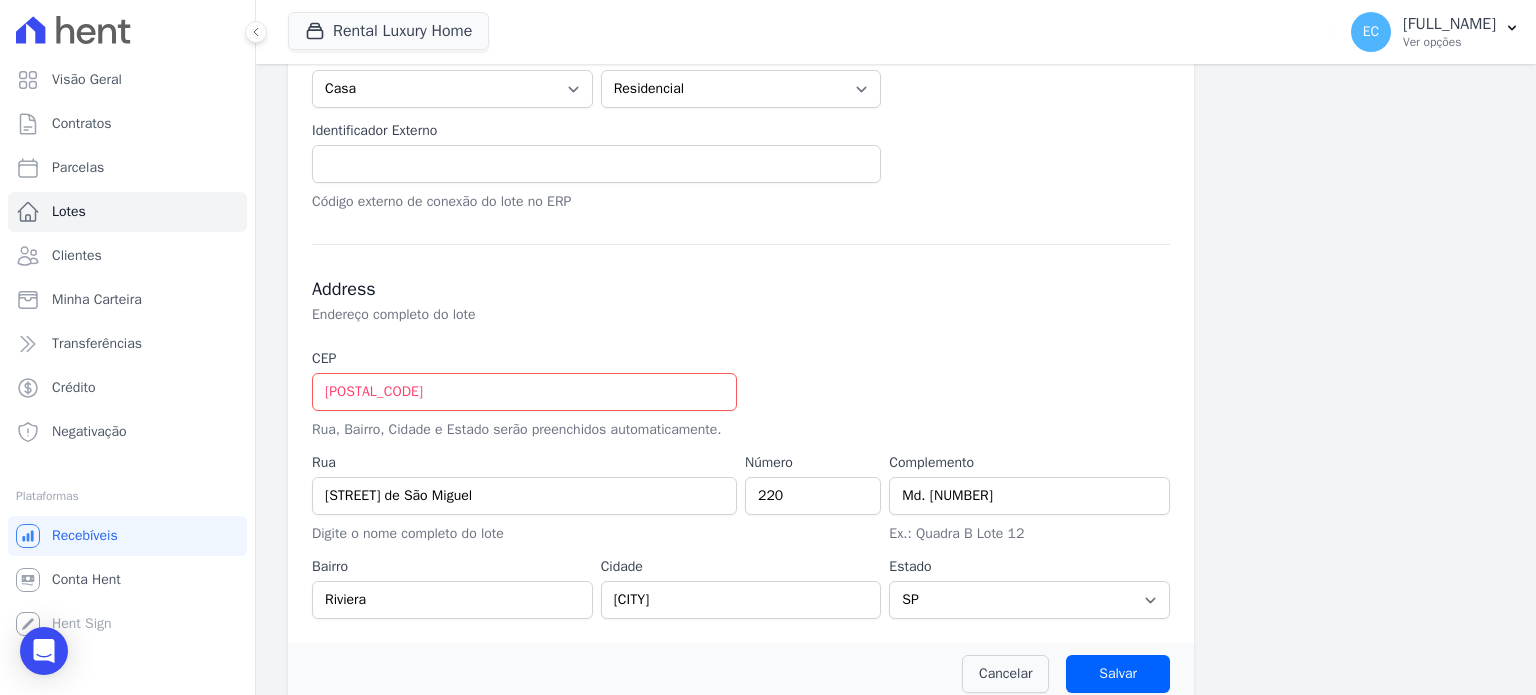 scroll, scrollTop: 0, scrollLeft: 0, axis: both 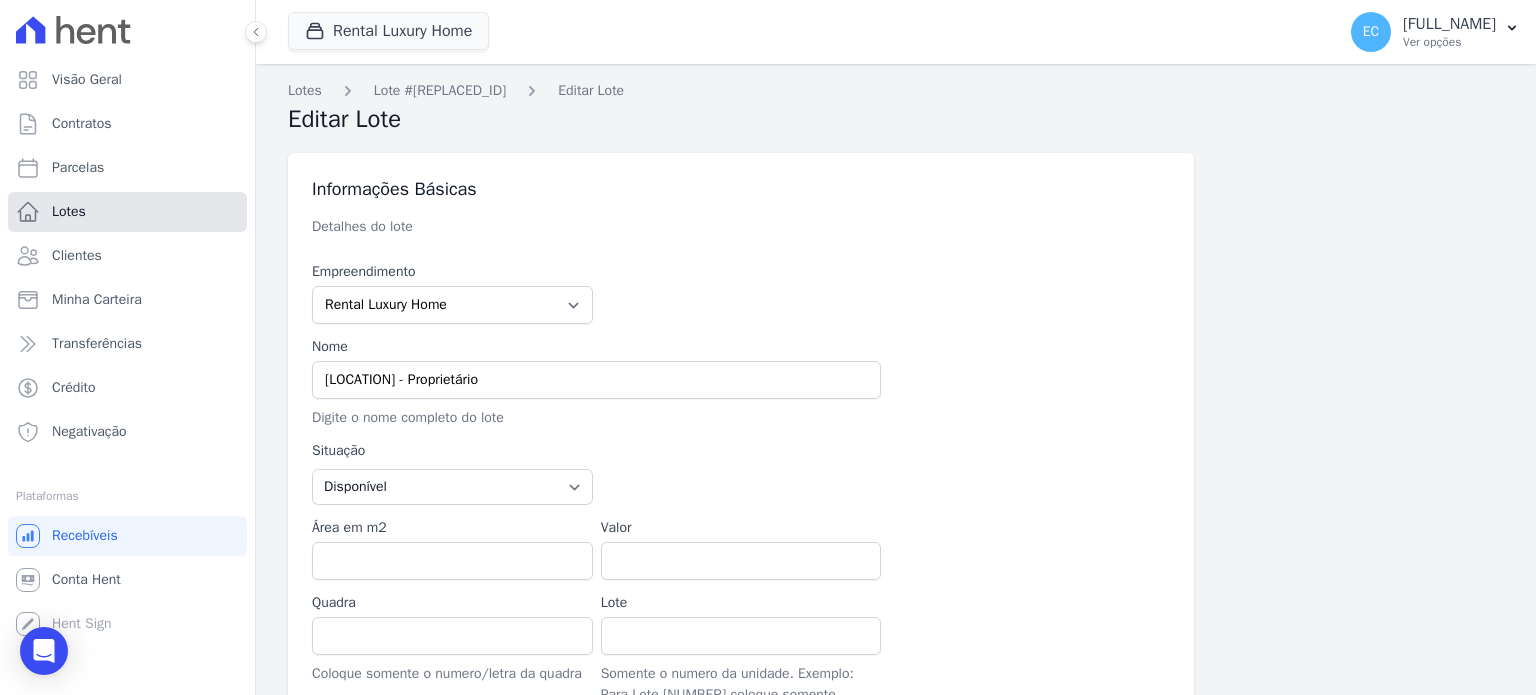 click on "Lotes" at bounding box center [127, 212] 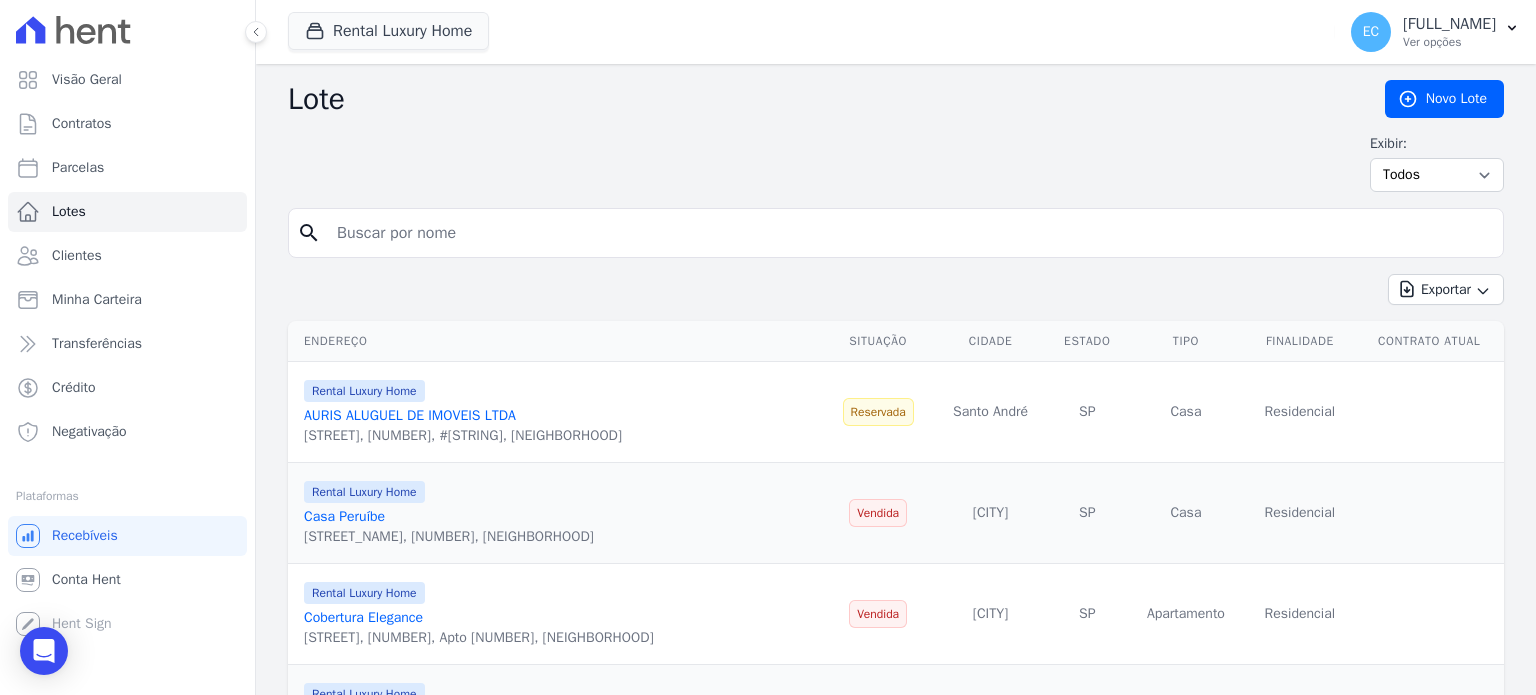 click on "Contratos" at bounding box center [82, 124] 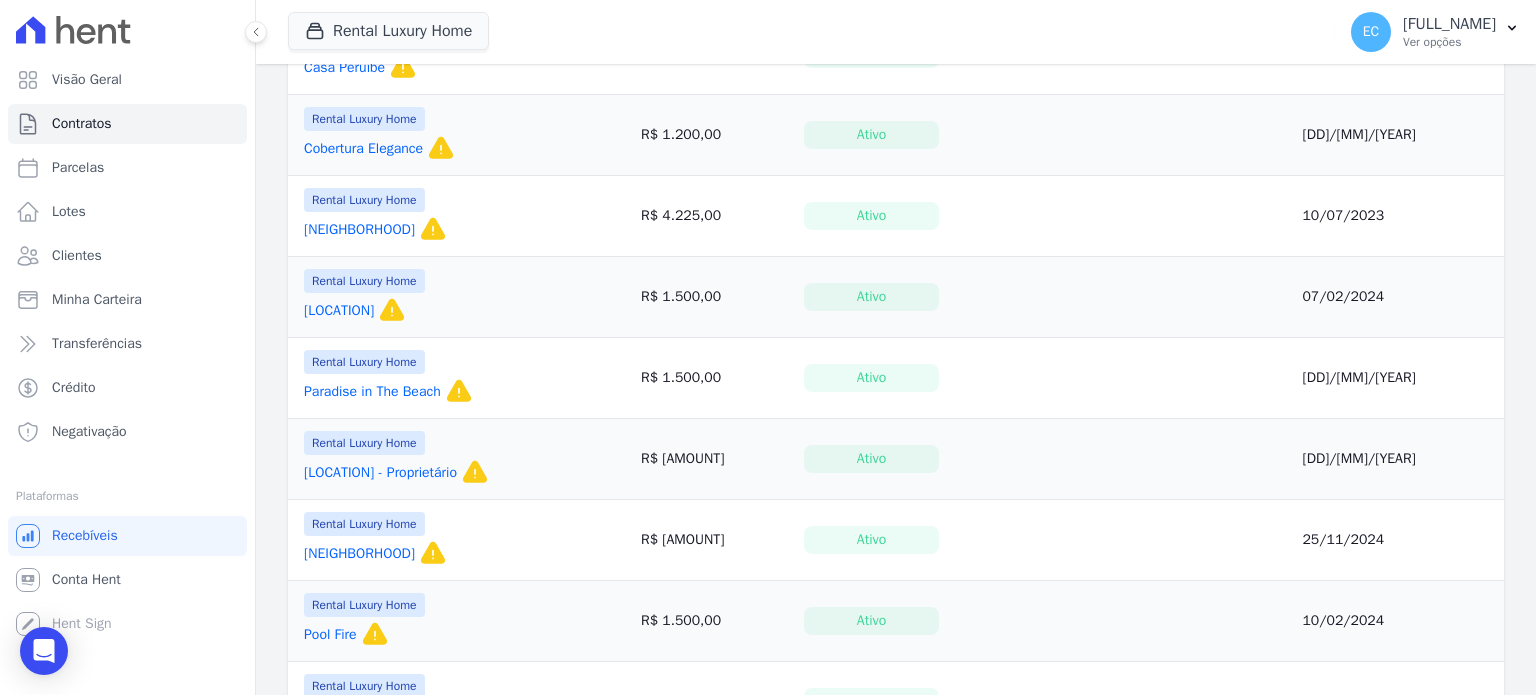 scroll, scrollTop: 400, scrollLeft: 0, axis: vertical 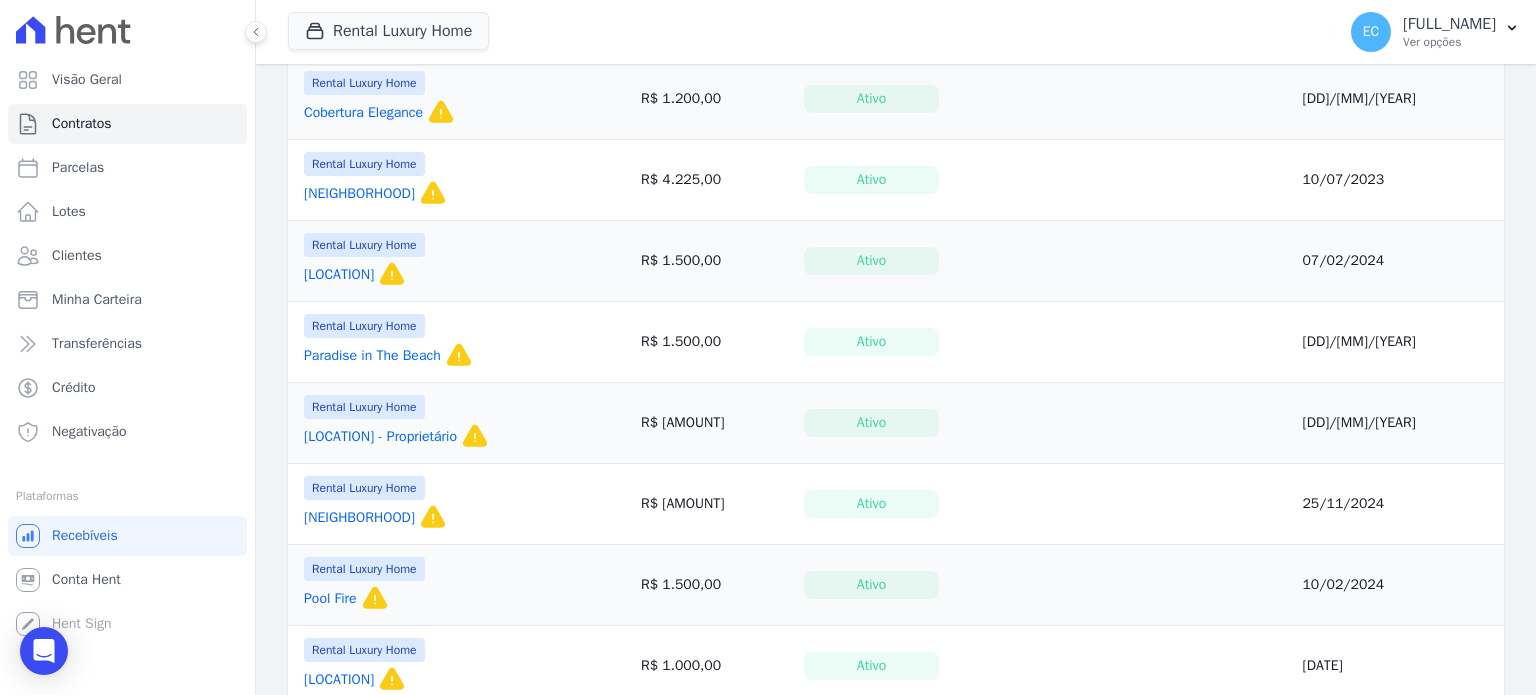 click on "[LOCATION] - Proprietário" at bounding box center (380, 437) 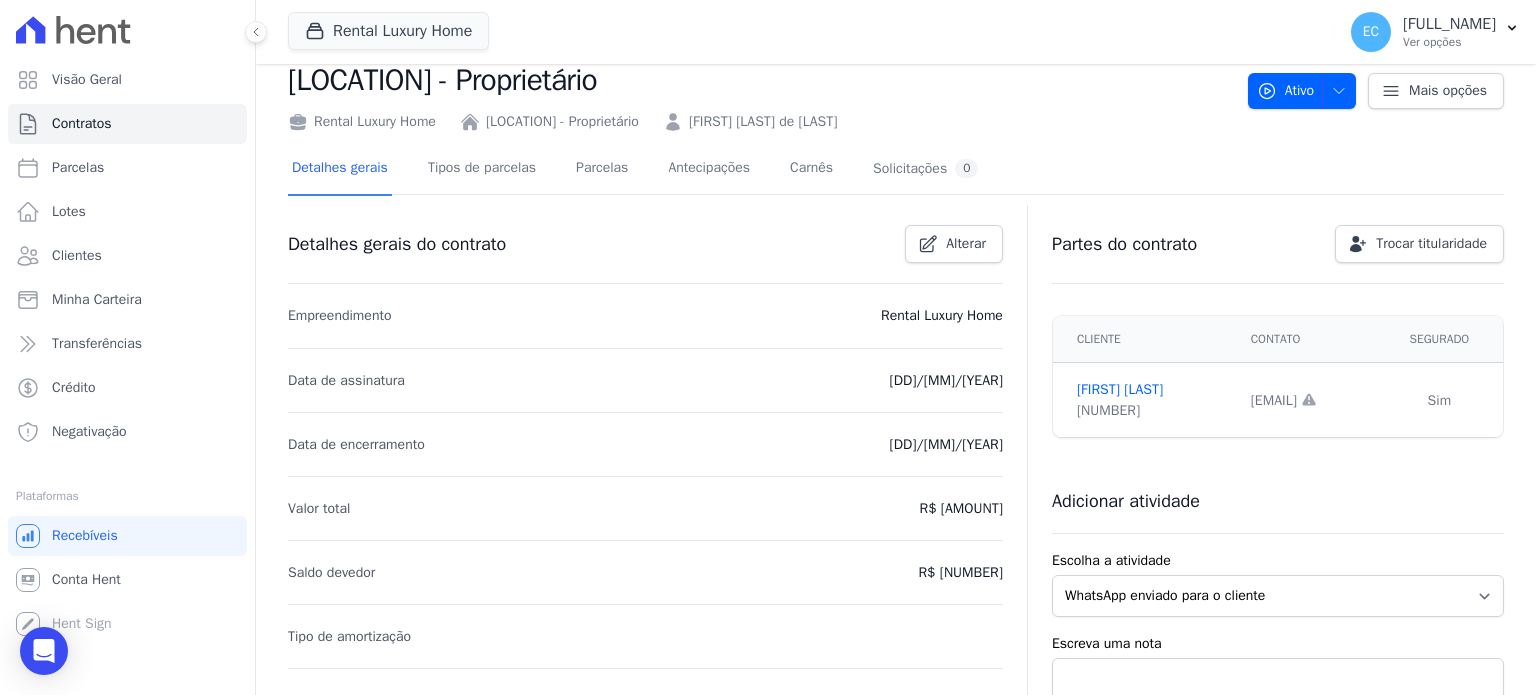 scroll, scrollTop: 100, scrollLeft: 0, axis: vertical 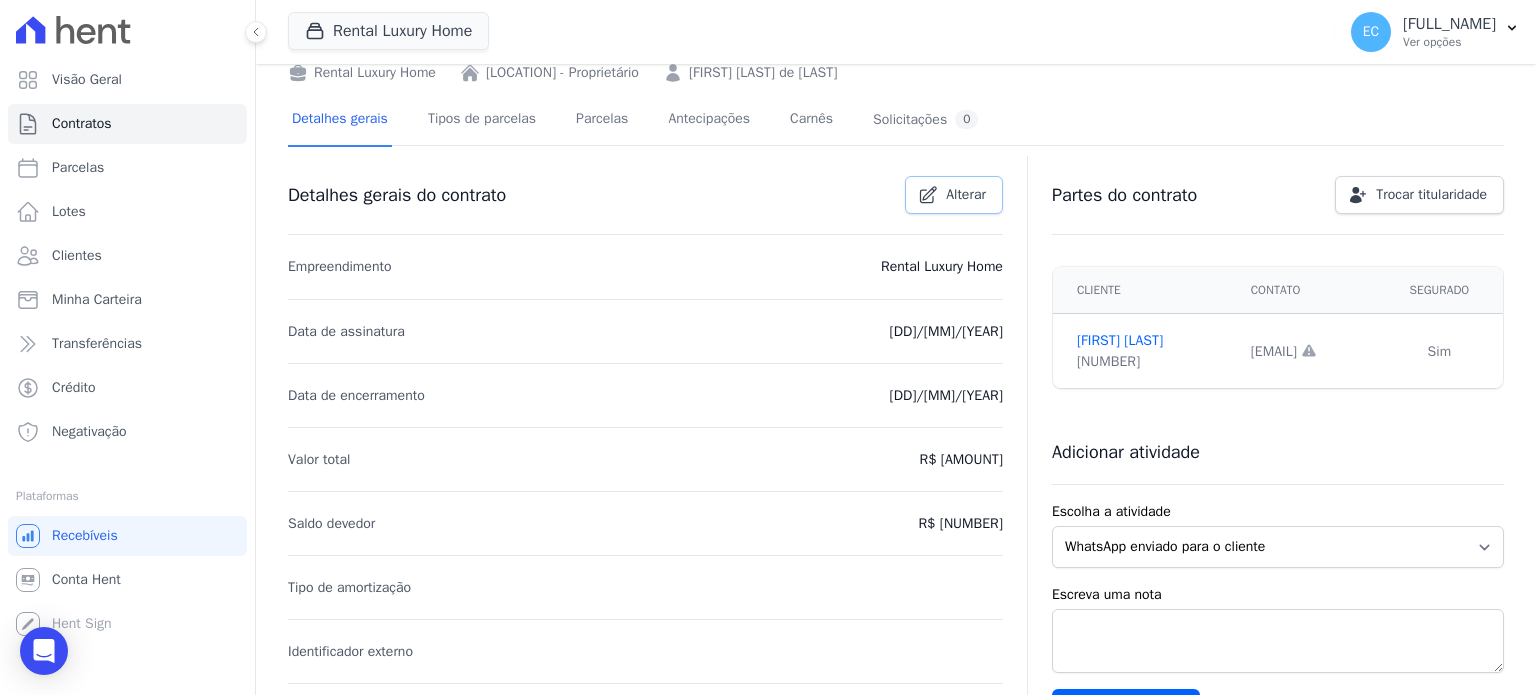 click at bounding box center [928, 195] 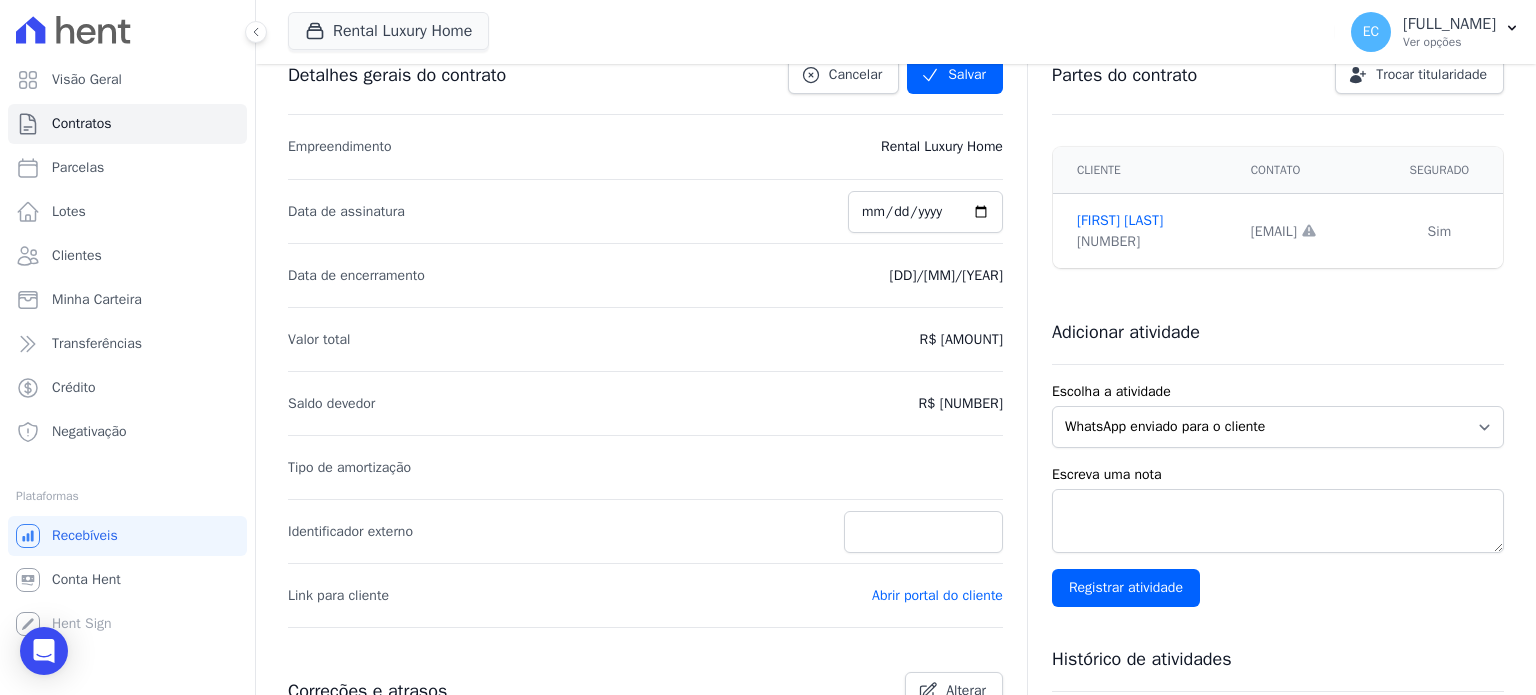 scroll, scrollTop: 0, scrollLeft: 0, axis: both 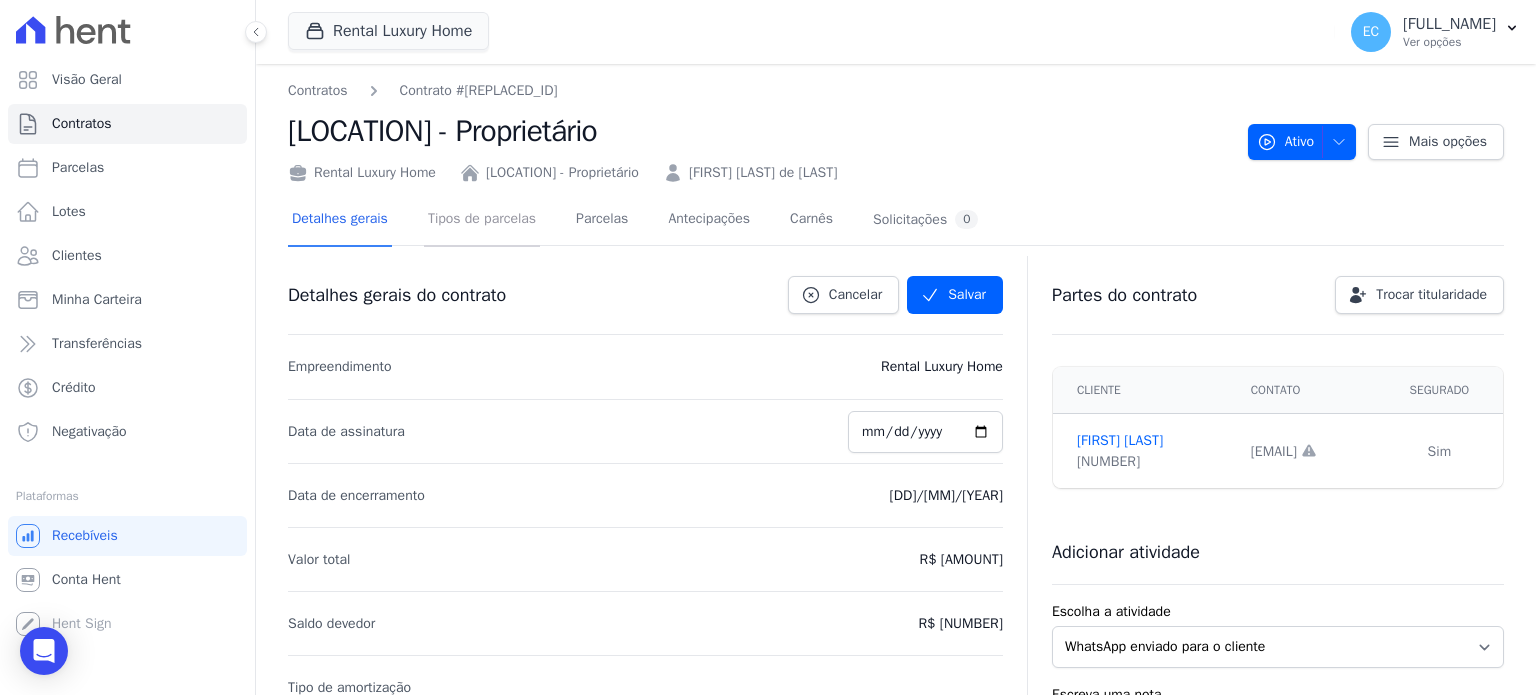 click on "Tipos de parcelas" at bounding box center [482, 220] 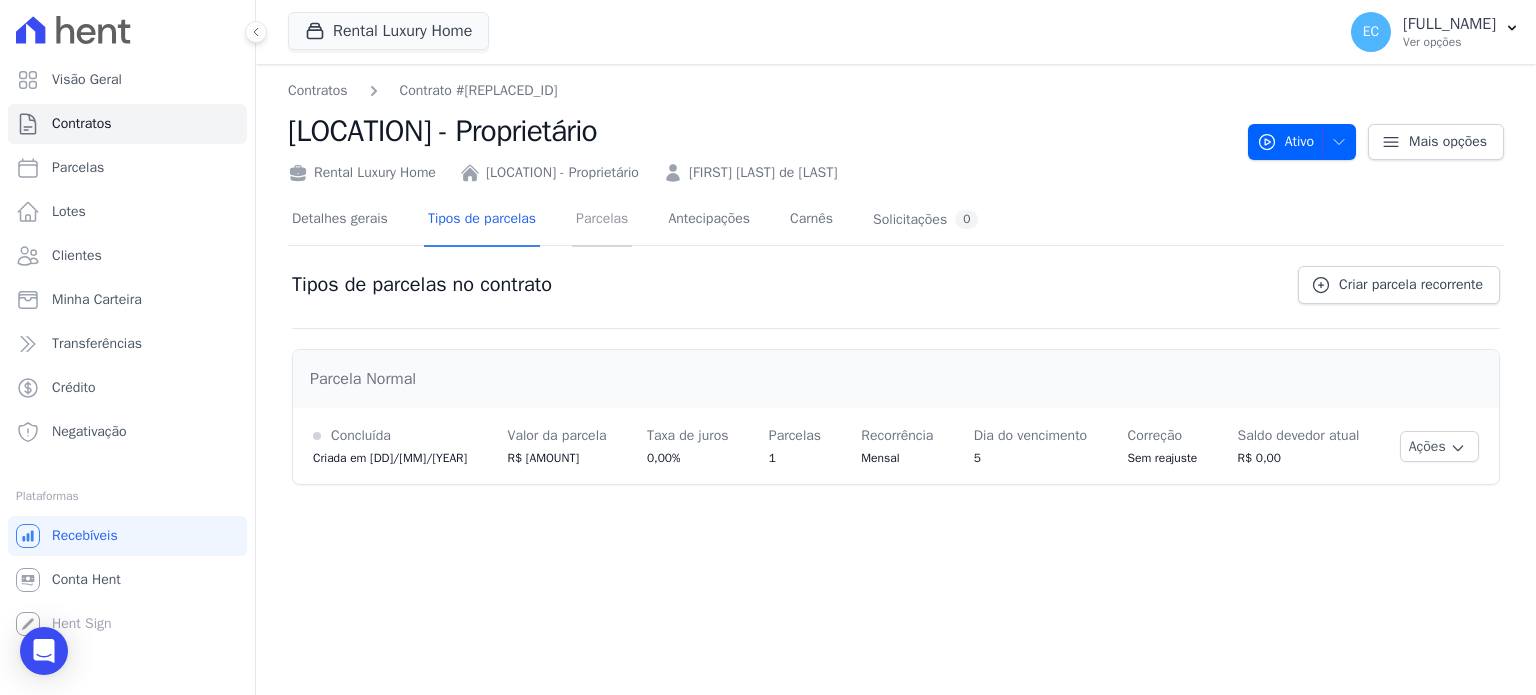 click on "Parcelas" at bounding box center [602, 220] 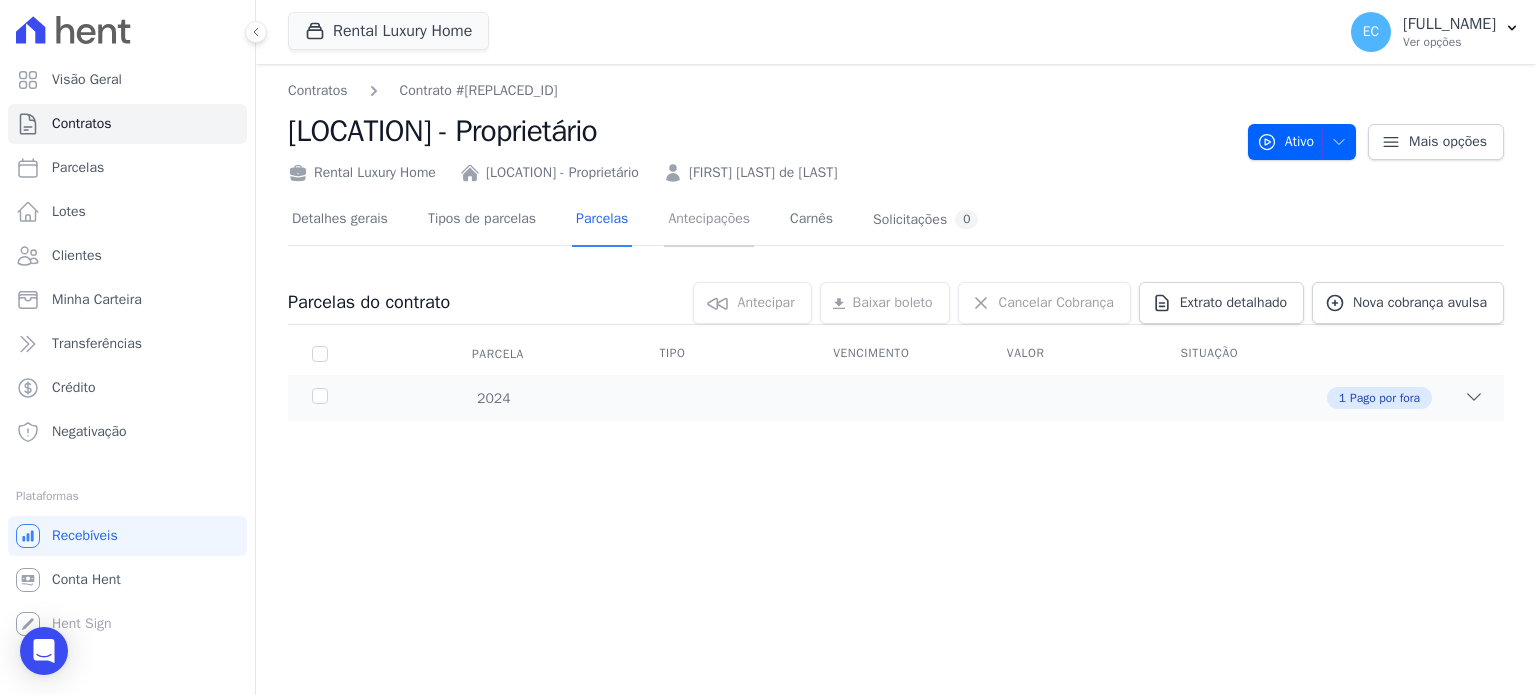 click on "Antecipações" at bounding box center (709, 220) 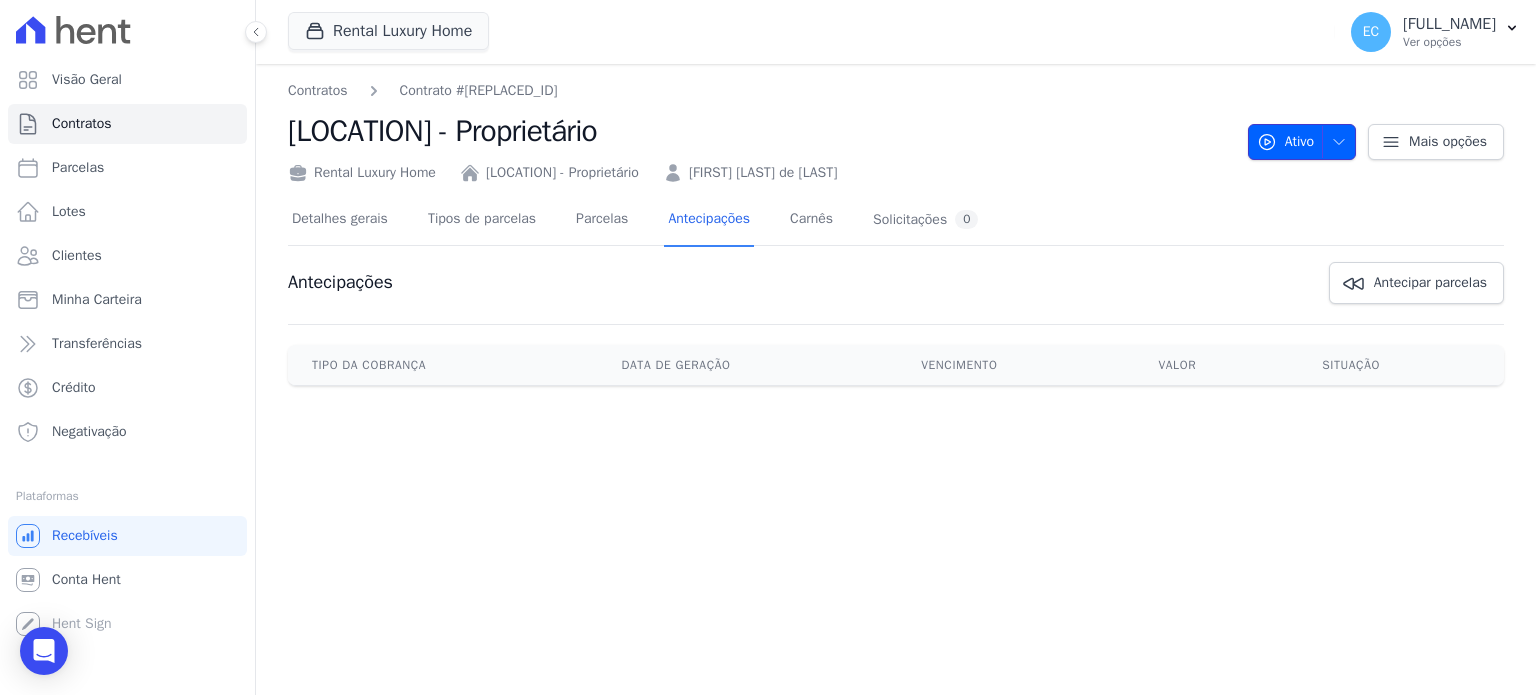 click at bounding box center (1334, 142) 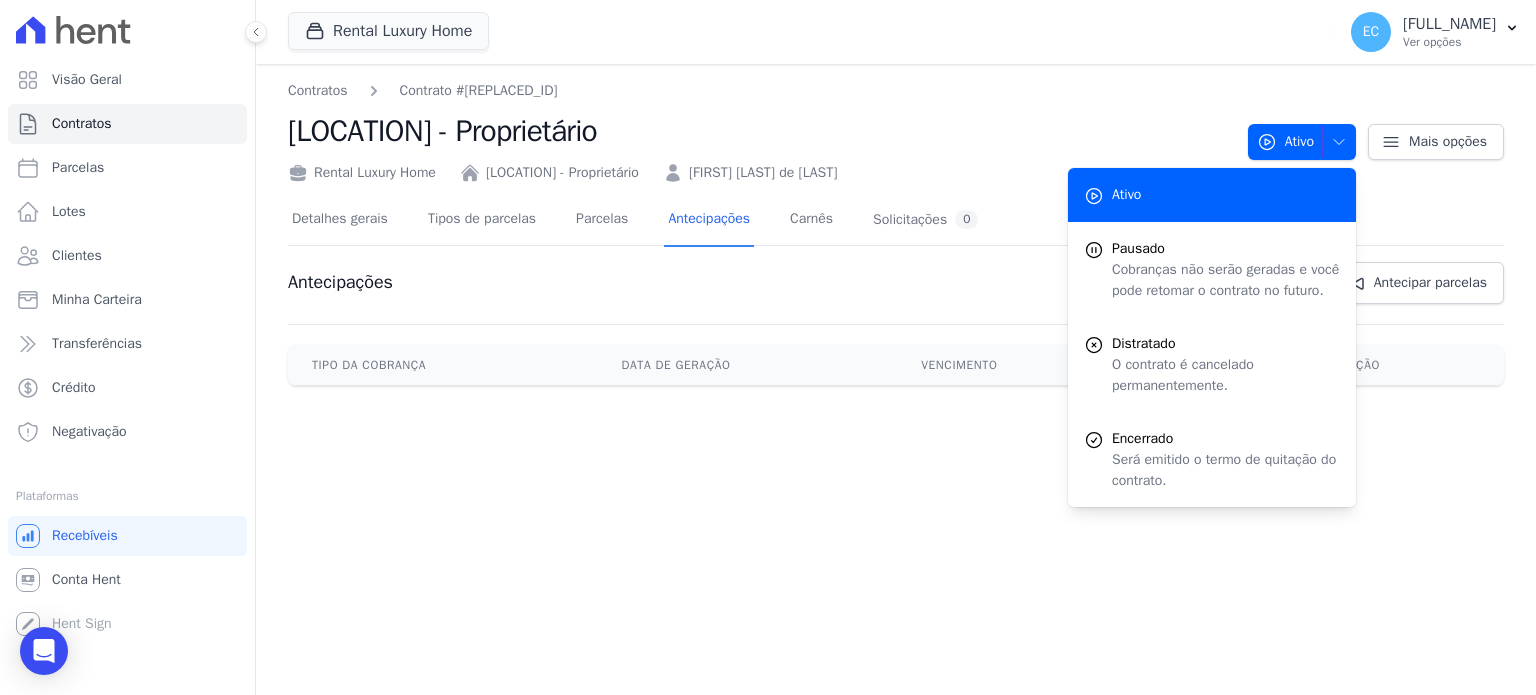 click on "Rental Luxury Home
Grupo Kaiser
Aroka Incorporadora e Administradora LTDA.
Maluhia
Maluhia 2
Rental Luxury Home" at bounding box center (807, 32) 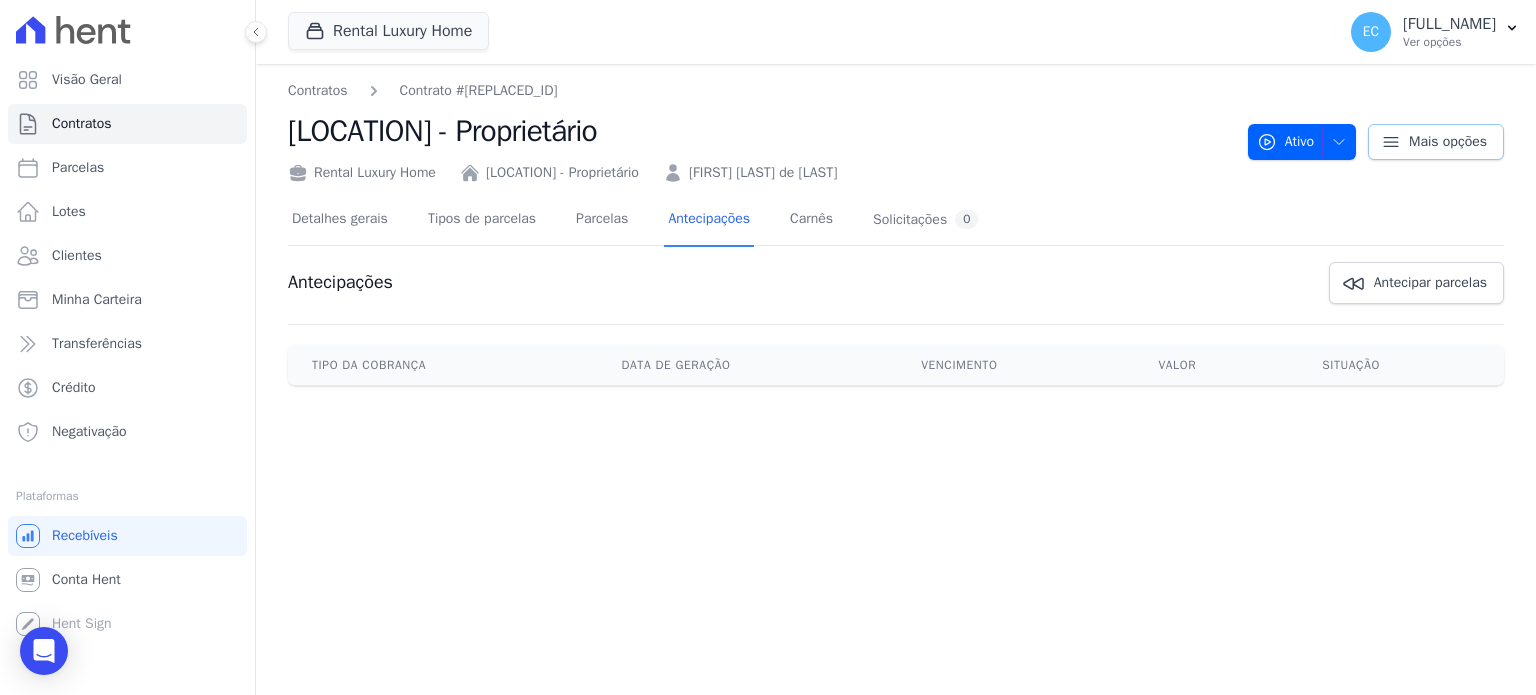 click on "Mais opções" at bounding box center (1448, 142) 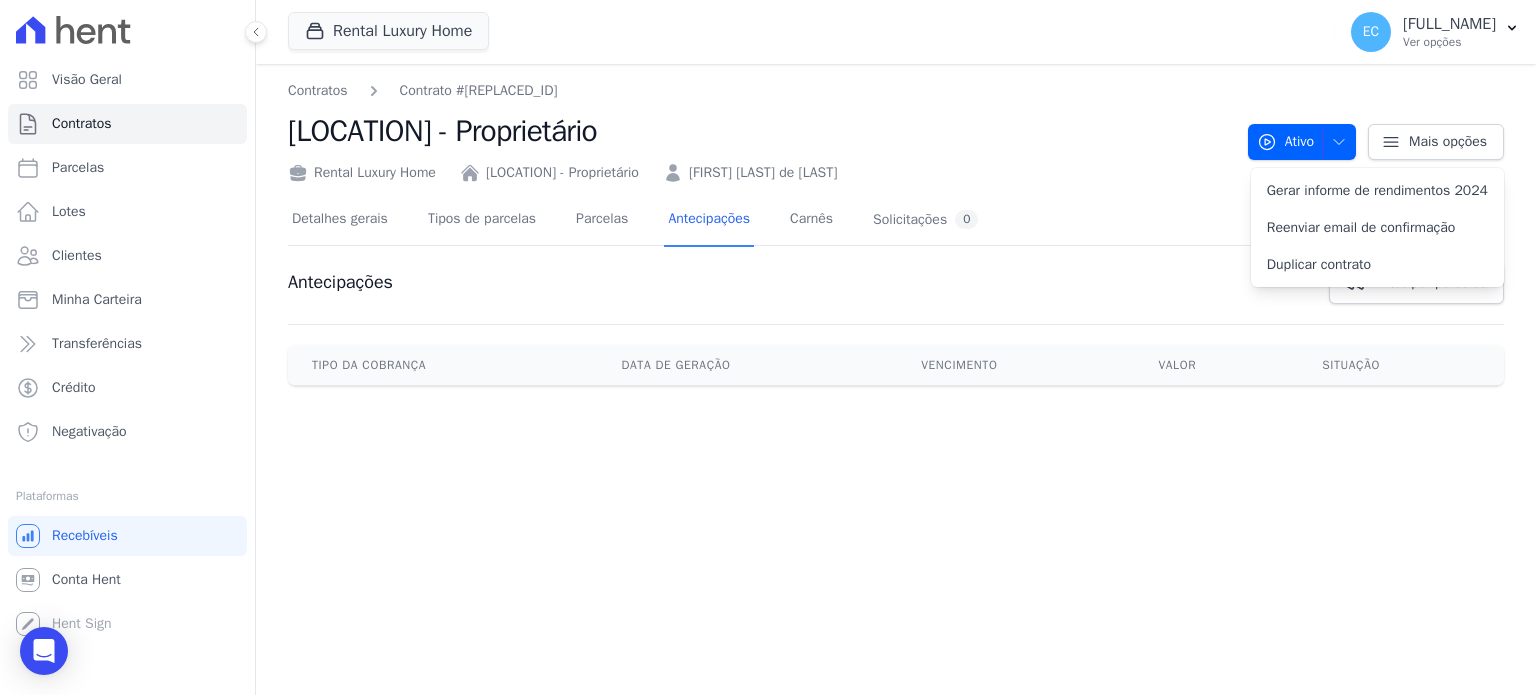click on "Contratos
Contrato
#[REPLACED_ID]" at bounding box center [760, 90] 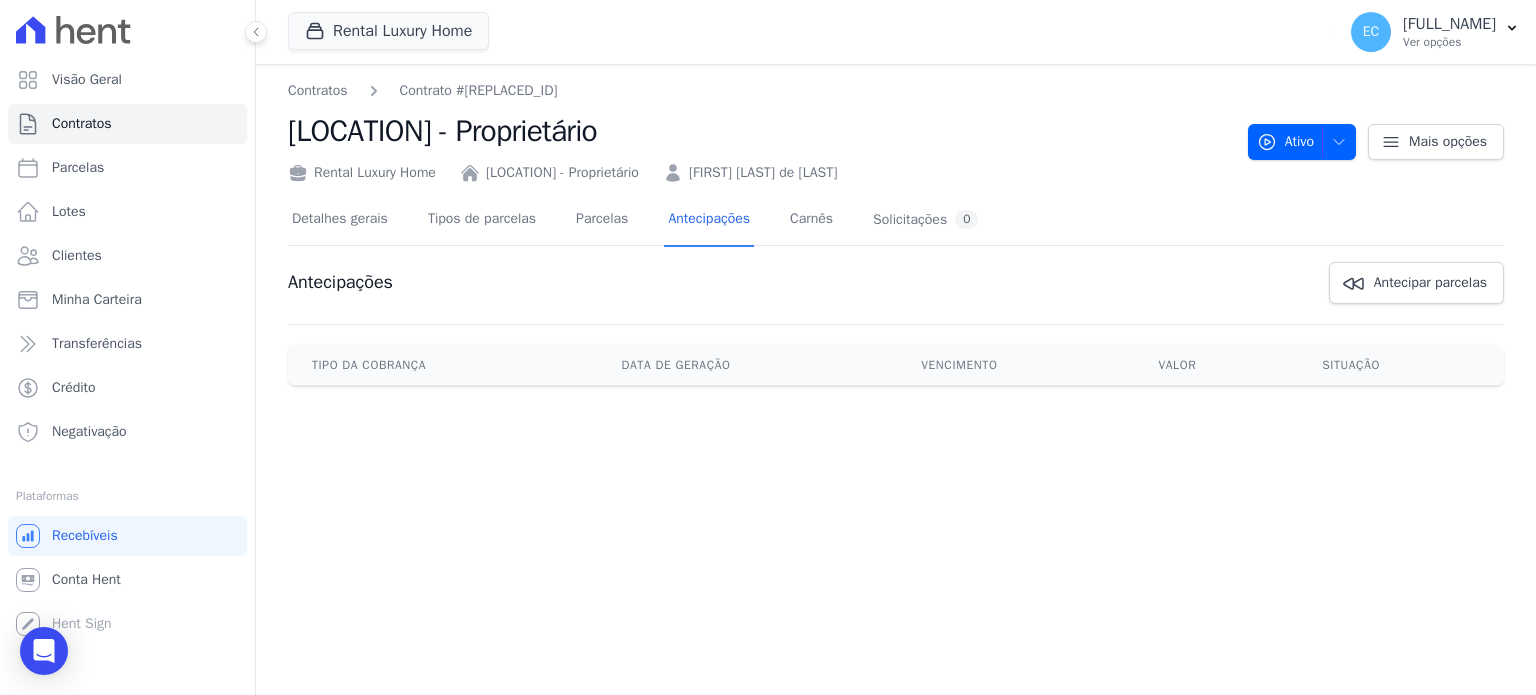 click on "Contratos
Contrato
#[HASH]
[LOCATION] - Proprietário
Rental Luxury Home
[LOCATION] - Proprietário
[FIRST] [LAST] de [LAST]" at bounding box center (760, 131) 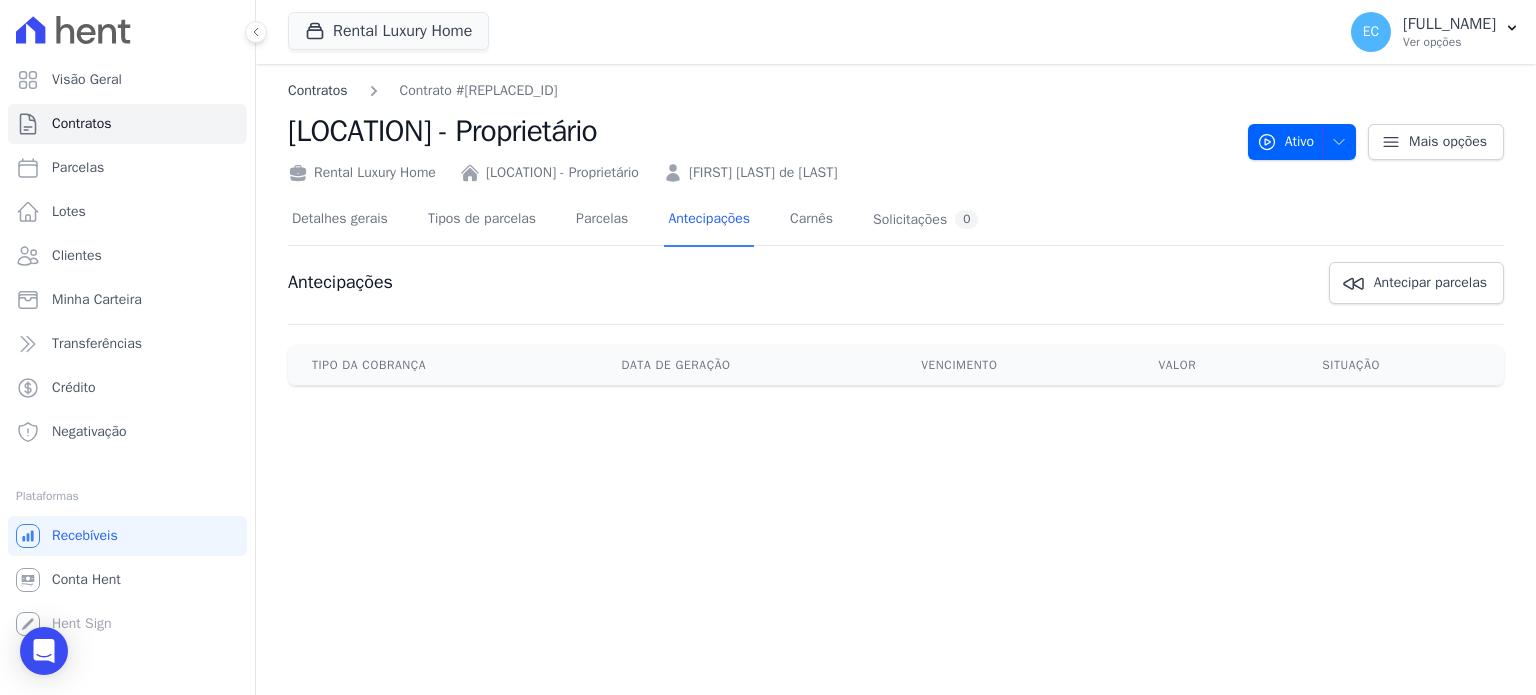 click on "Contratos" at bounding box center (318, 90) 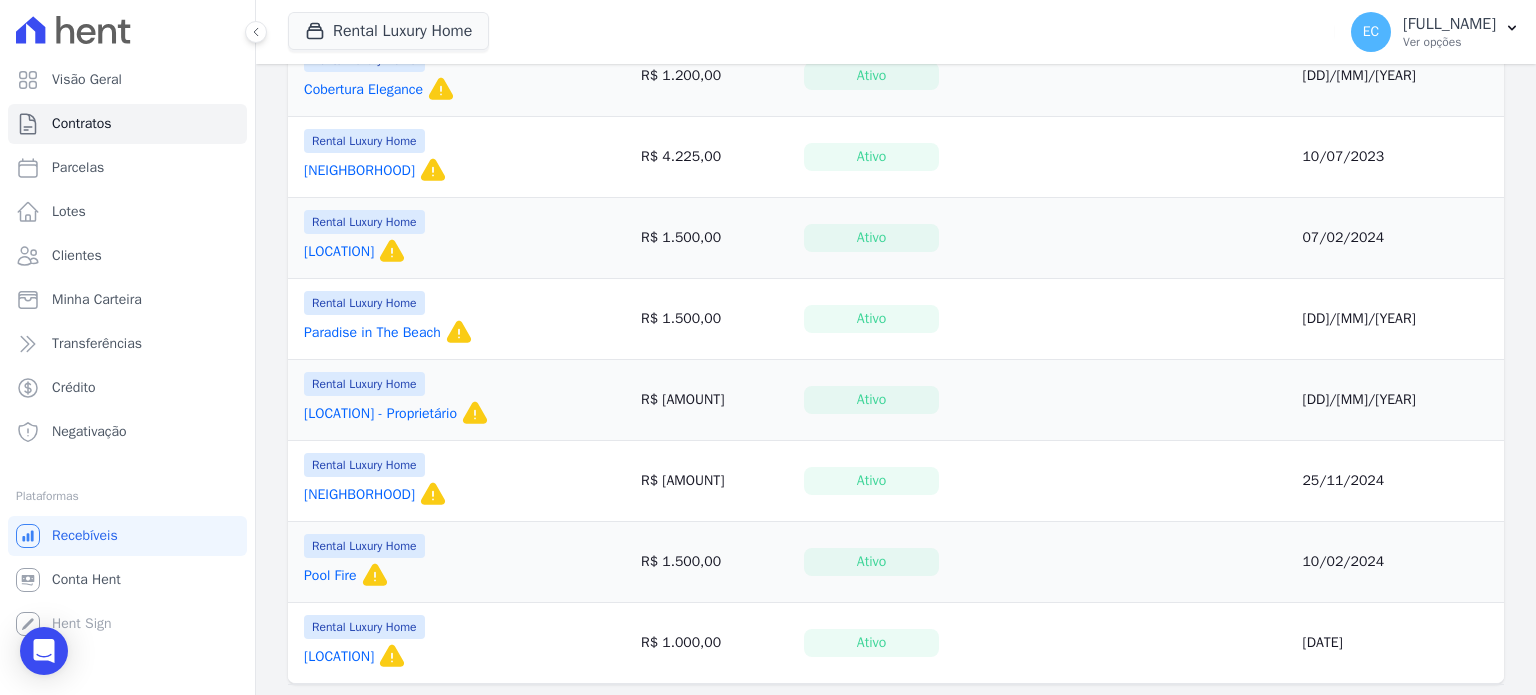 scroll, scrollTop: 468, scrollLeft: 0, axis: vertical 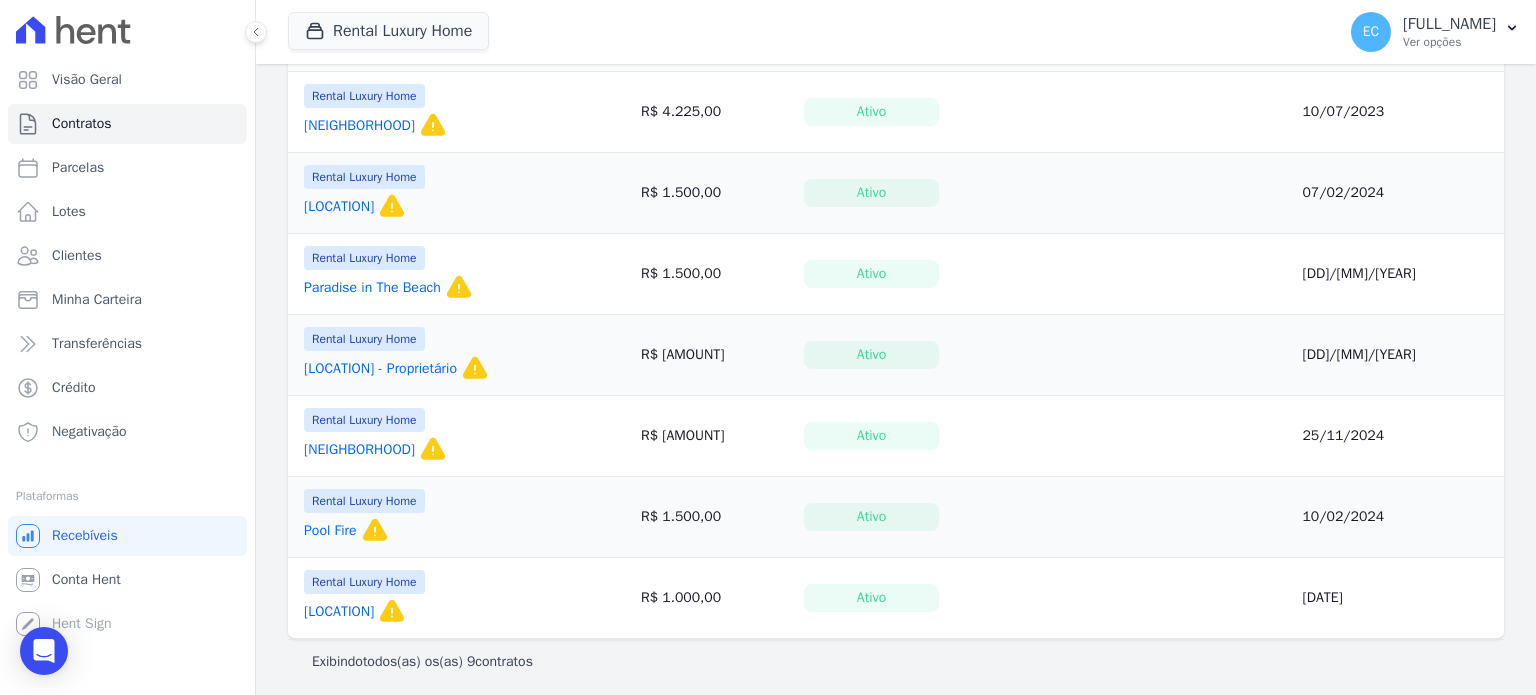 click on "[NEIGHBORHOOD]" at bounding box center [359, 450] 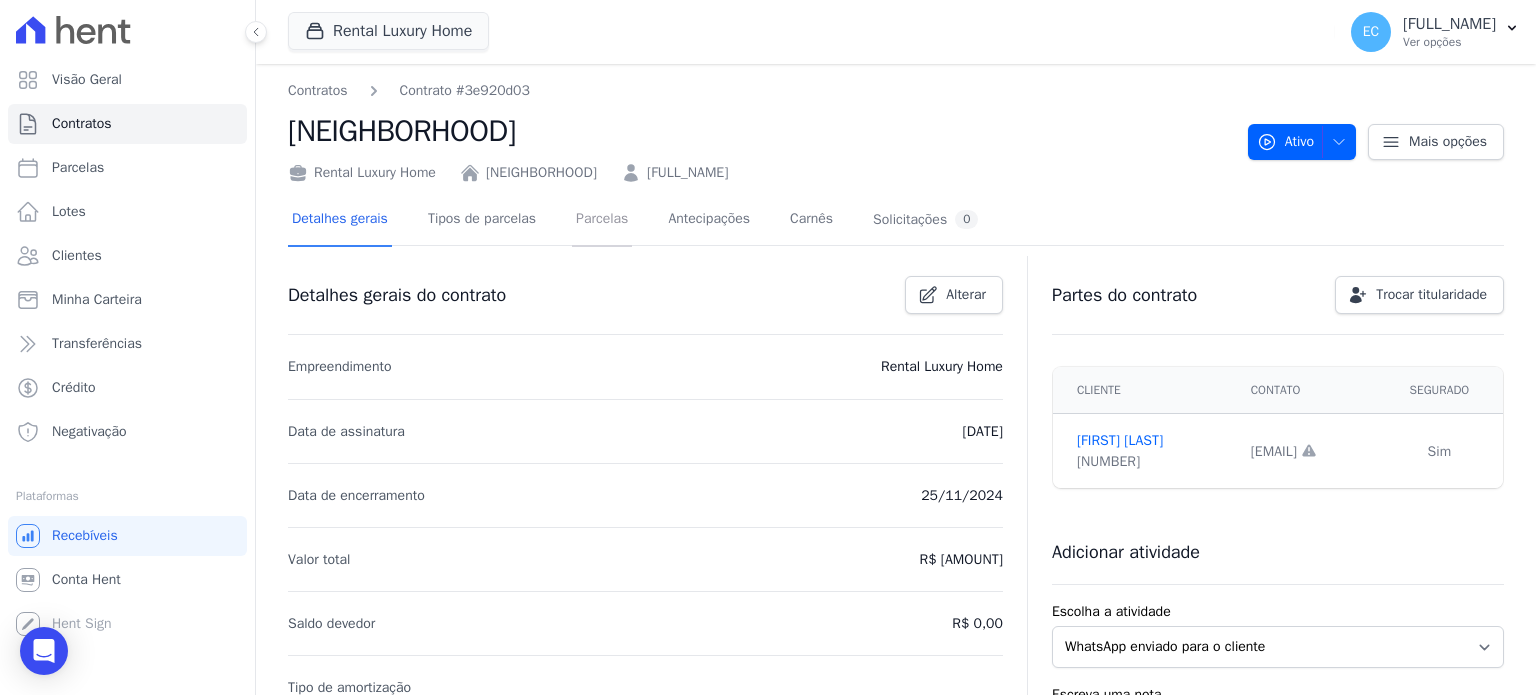 click on "Parcelas" at bounding box center (602, 220) 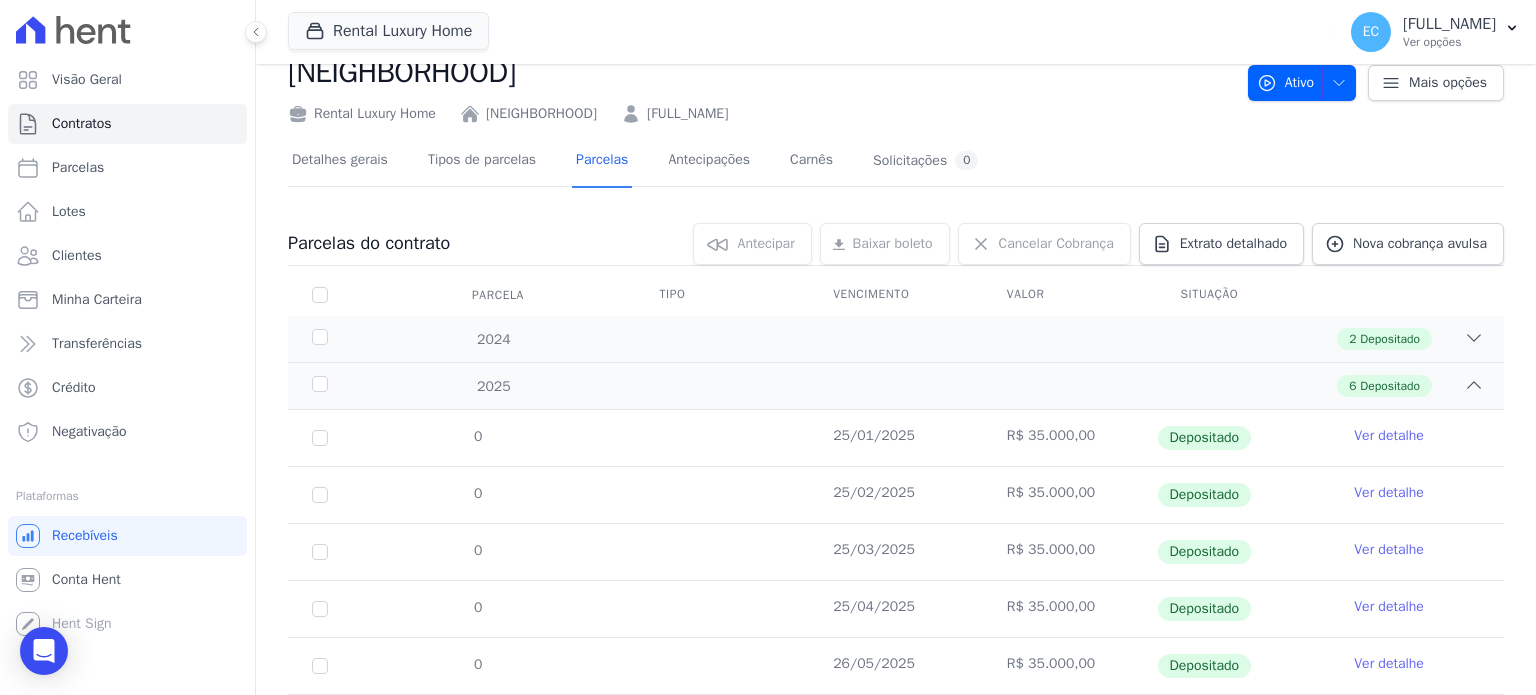 scroll, scrollTop: 0, scrollLeft: 0, axis: both 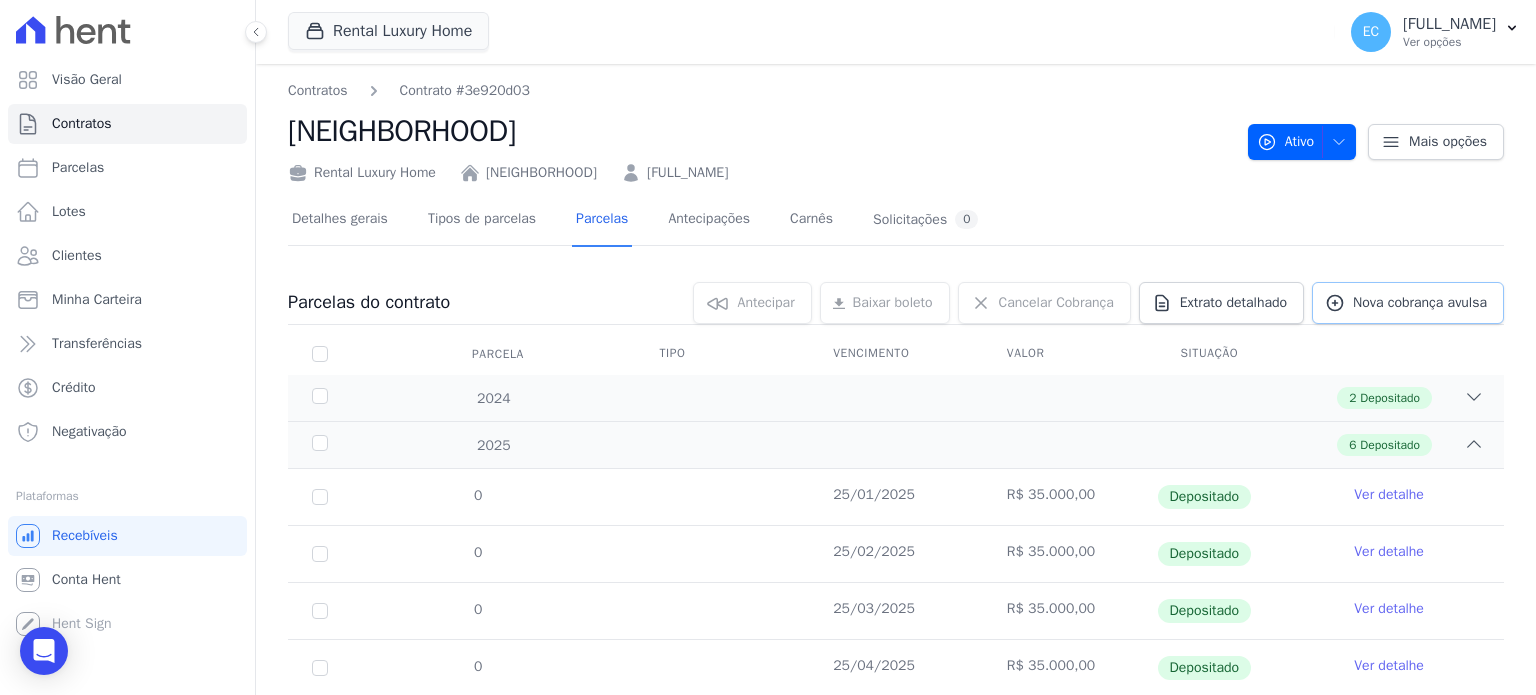 click on "Nova cobrança avulsa" at bounding box center (1420, 303) 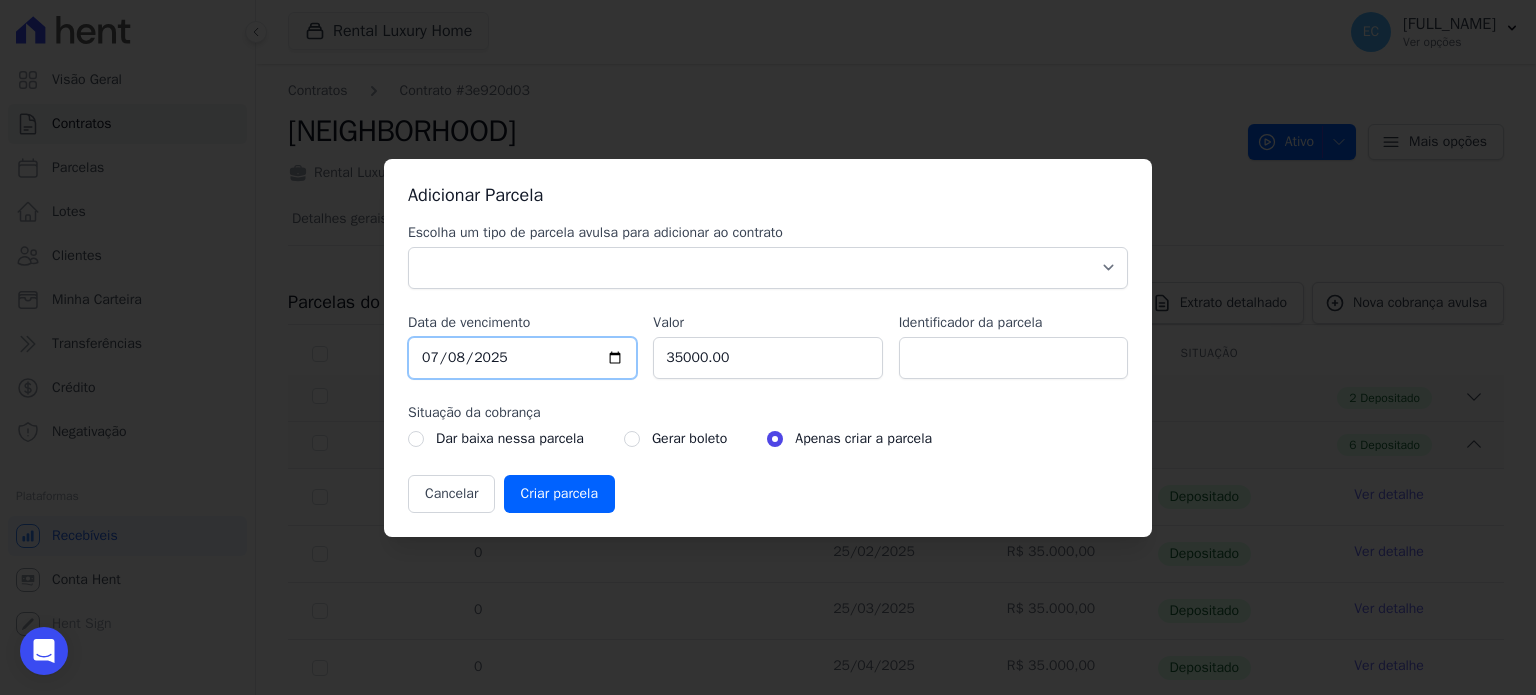 click on "2025-07-08" at bounding box center (522, 358) 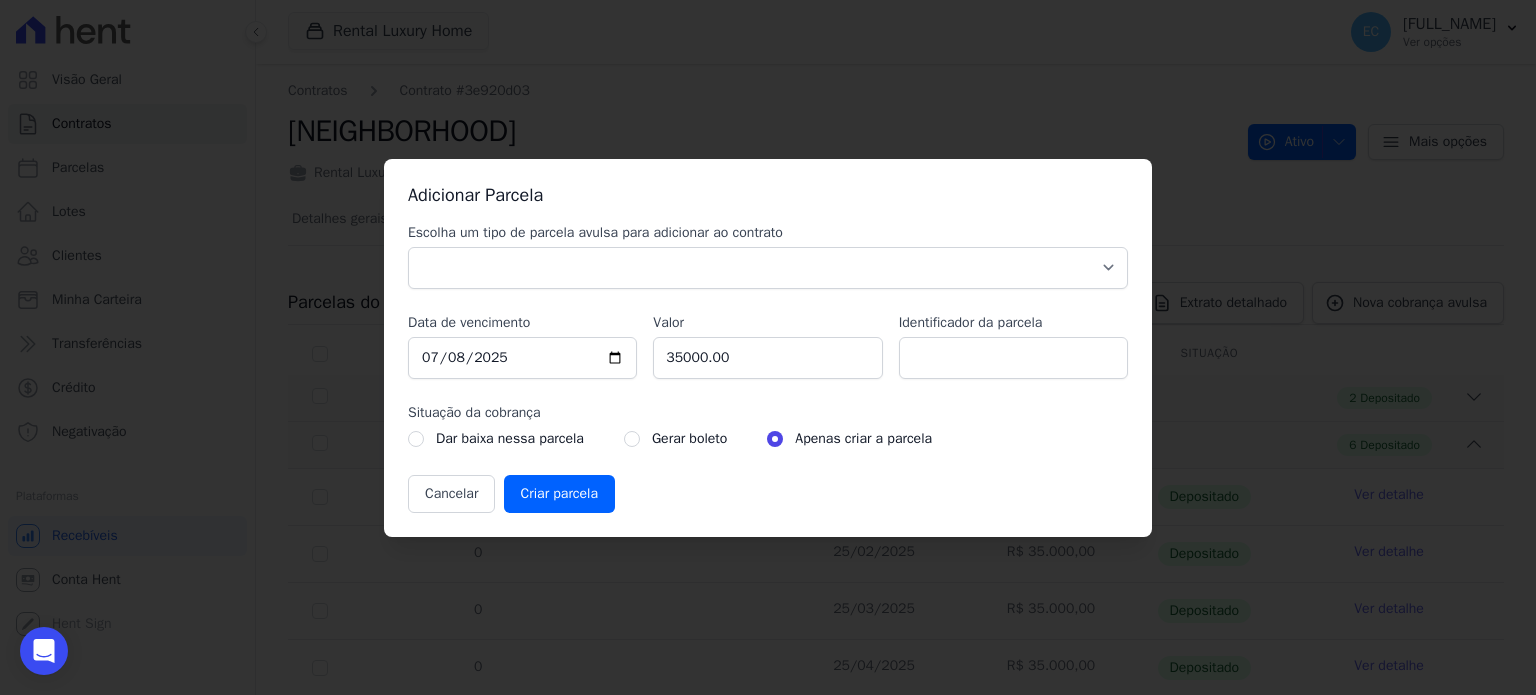 click on "Escolha um tipo de parcela avulsa para adicionar ao contrato" at bounding box center (768, 233) 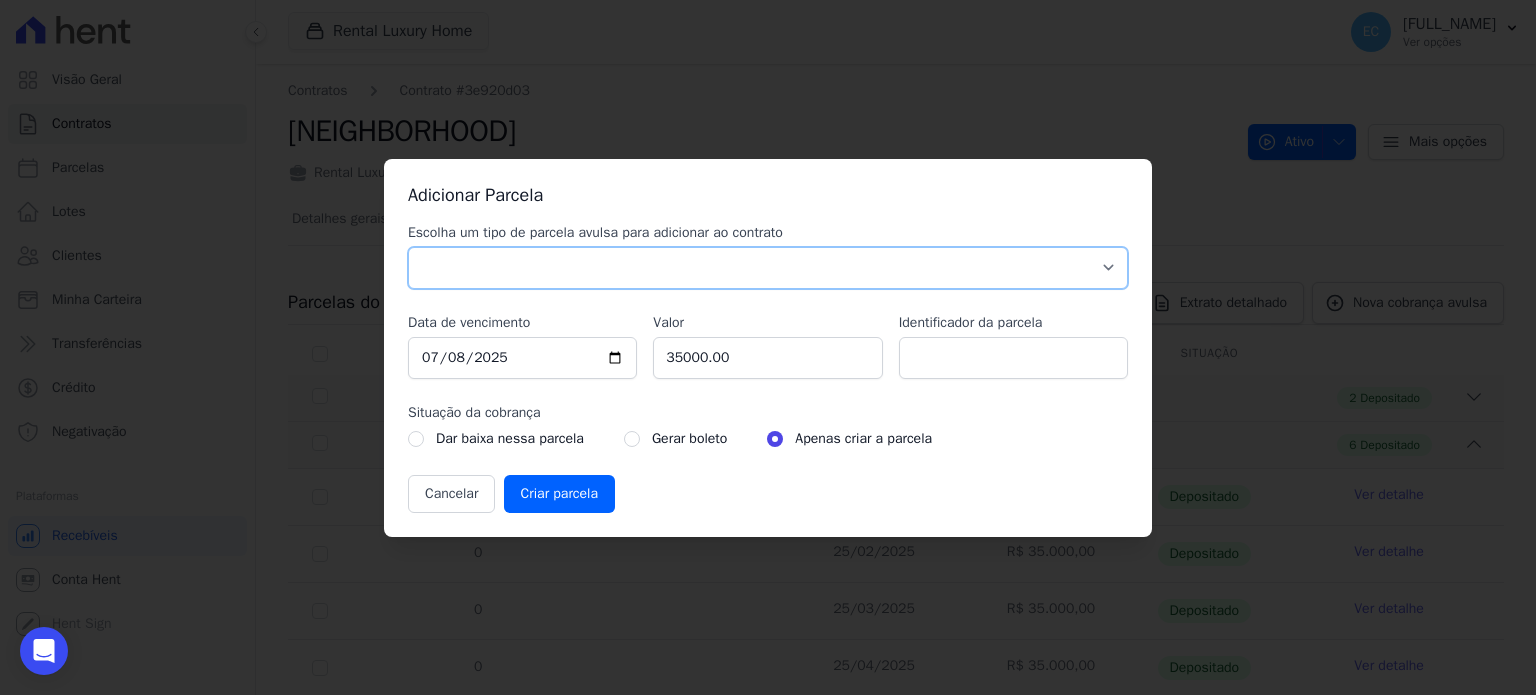 click on "Parcela Normal
Sinal
Caução
Intercalada
Chaves
Pré Chaves
Pós Chaves
Taxas
Quitação
Outros
Parcela do Cliente
Acordo
Financiamento CEF
Comissão
Antecipação" at bounding box center [768, 268] 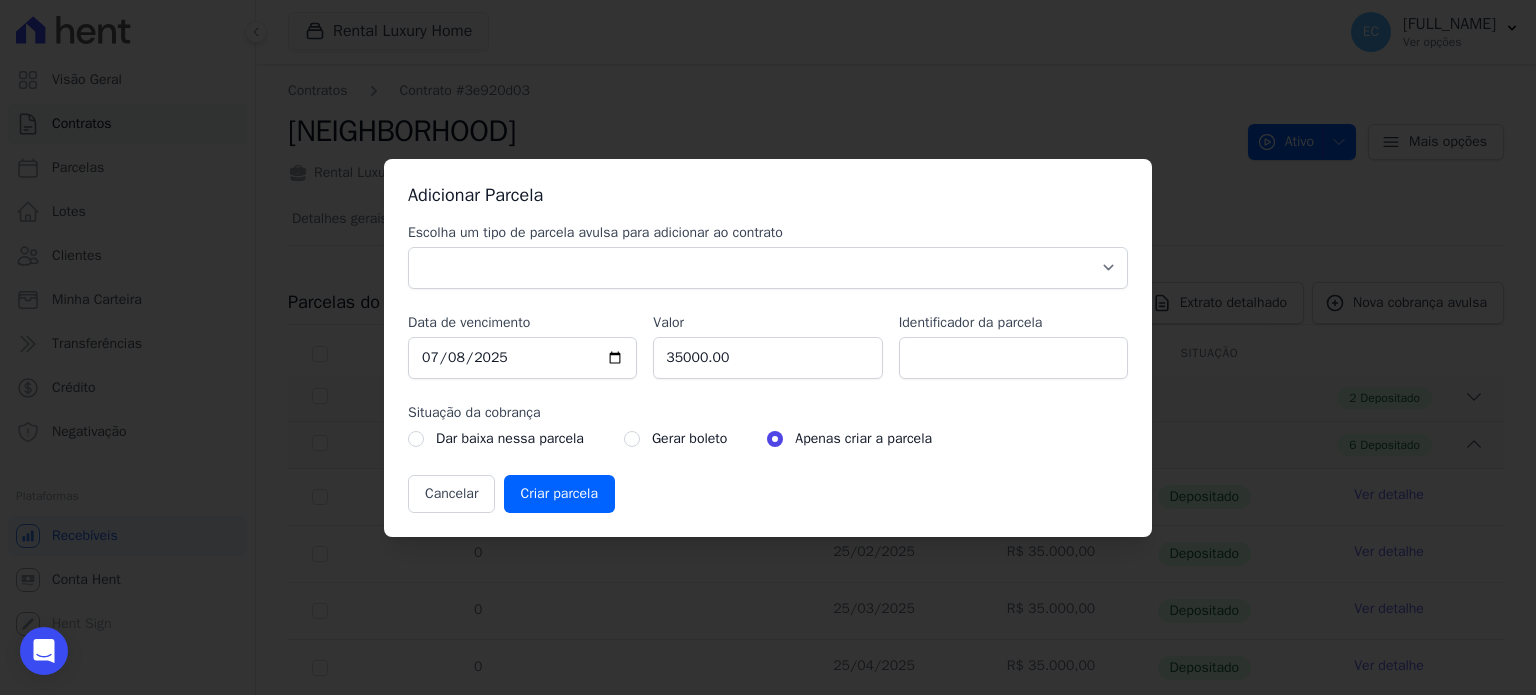 drag, startPoint x: 709, startPoint y: 243, endPoint x: 704, endPoint y: 259, distance: 16.763054 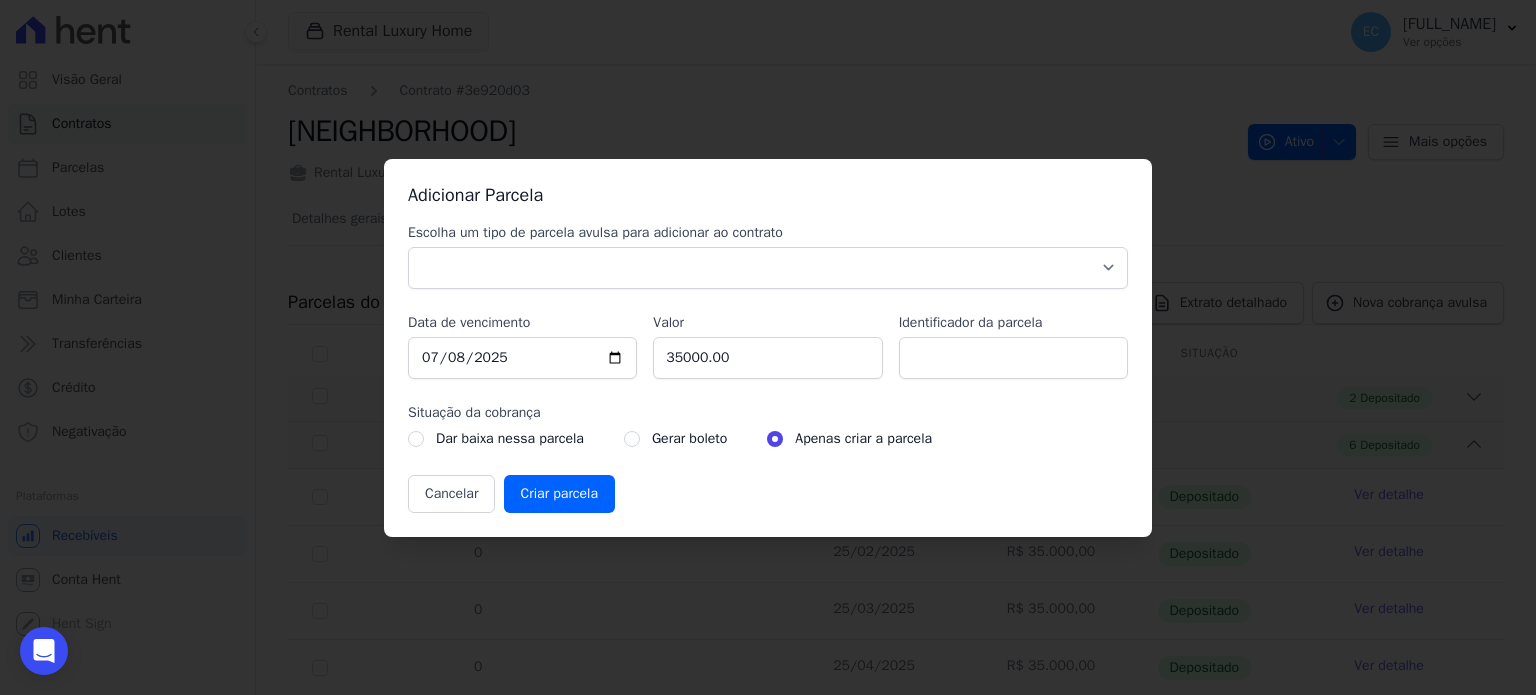 click on "Escolha um tipo de parcela avulsa para adicionar ao contrato
Parcela Normal
Sinal
Caução
Intercalada
Chaves
Pré Chaves
Pós Chaves
Taxas
Quitação
Outros
Parcela do Cliente
Acordo
Financiamento CEF
Comissão
Antecipação" at bounding box center (768, 256) 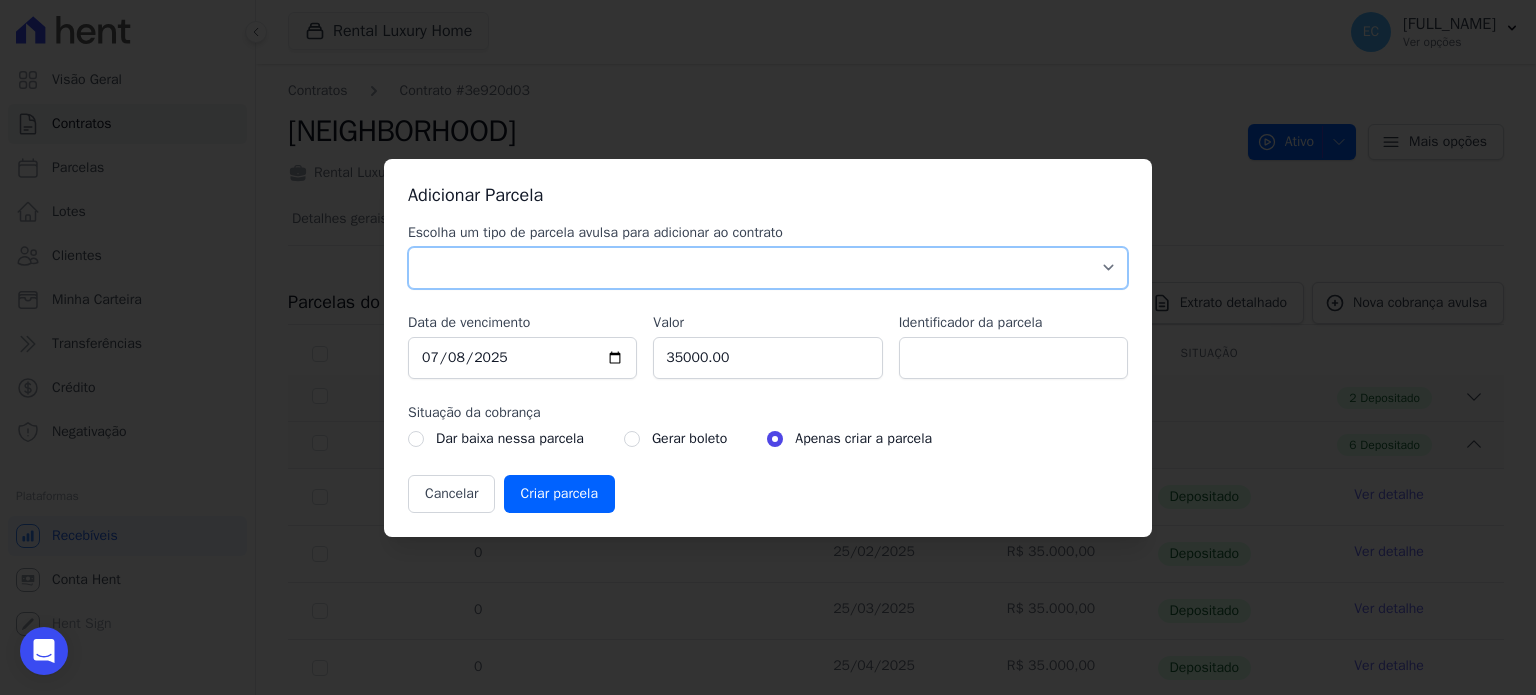 click on "Parcela Normal
Sinal
Caução
Intercalada
Chaves
Pré Chaves
Pós Chaves
Taxas
Quitação
Outros
Parcela do Cliente
Acordo
Financiamento CEF
Comissão
Antecipação" at bounding box center [768, 268] 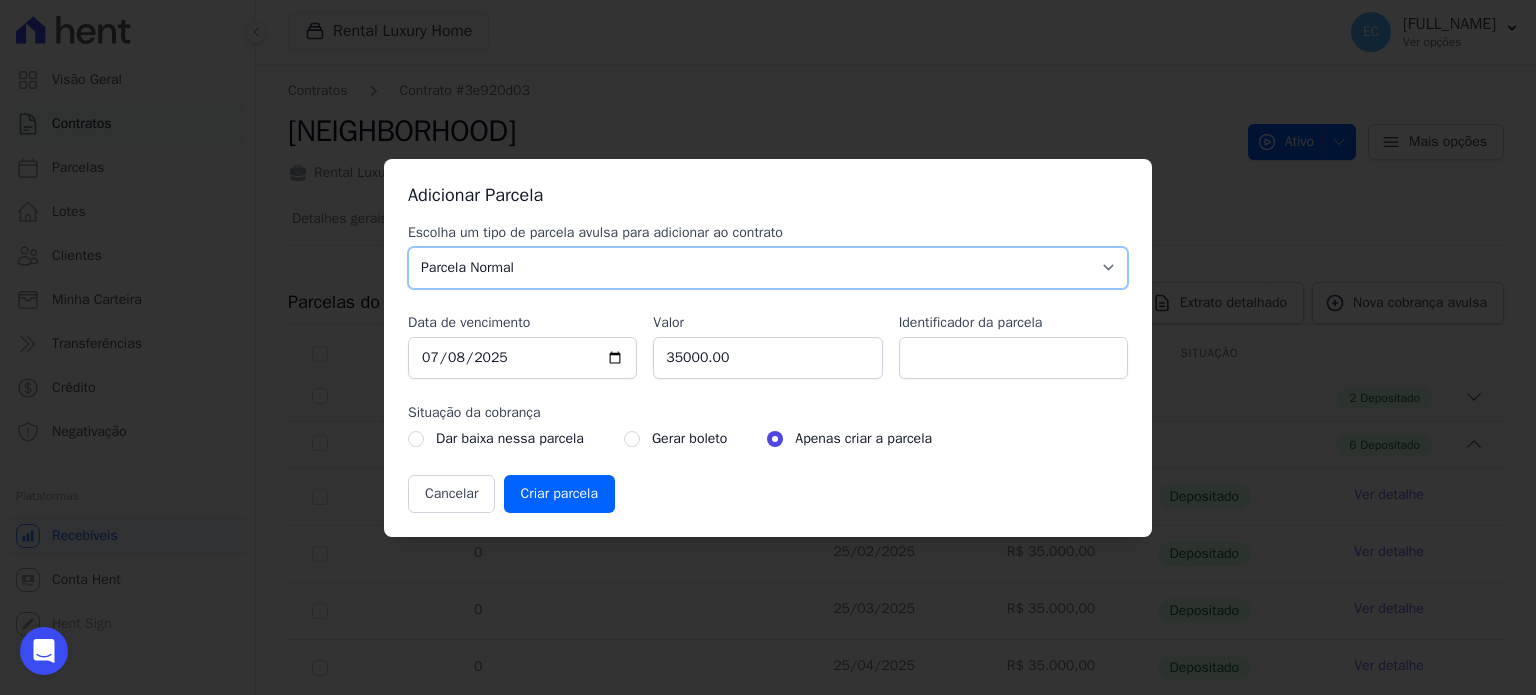 click on "Parcela Normal
Sinal
Caução
Intercalada
Chaves
Pré Chaves
Pós Chaves
Taxas
Quitação
Outros
Parcela do Cliente
Acordo
Financiamento CEF
Comissão
Antecipação" at bounding box center (768, 268) 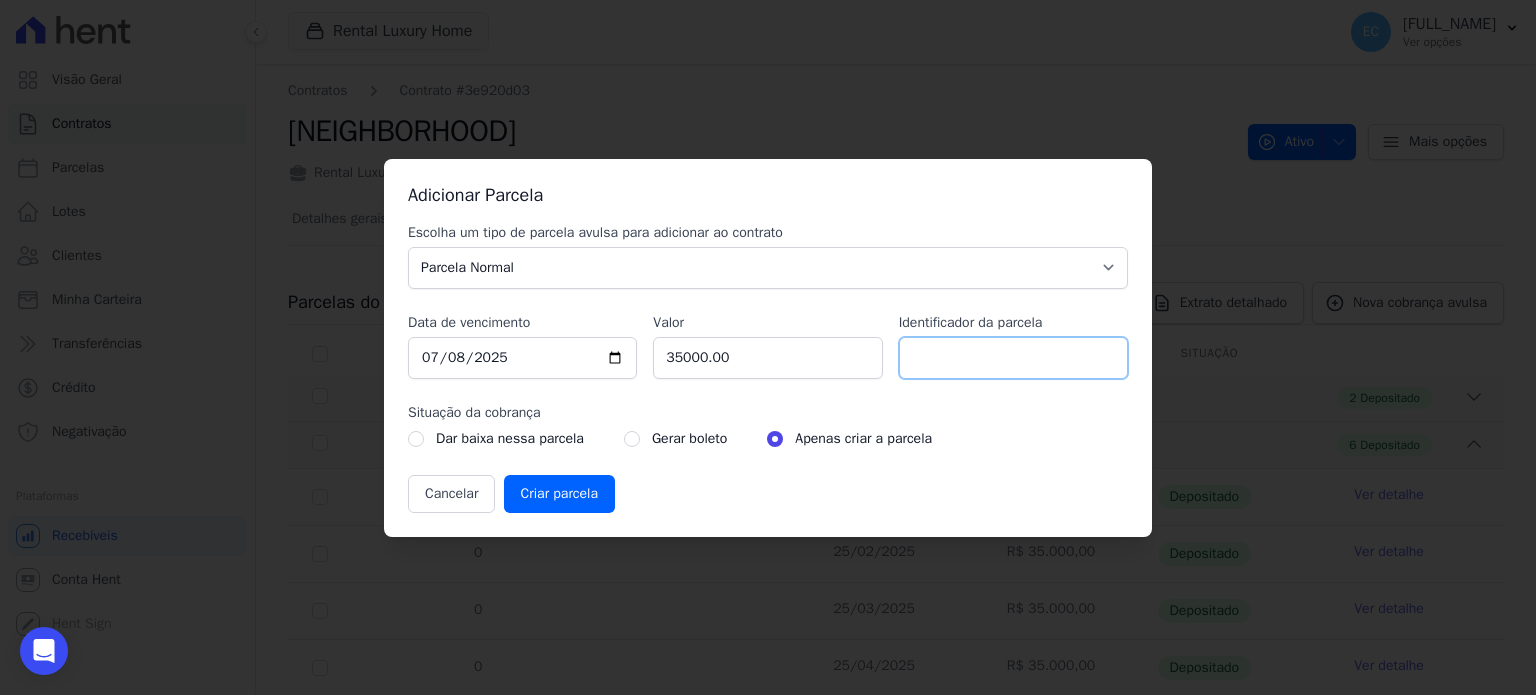 click on "Identificador da parcela" at bounding box center [1013, 358] 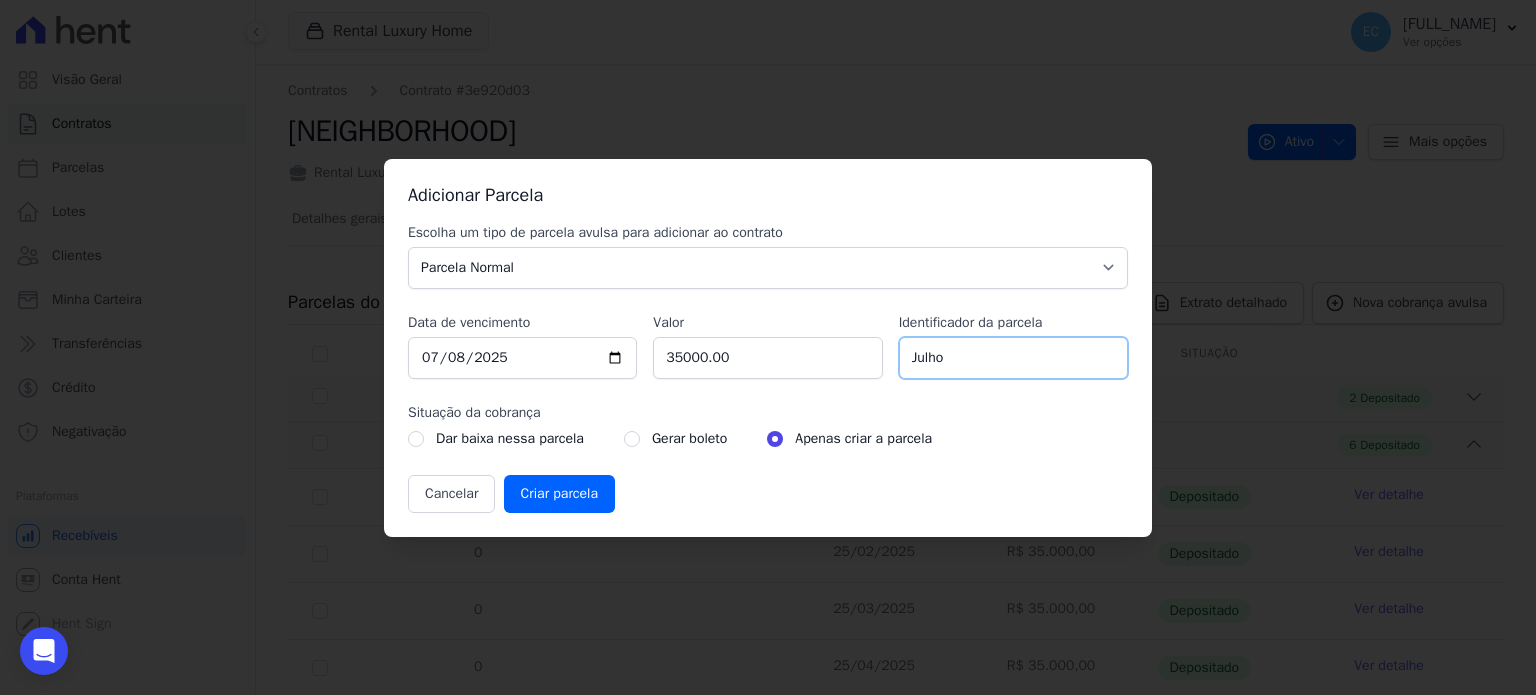 type on "Julho" 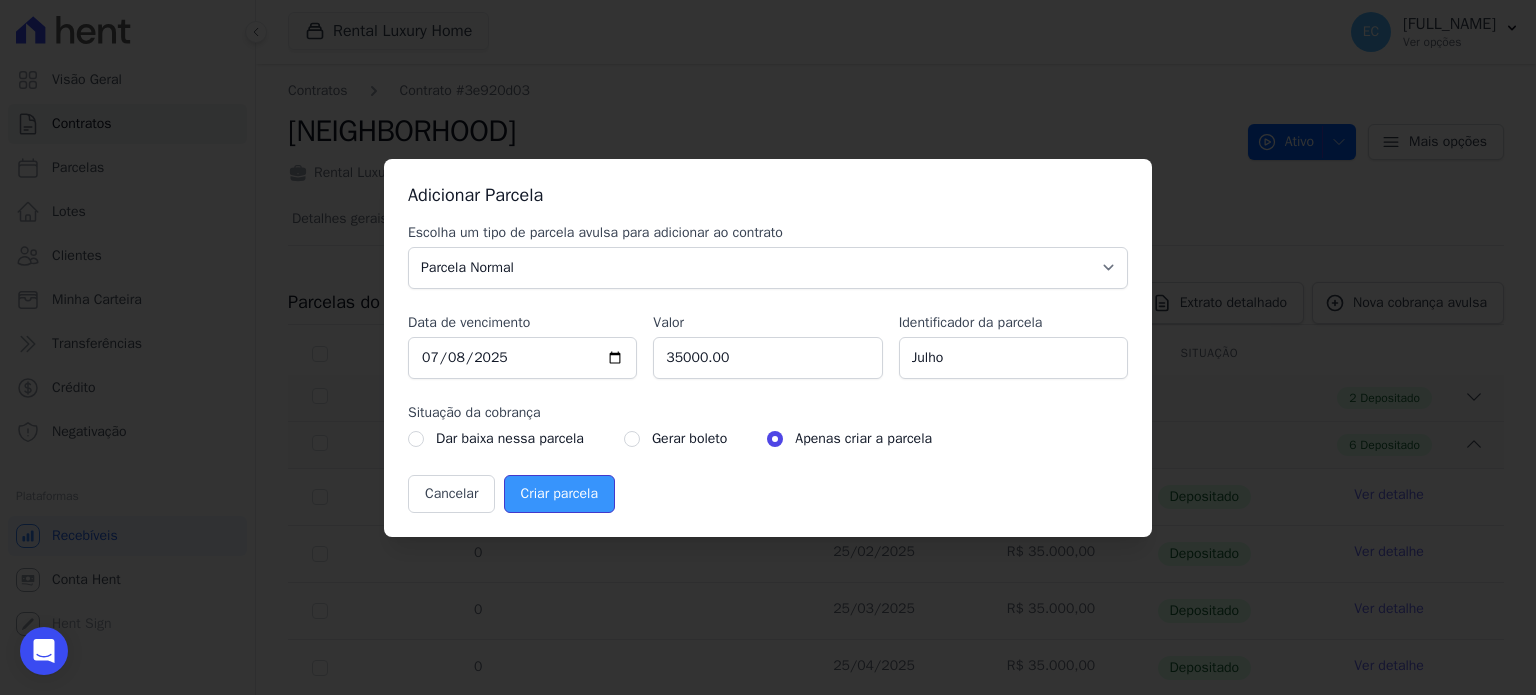 click on "Criar parcela" at bounding box center [559, 494] 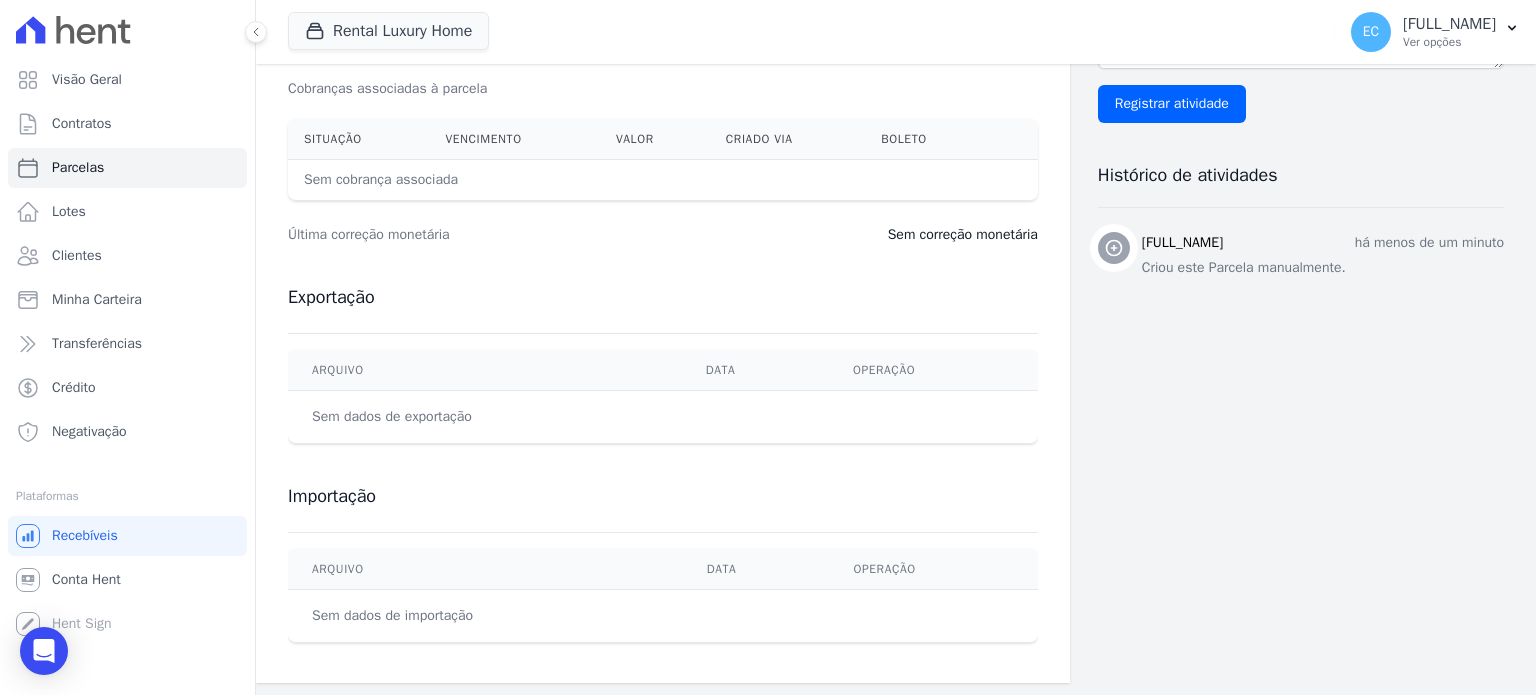 scroll, scrollTop: 0, scrollLeft: 0, axis: both 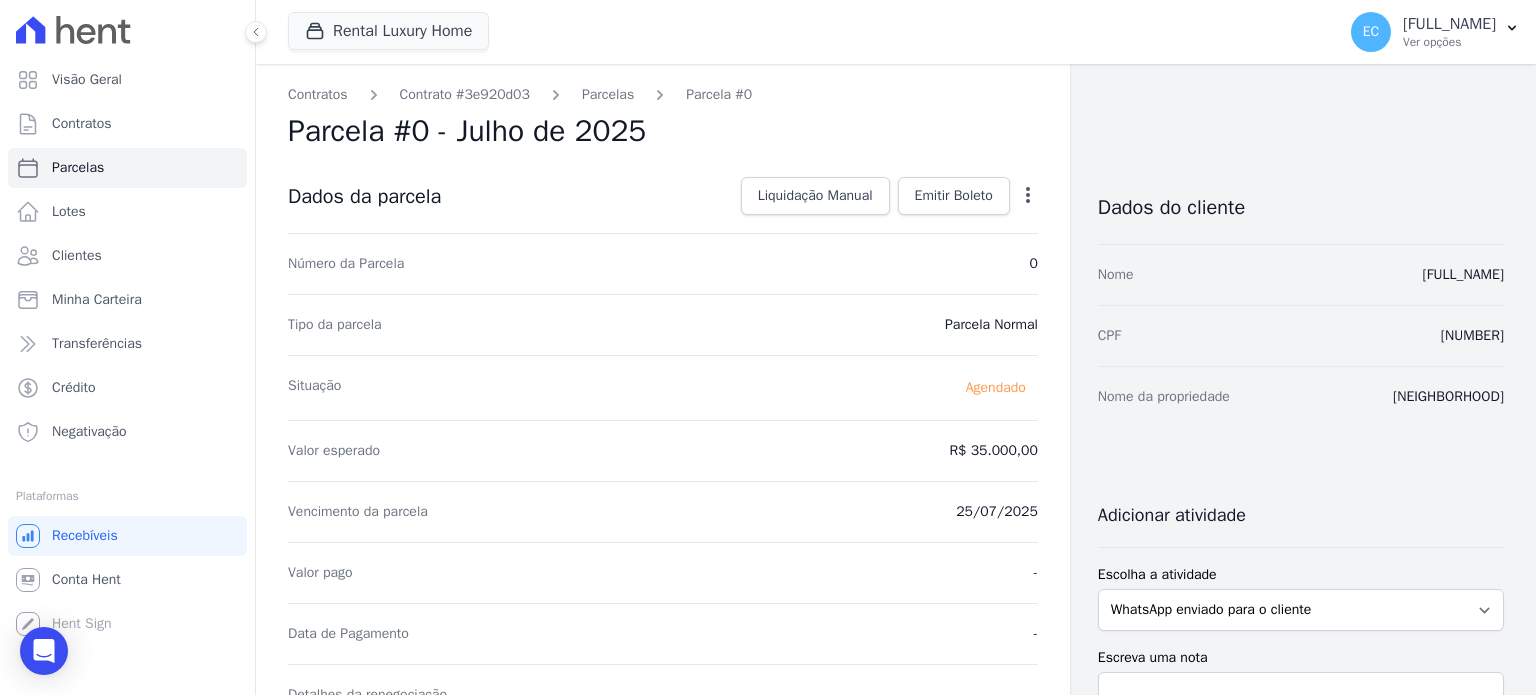 click on "Contratos
Contrato
#[REPLACED_ID]
Parcelas
Parcela
#0
Parcela #0 - Julho de [YEAR]
Dados da parcela
Liquidação Manual
Liquidação Manual
Data de Pagamento
[YEAR]-07-08
Valor pago
R$
[AMOUNT]" at bounding box center [663, 707] 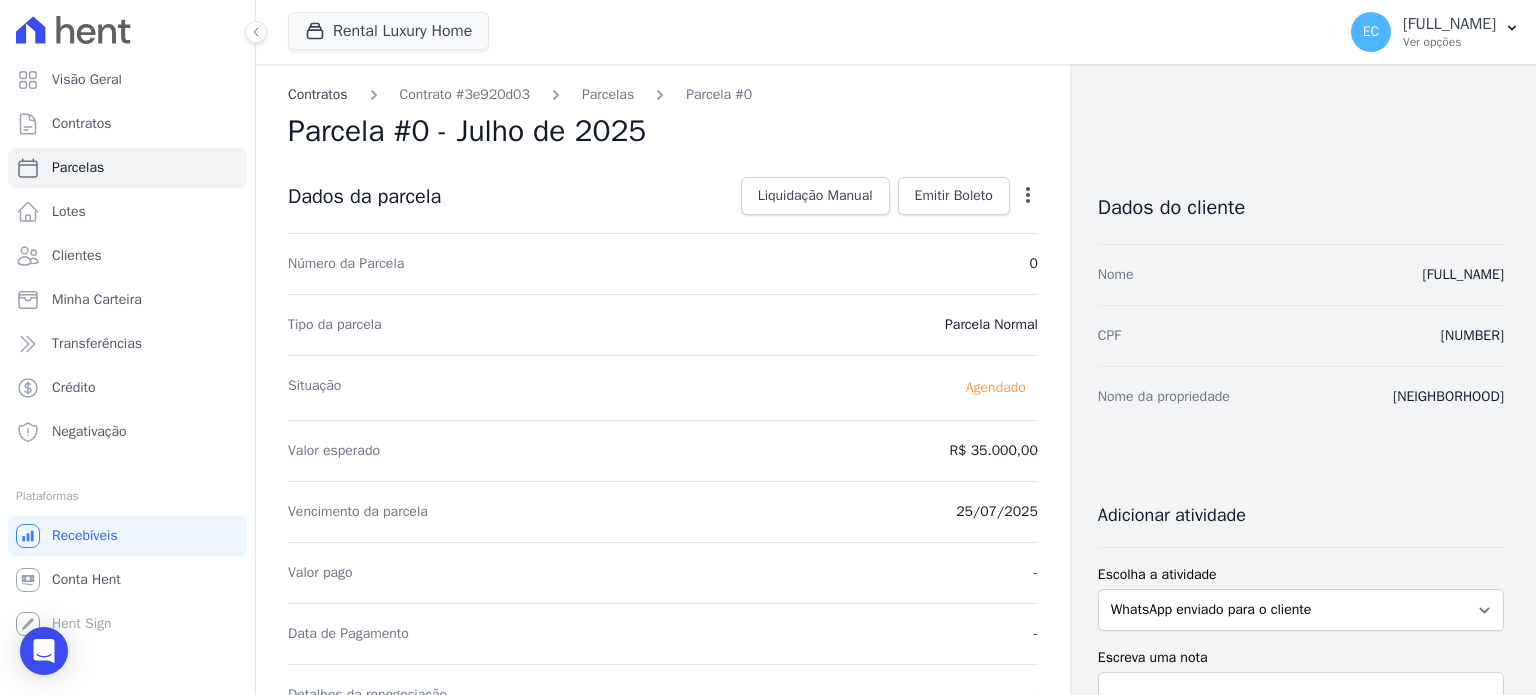click on "Contratos" at bounding box center [318, 94] 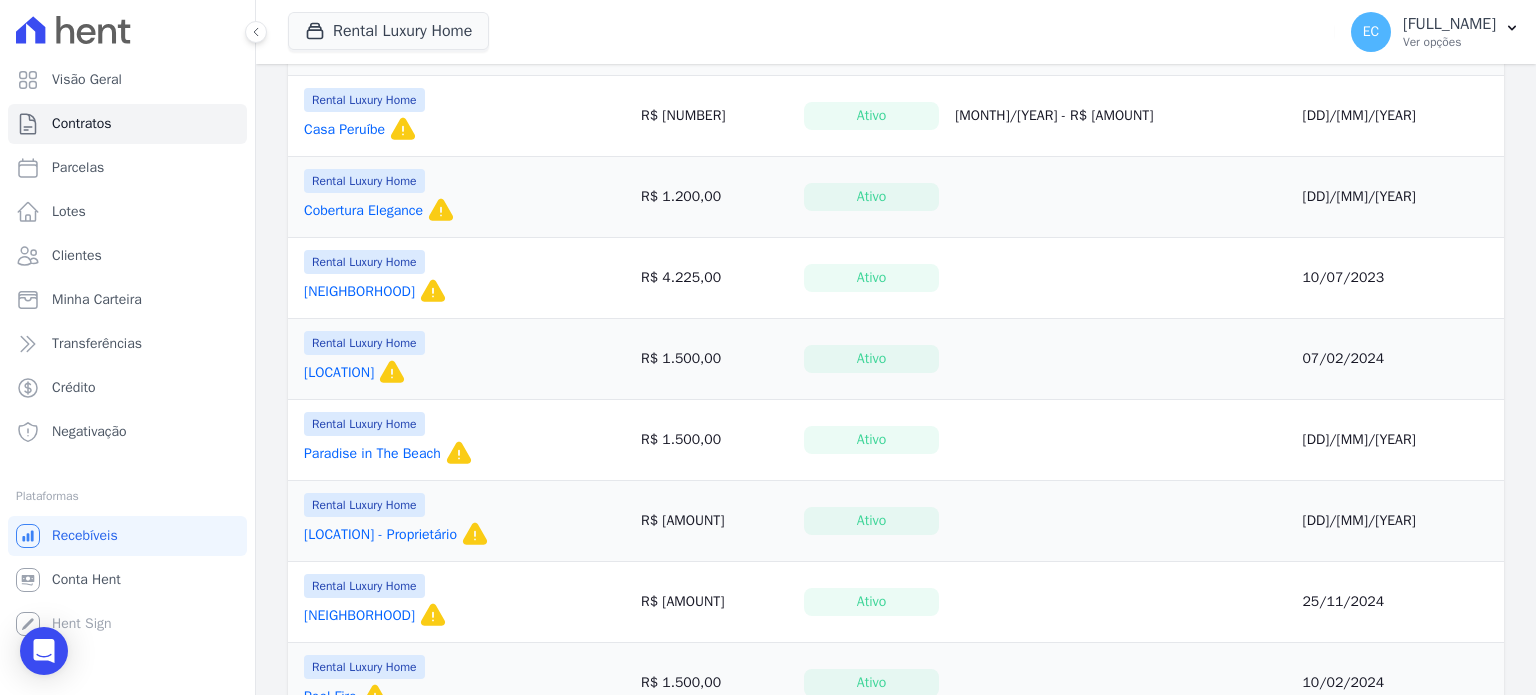 scroll, scrollTop: 268, scrollLeft: 0, axis: vertical 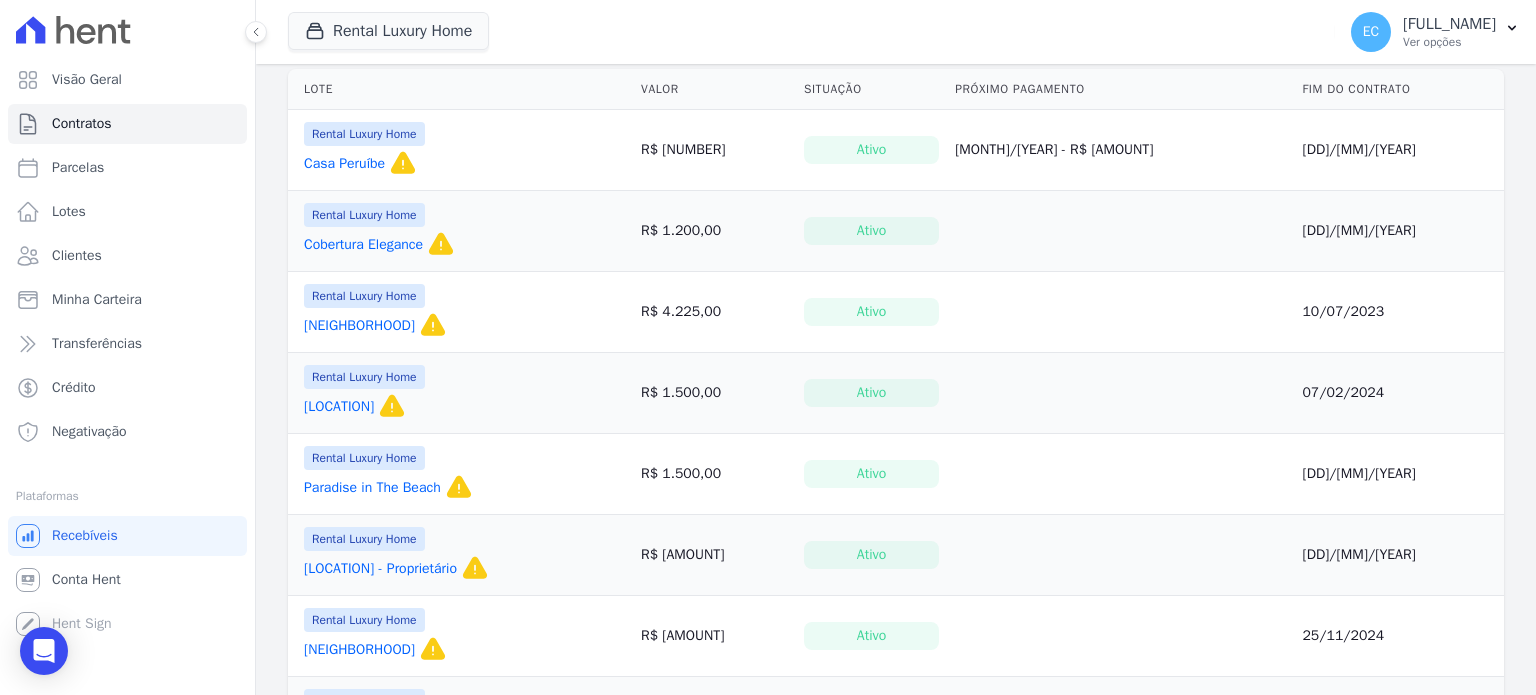 click on "[LOCATION]" at bounding box center [339, 407] 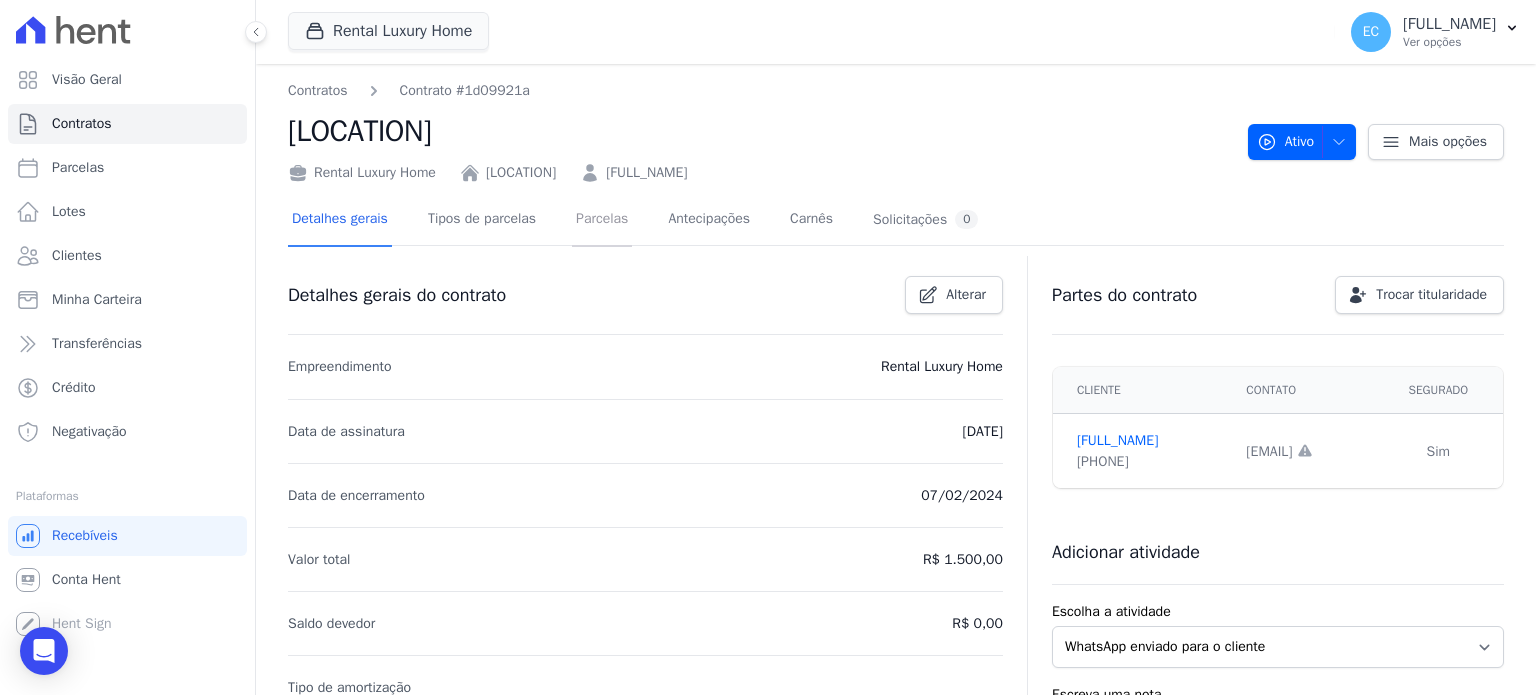 click on "Parcelas" at bounding box center (602, 220) 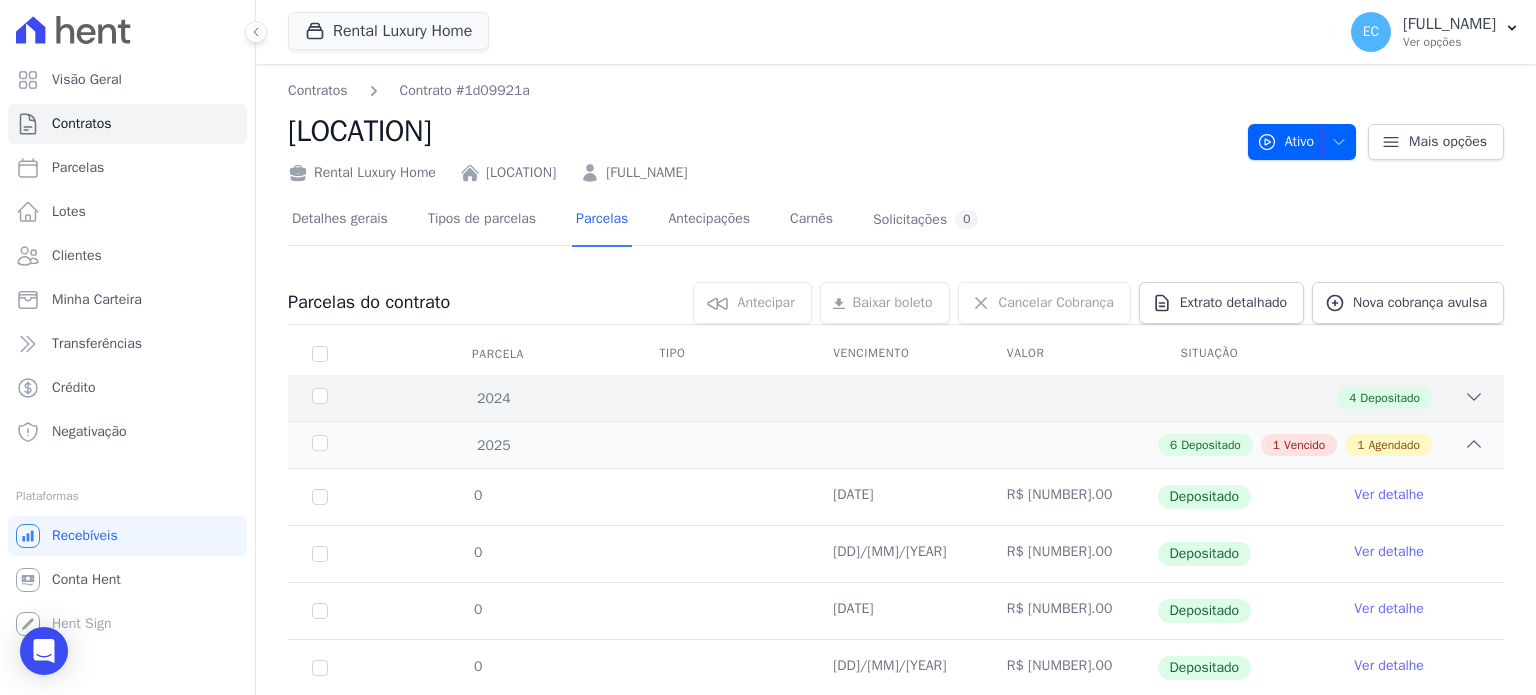scroll, scrollTop: 0, scrollLeft: 0, axis: both 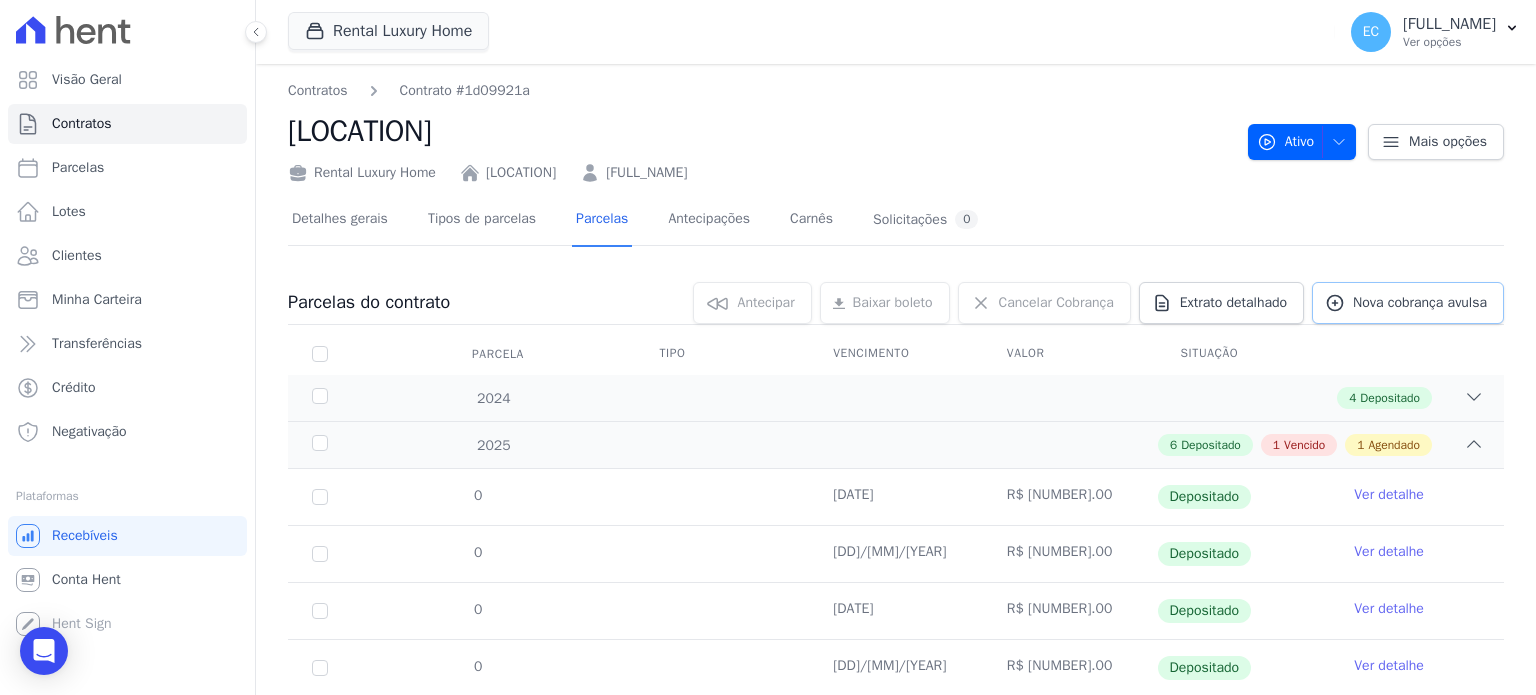 click on "Nova cobrança avulsa" at bounding box center [1408, 303] 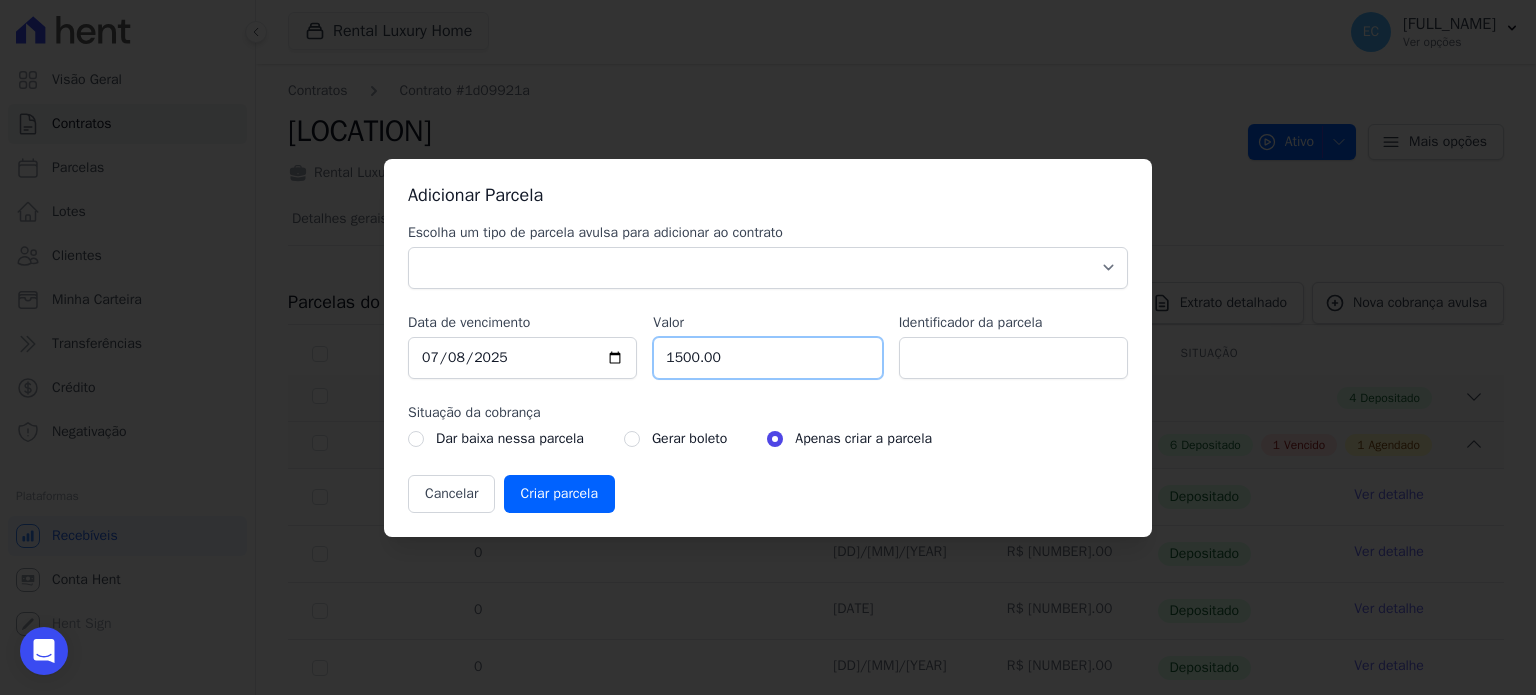 drag, startPoint x: 835, startPoint y: 364, endPoint x: 392, endPoint y: 287, distance: 449.6421 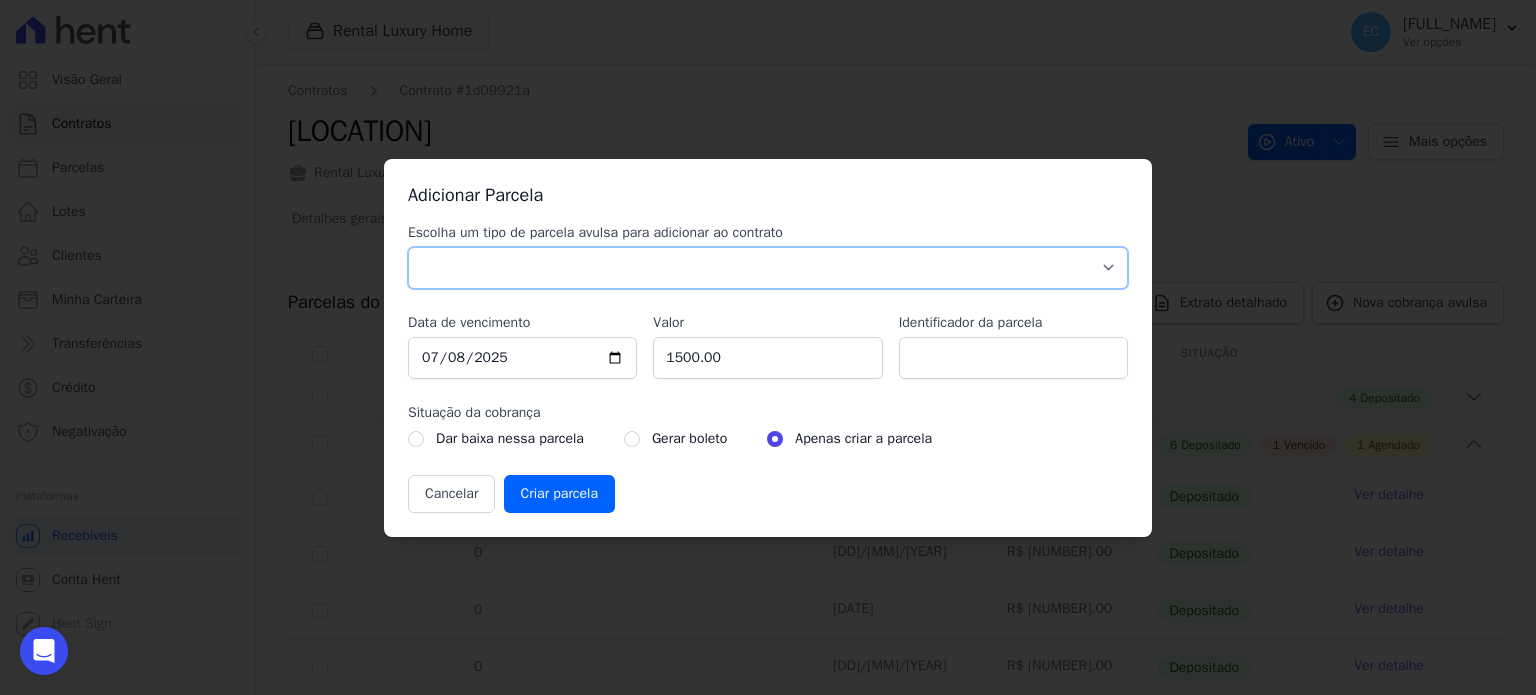 click on "Parcela Normal
Sinal
Caução
Intercalada
Chaves
Pré Chaves
Pós Chaves
Taxas
Quitação
Outros
Parcela do Cliente
Acordo
Financiamento CEF
Comissão
Antecipação" at bounding box center (768, 268) 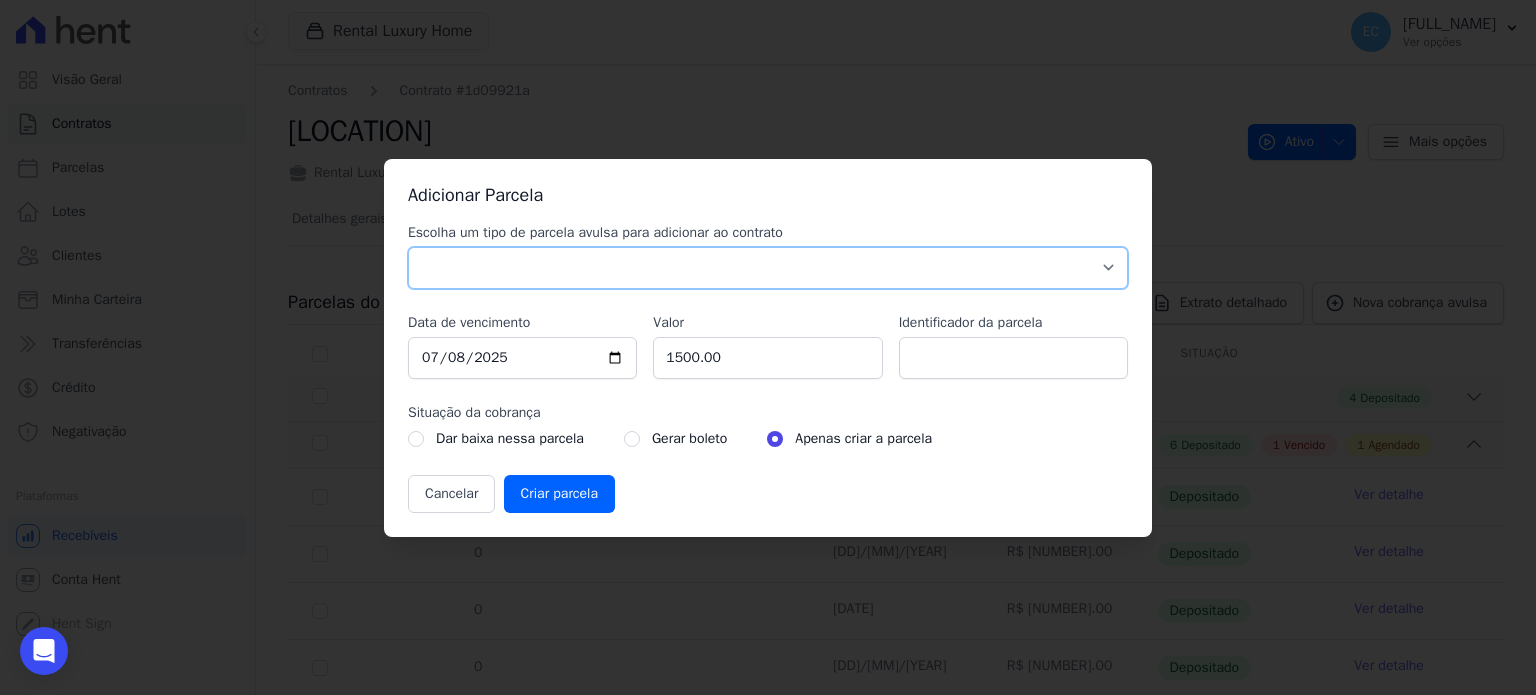 select on "standard" 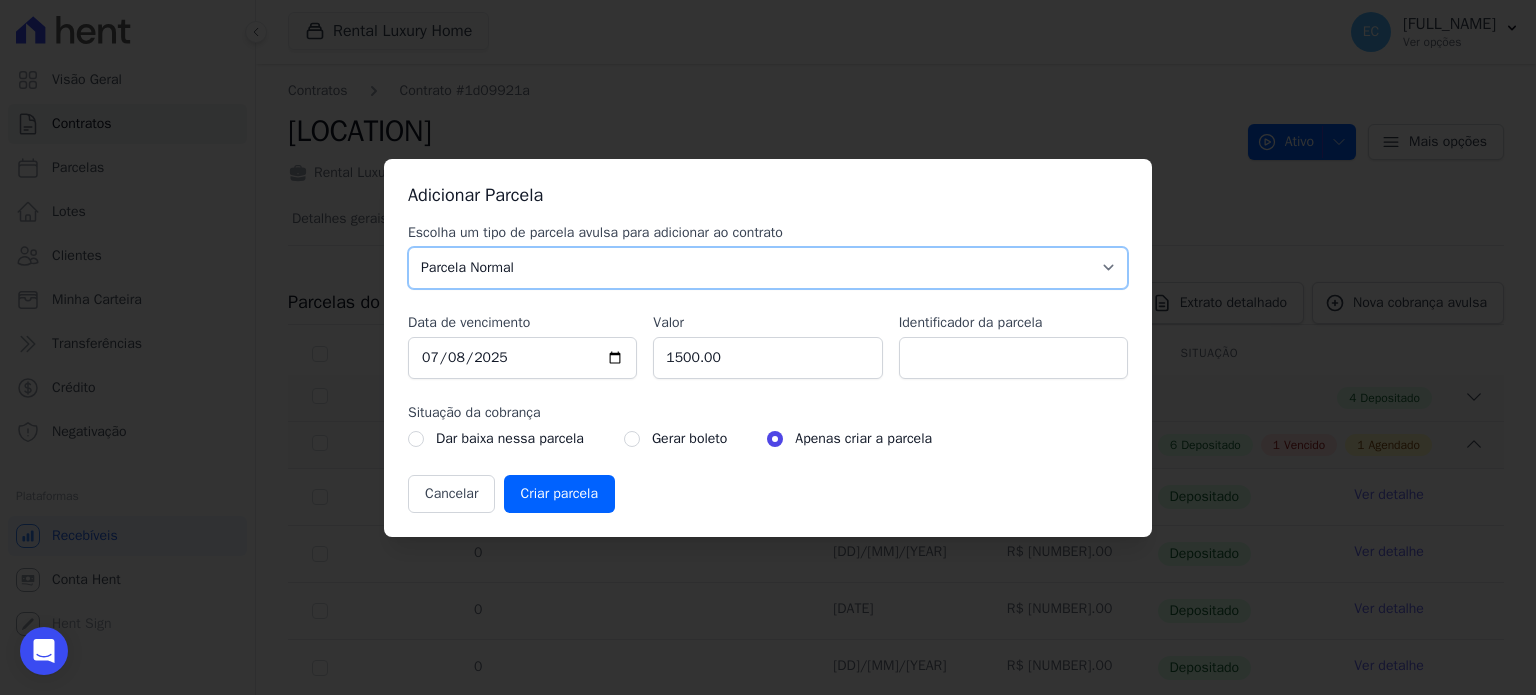 click on "Parcela Normal
Sinal
Caução
Intercalada
Chaves
Pré Chaves
Pós Chaves
Taxas
Quitação
Outros
Parcela do Cliente
Acordo
Financiamento CEF
Comissão
Antecipação" at bounding box center (768, 268) 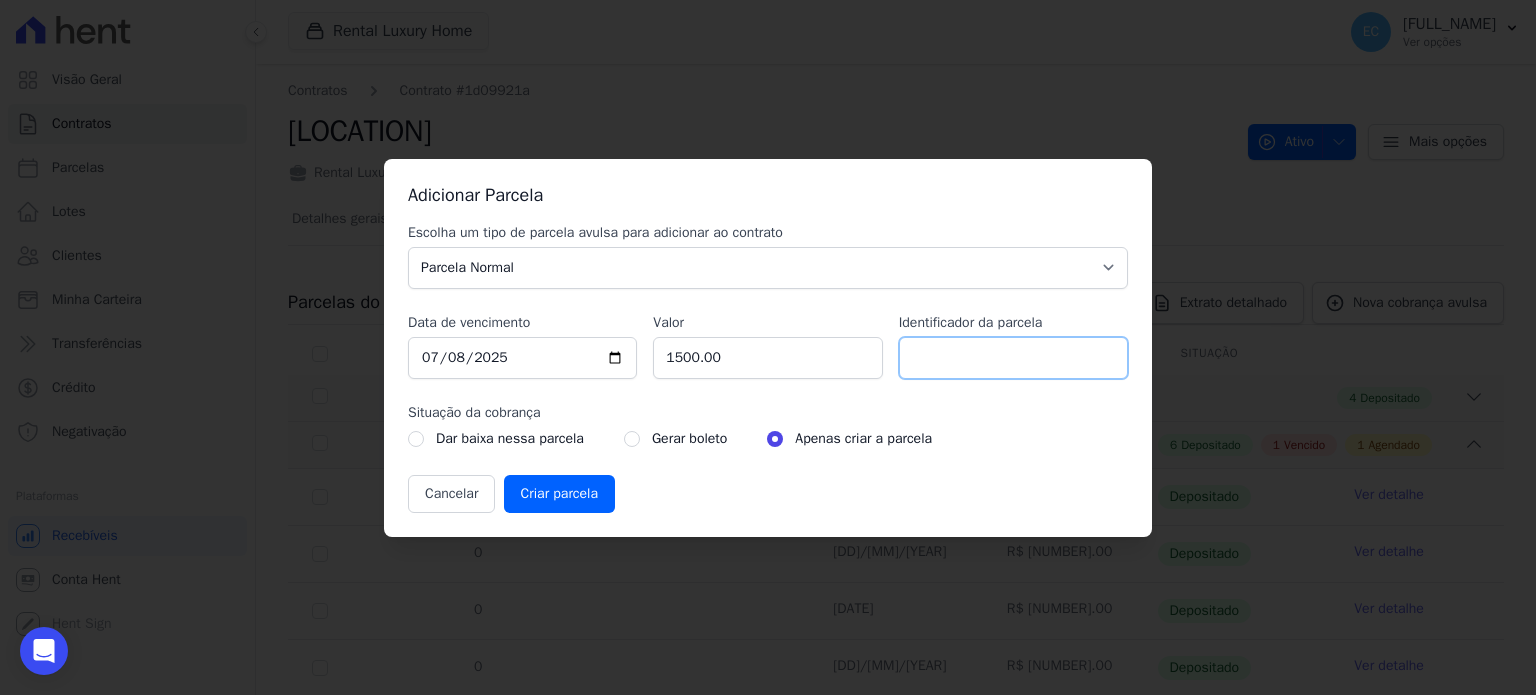 drag, startPoint x: 1064, startPoint y: 362, endPoint x: 1010, endPoint y: 353, distance: 54.74486 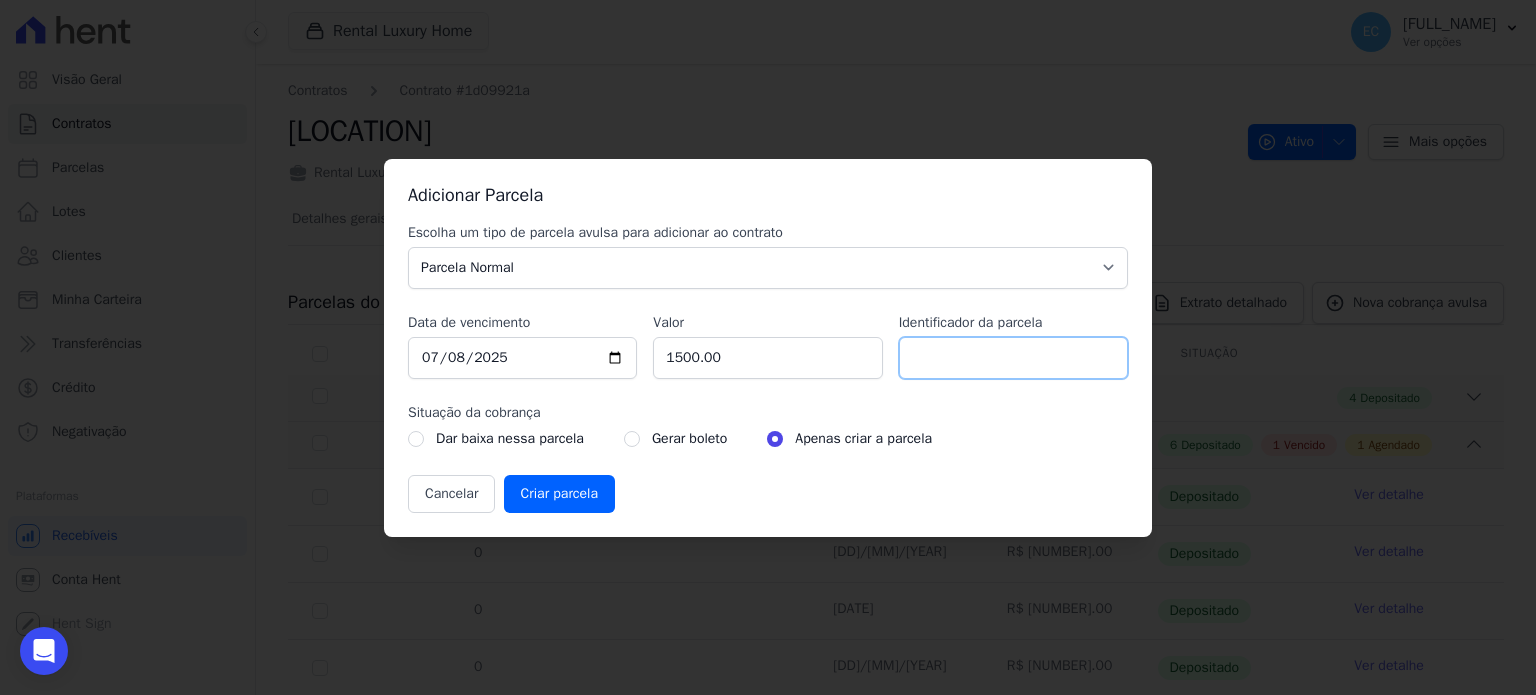 click on "Identificador da parcela" at bounding box center (1013, 358) 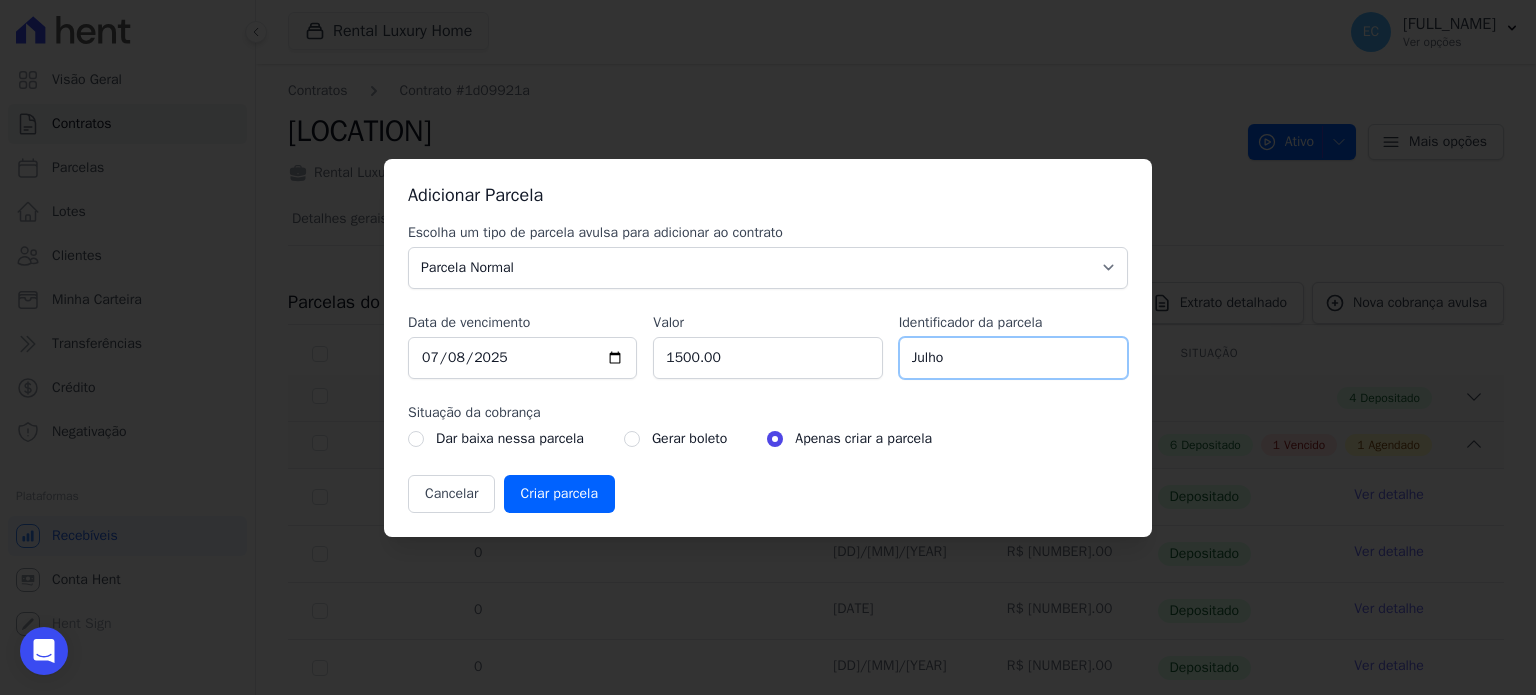 type on "Julho" 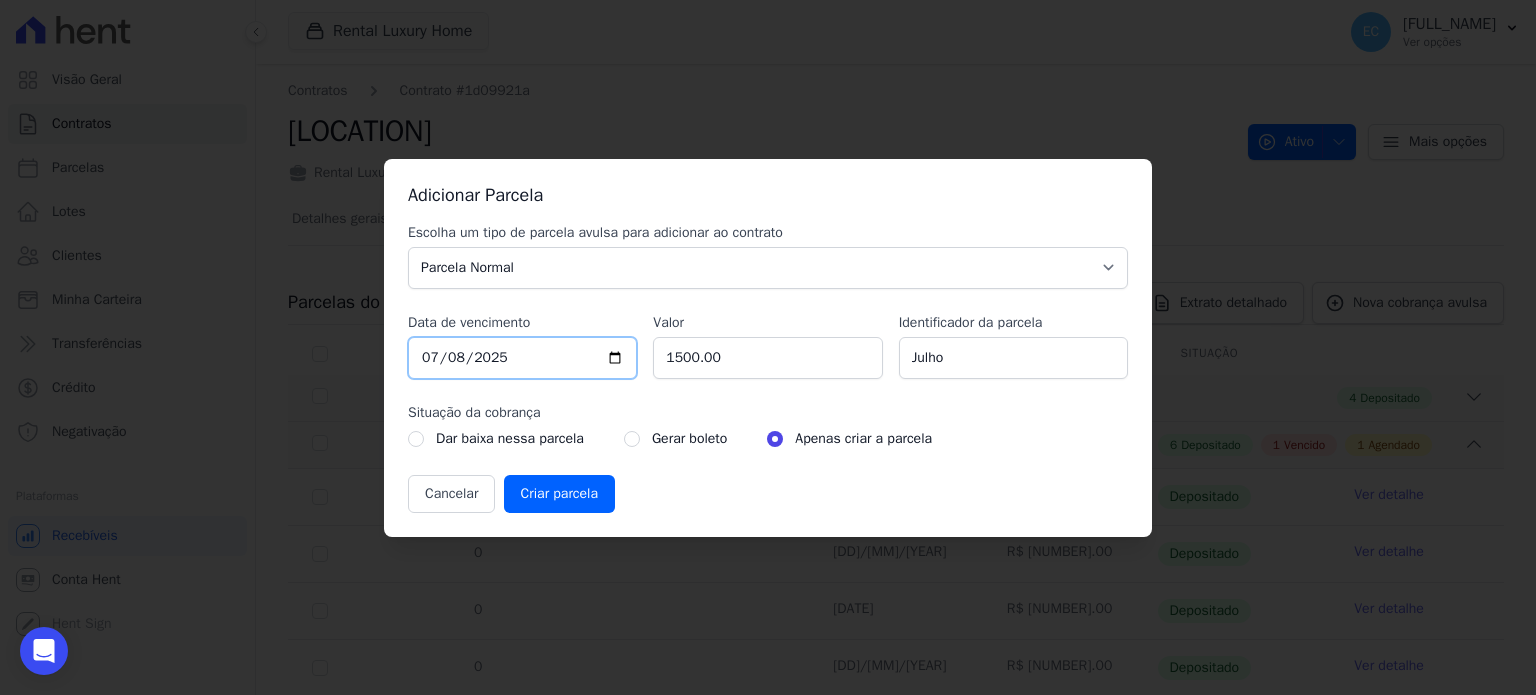 click on "2025-07-08" at bounding box center (522, 358) 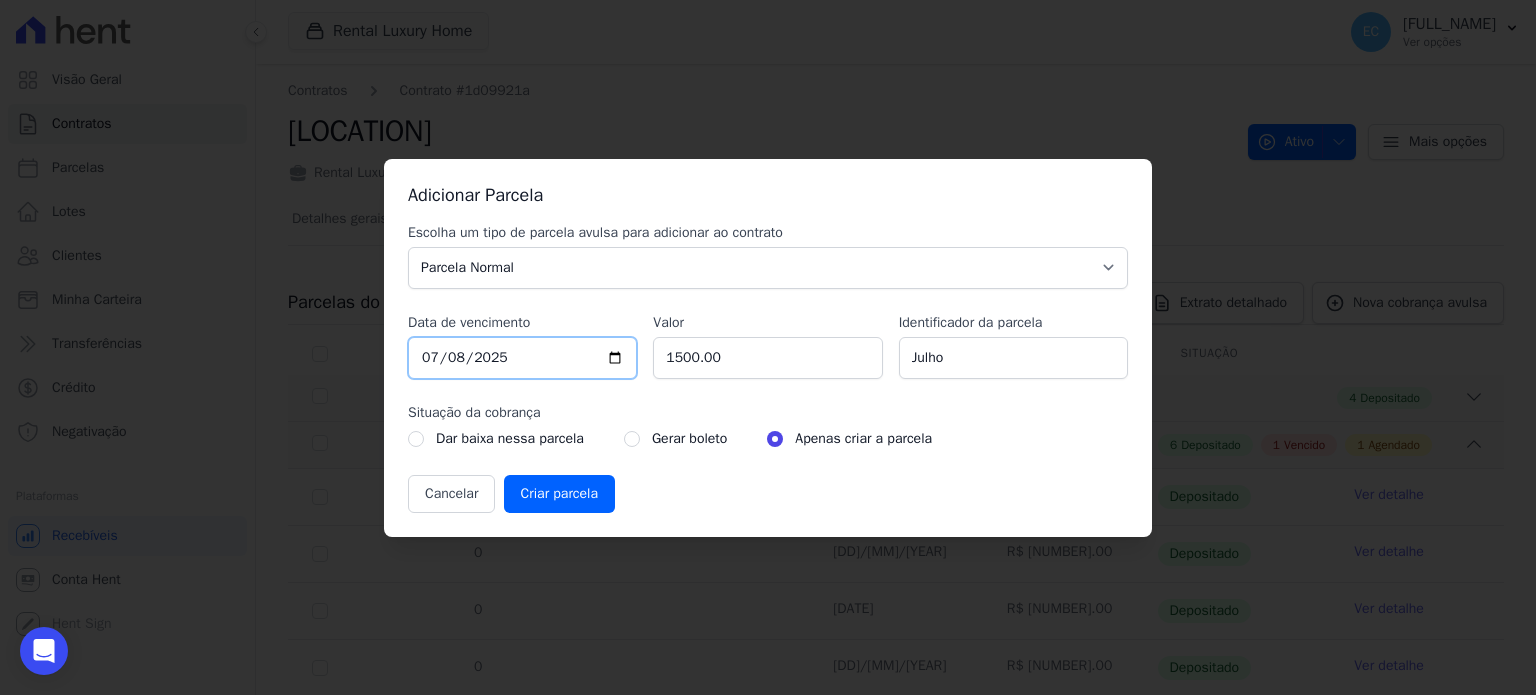 type on "[YEAR]-[MM]-[DD]" 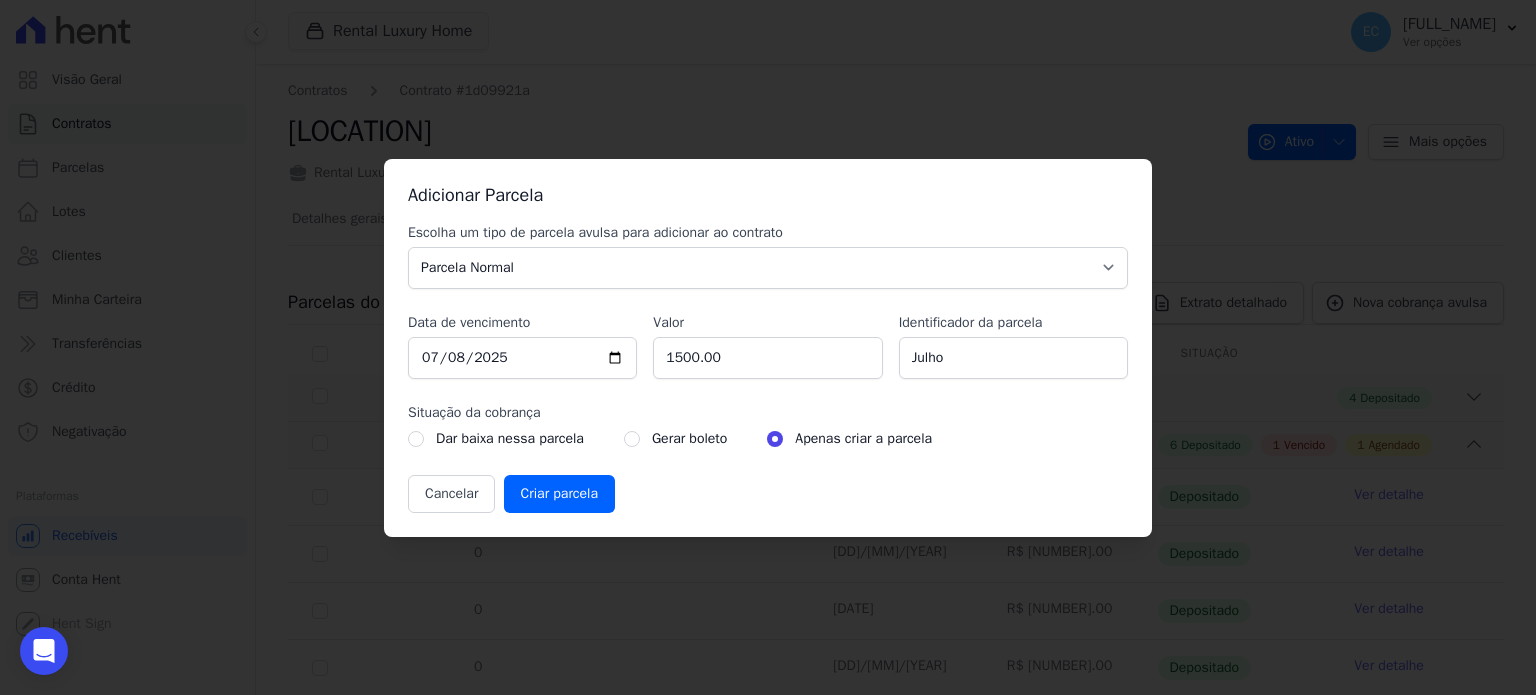 click on "Escolha um tipo de parcela avulsa para adicionar ao contrato
Parcela Normal
Sinal
Caução
Intercalada
Chaves
Pré Chaves
Pós Chaves
Taxas
Quitação
Outros
Parcela do Cliente
Acordo
Financiamento CEF
Comissão
Antecipação
Data de vencimento
[YEAR]-[MONTH]-[DATE]
Valor
[NUMBER]
Identificador da parcela
[MONTH]
Situação da cobrança
Dar baixa nessa parcela
Gerar boleto" at bounding box center (768, 368) 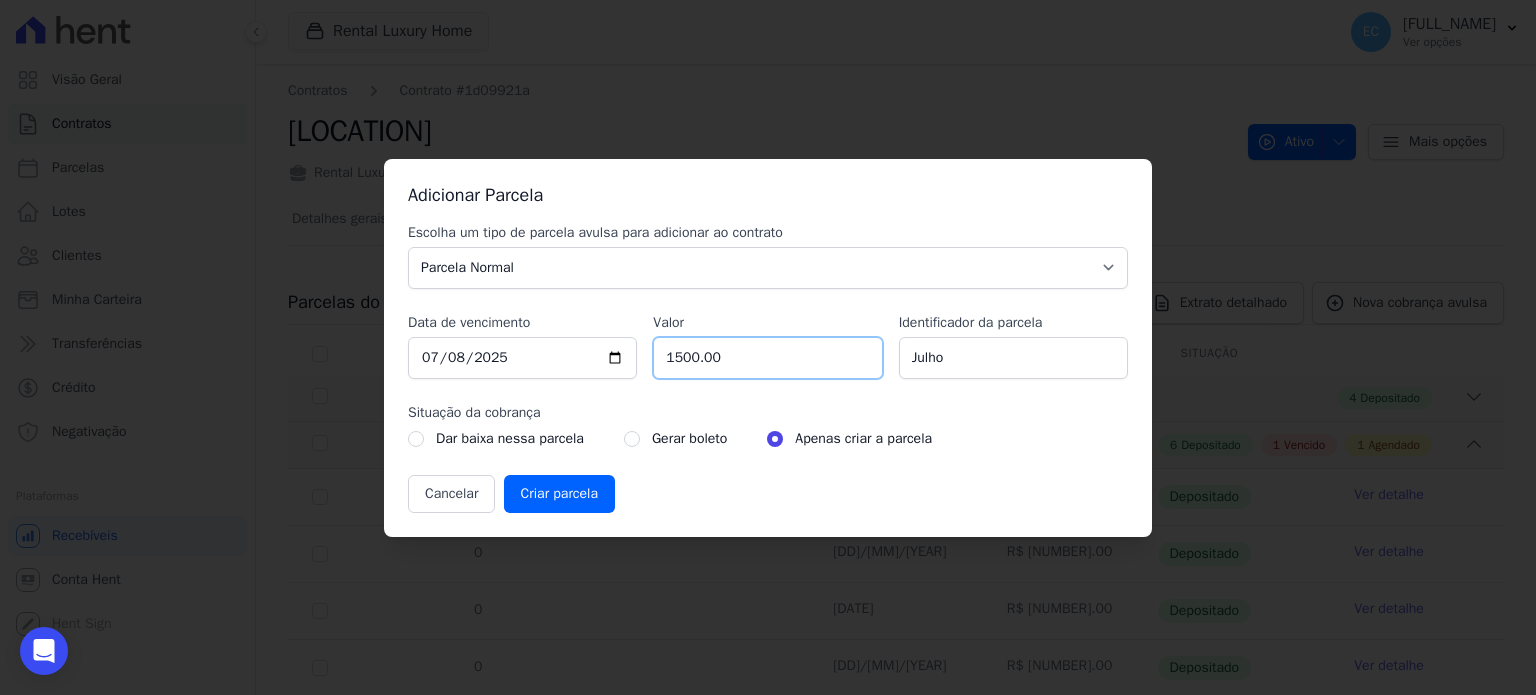 click on "[NUMBER]" at bounding box center [767, 358] 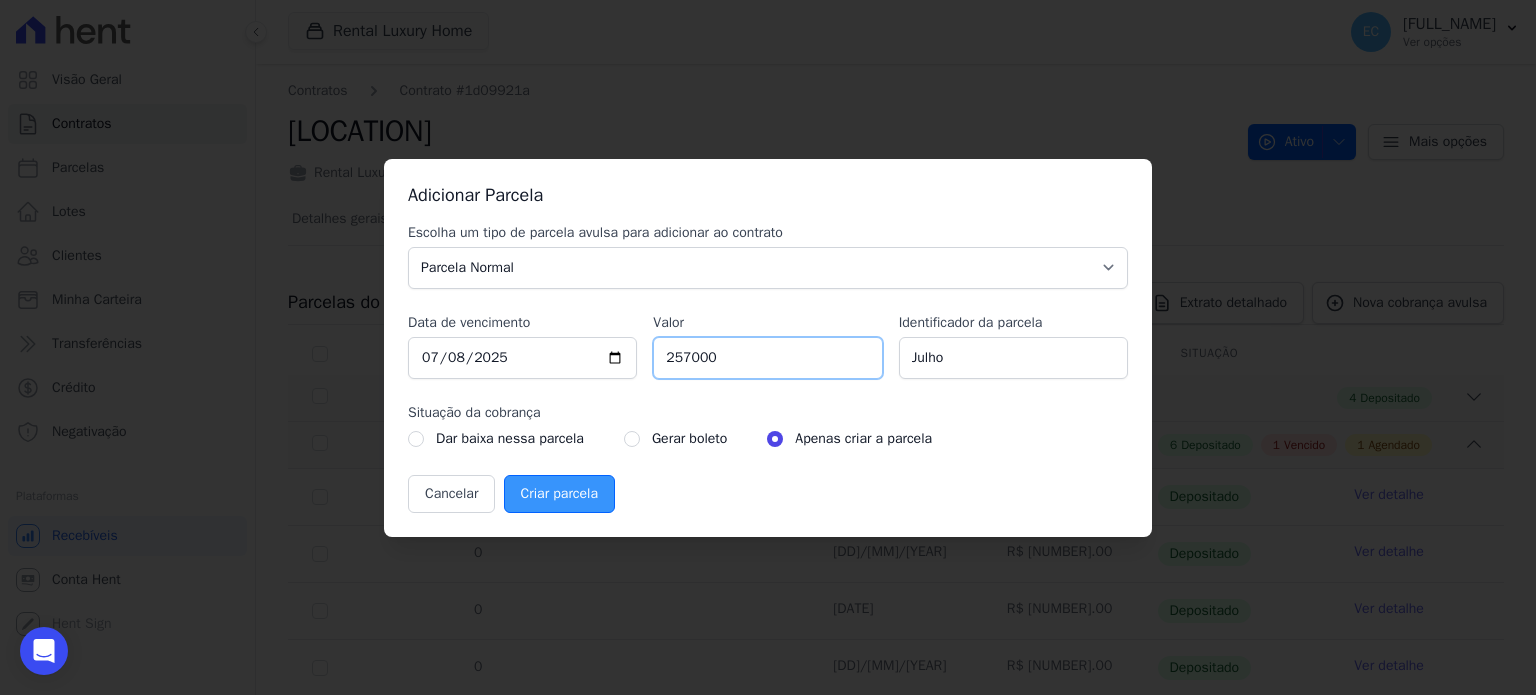 type on "257000" 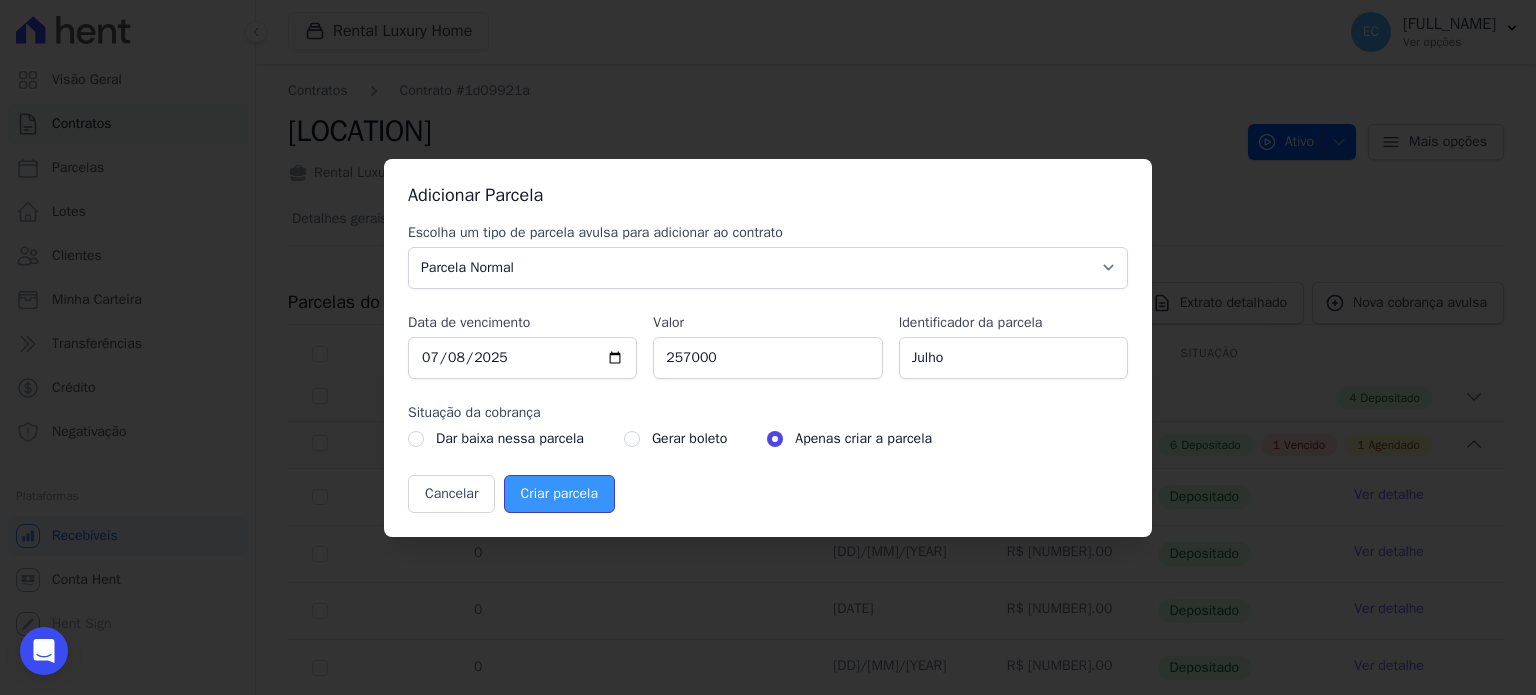 click on "Criar parcela" at bounding box center [559, 494] 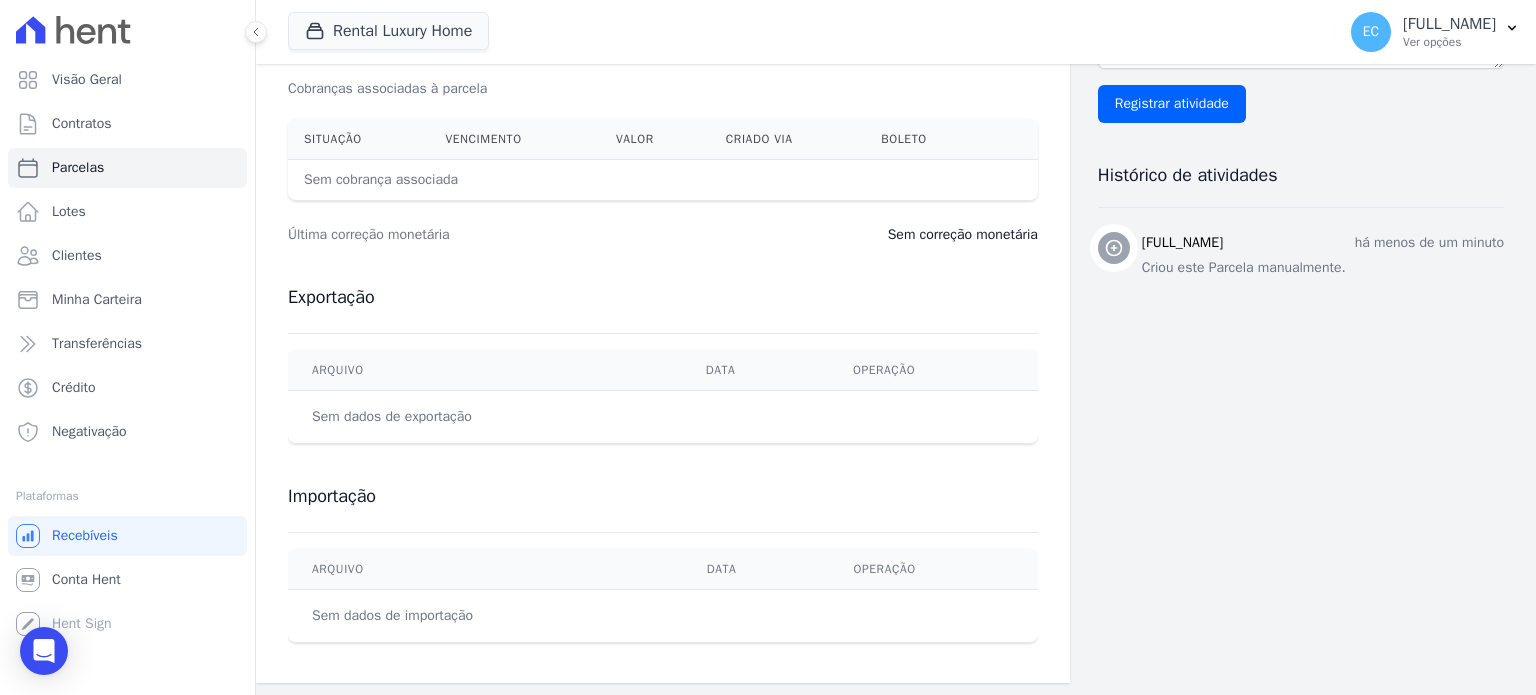 scroll, scrollTop: 0, scrollLeft: 0, axis: both 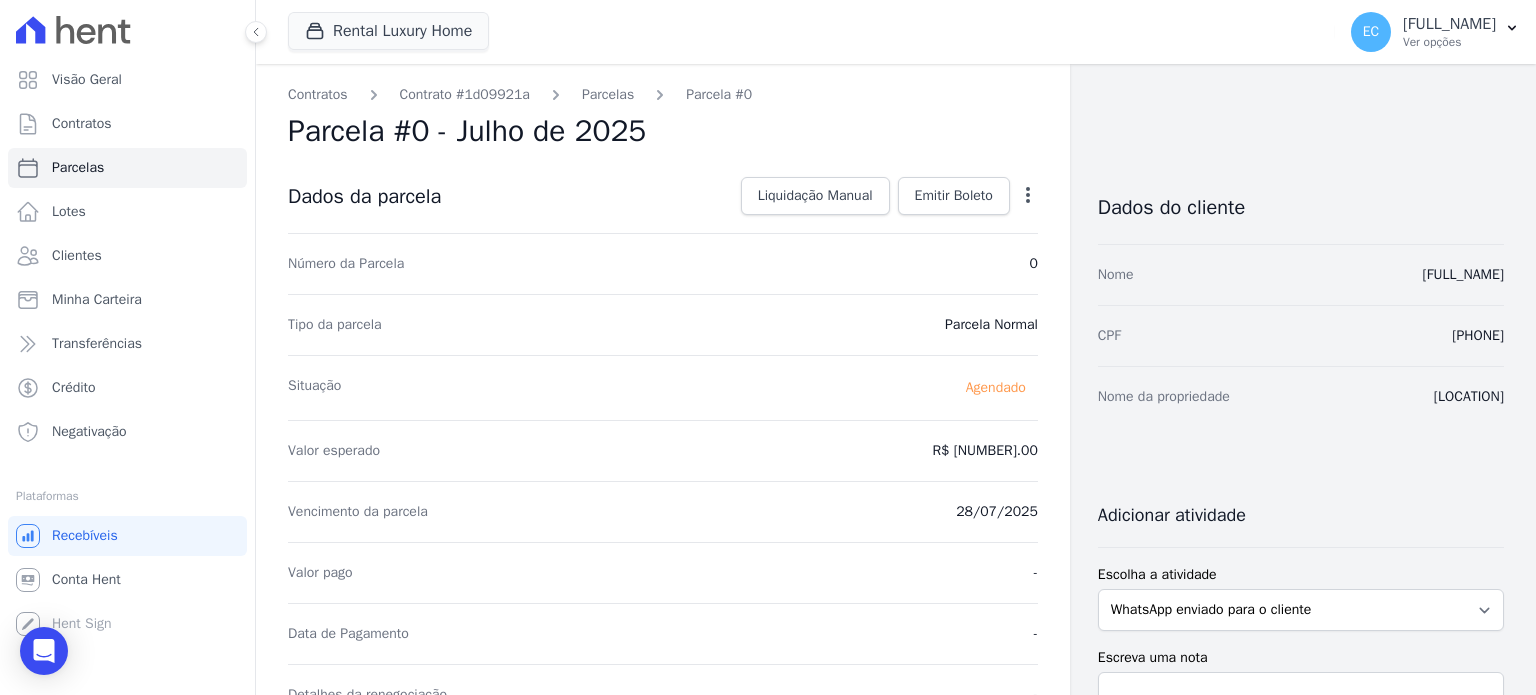click at bounding box center (1028, 195) 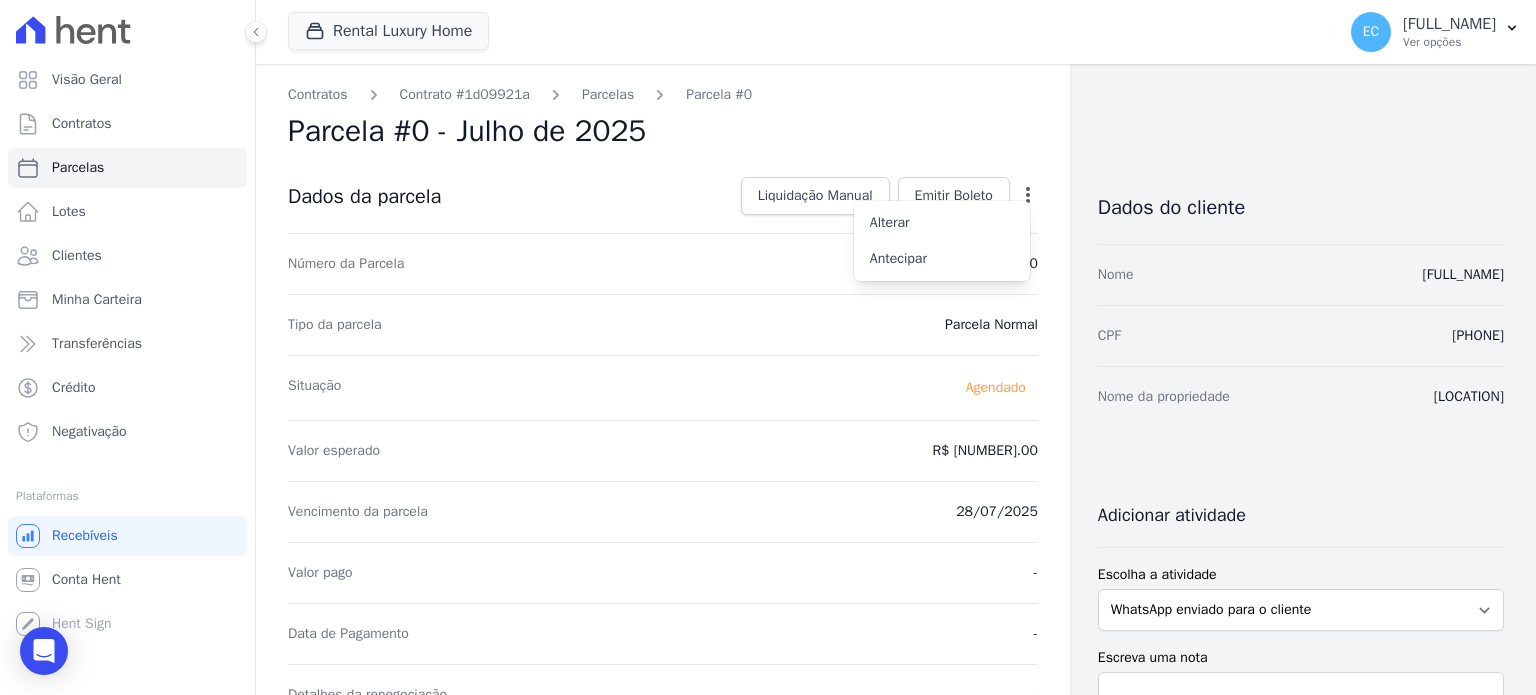 click on "Número da Parcela
0" at bounding box center [663, 263] 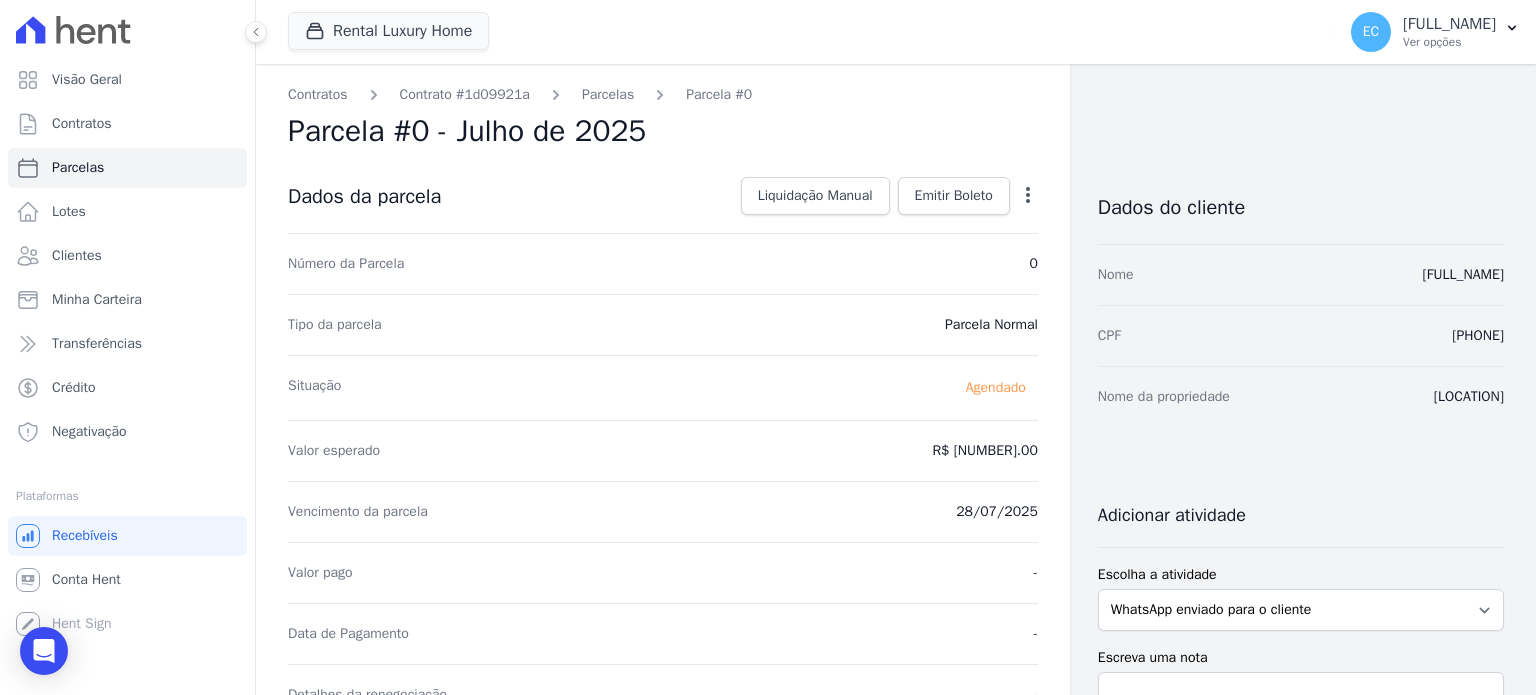 click at bounding box center (1028, 195) 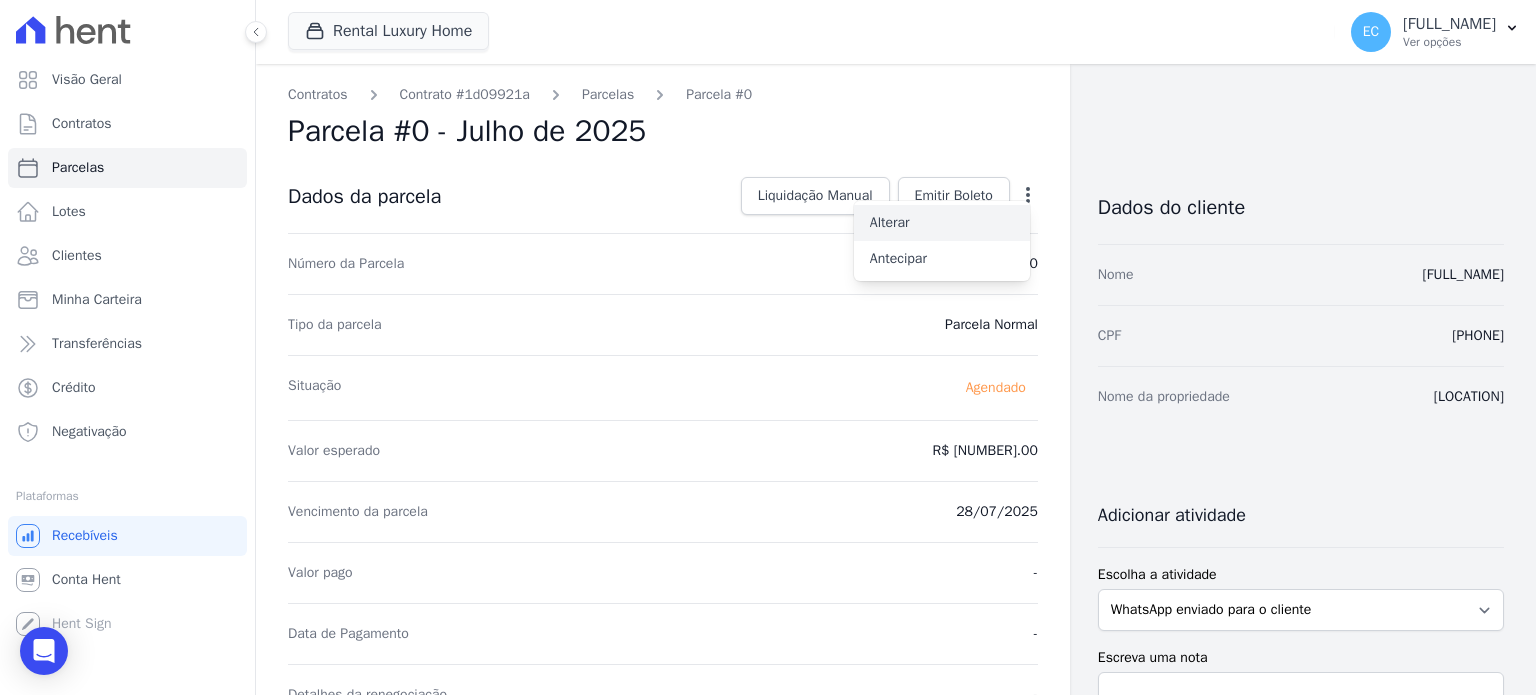 click on "Alterar" at bounding box center (942, 223) 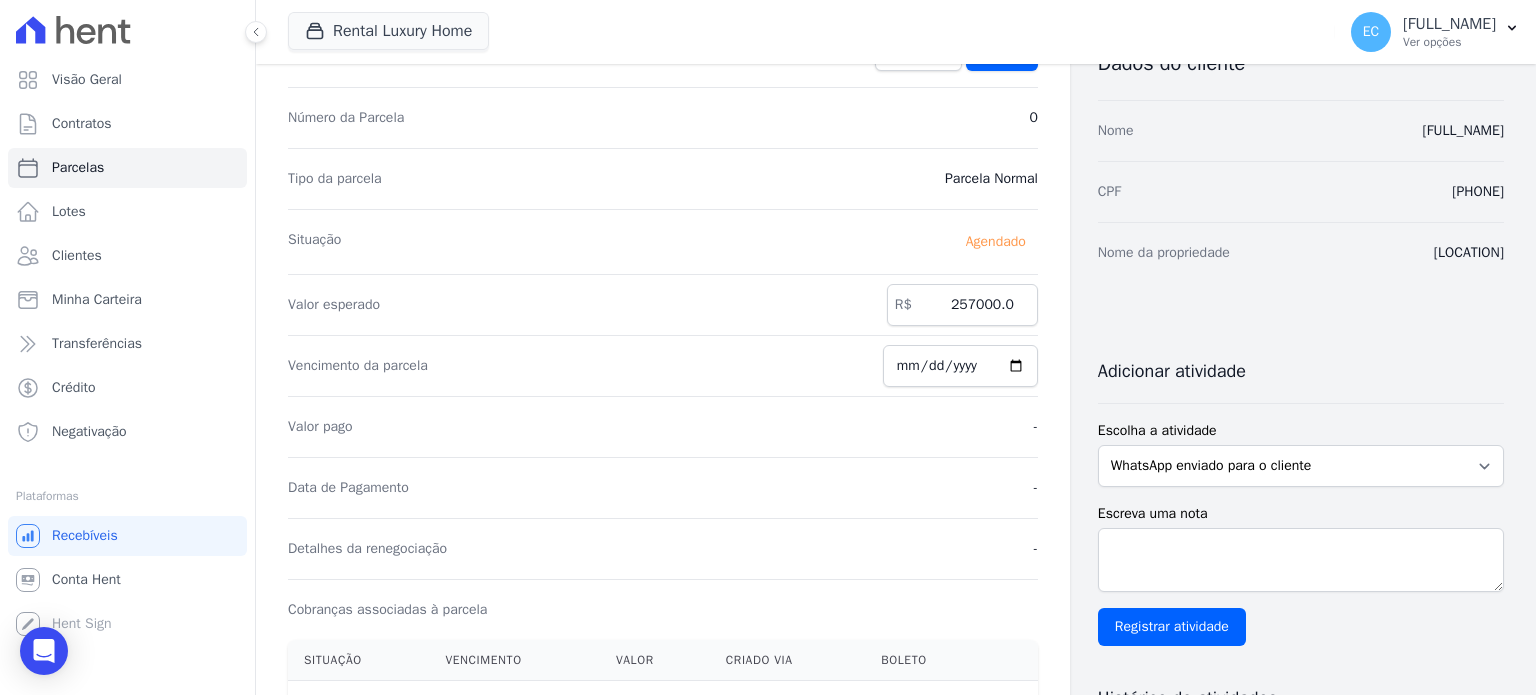 scroll, scrollTop: 0, scrollLeft: 0, axis: both 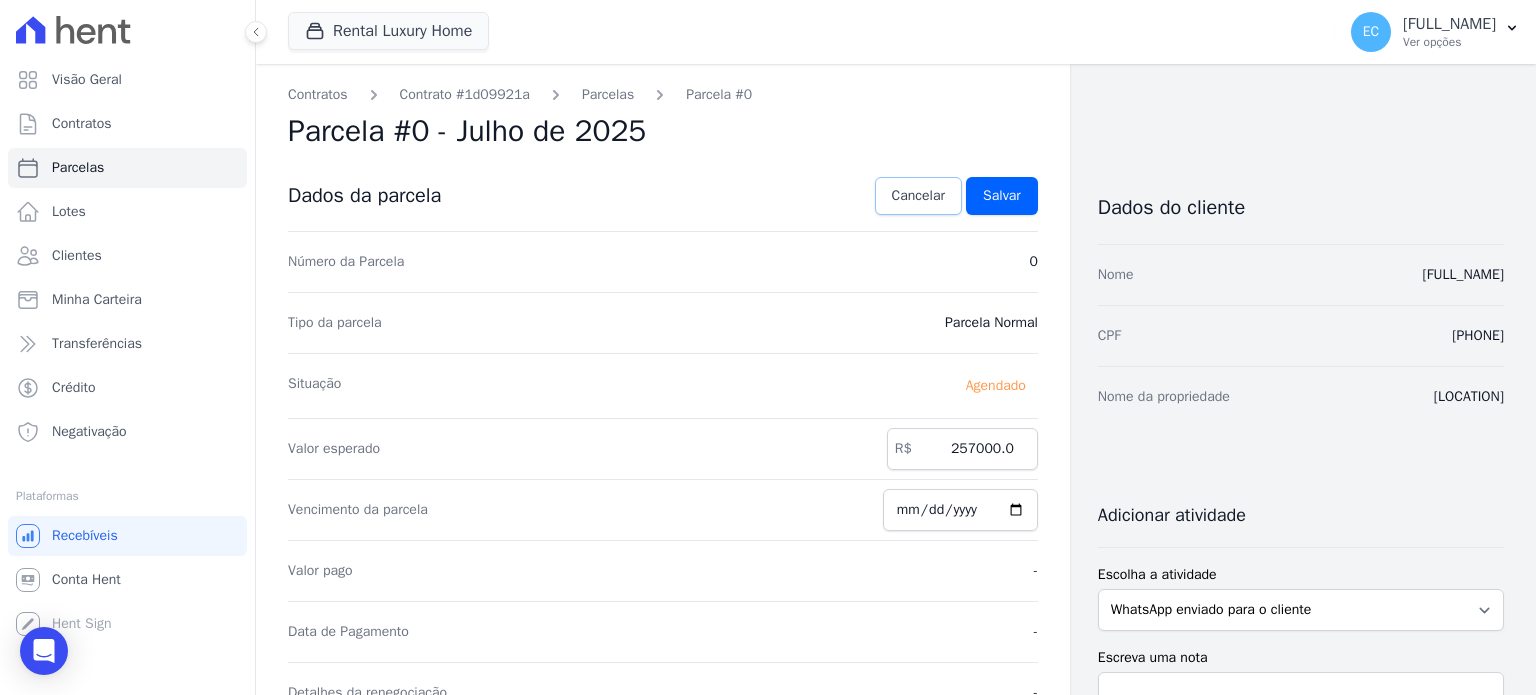 click on "Cancelar" at bounding box center [918, 196] 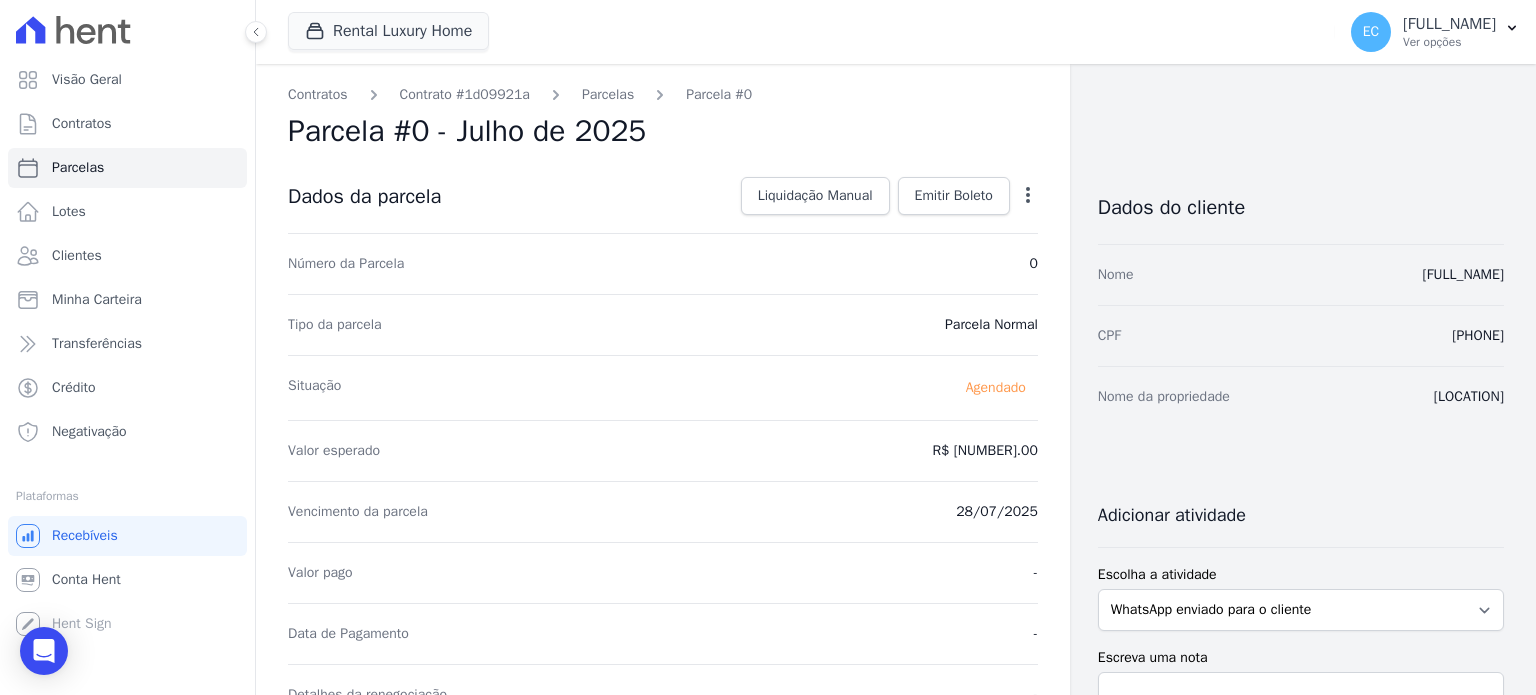 click on "Liquidação Manual
Liquidação Manual
Data de Pagamento
[YEAR]-[MONTH]-[DATE]
Valor pago
R$
[NUMBER].00
Escreva uma nota
Cancelar
Dar baixa
Emitir Boleto
Gerar Boleto da Parcela
Você tem certeza que deseja gerar o boleto desta parcela?" at bounding box center (885, 196) 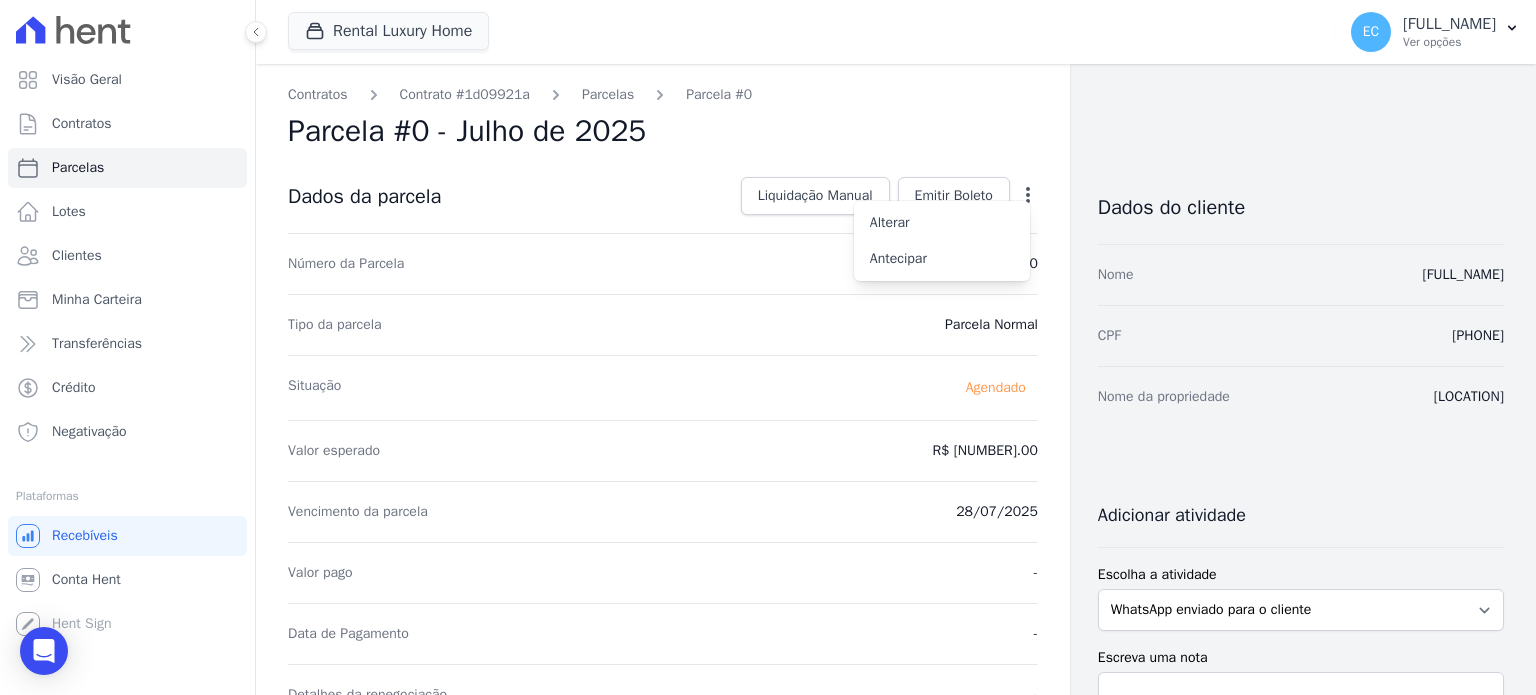 scroll, scrollTop: 667, scrollLeft: 0, axis: vertical 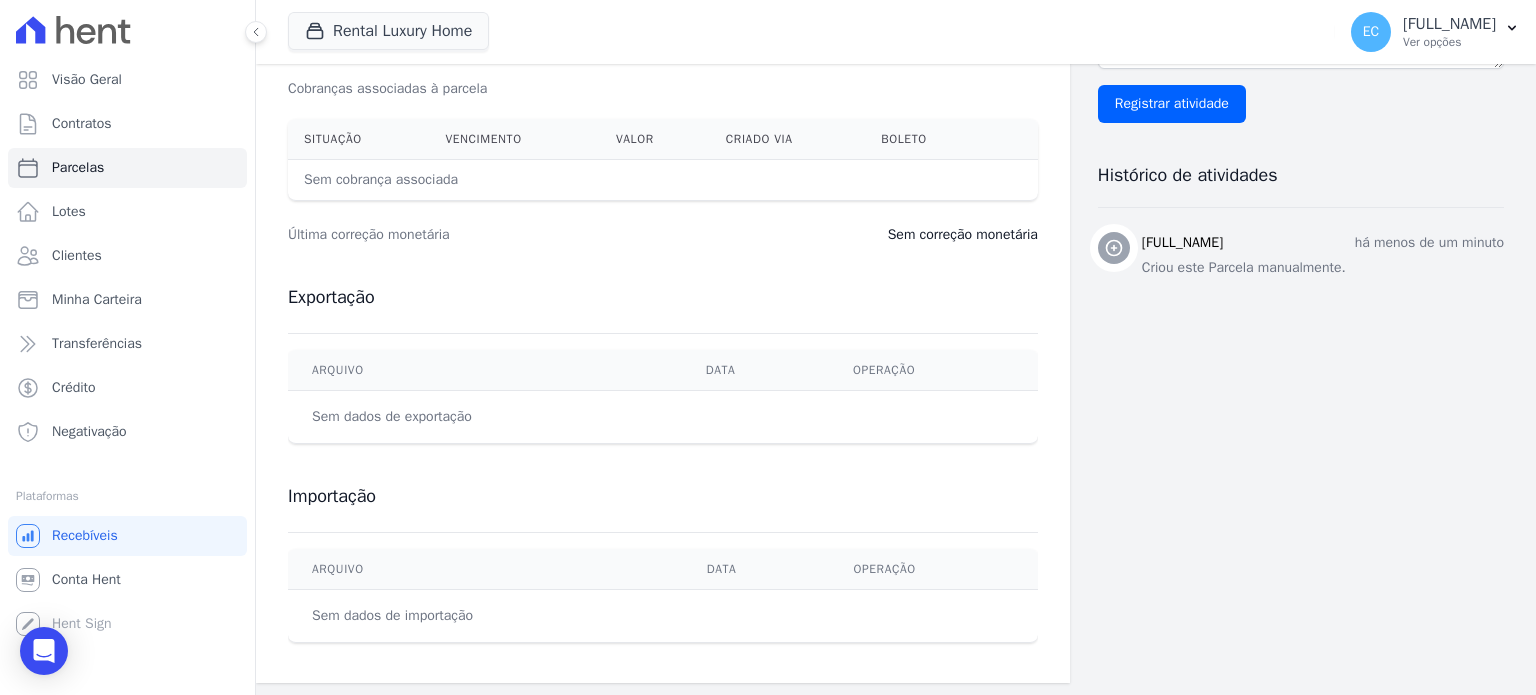 click on "Arquivo
Data
Operação
Sem dados de exportação" at bounding box center (663, 396) 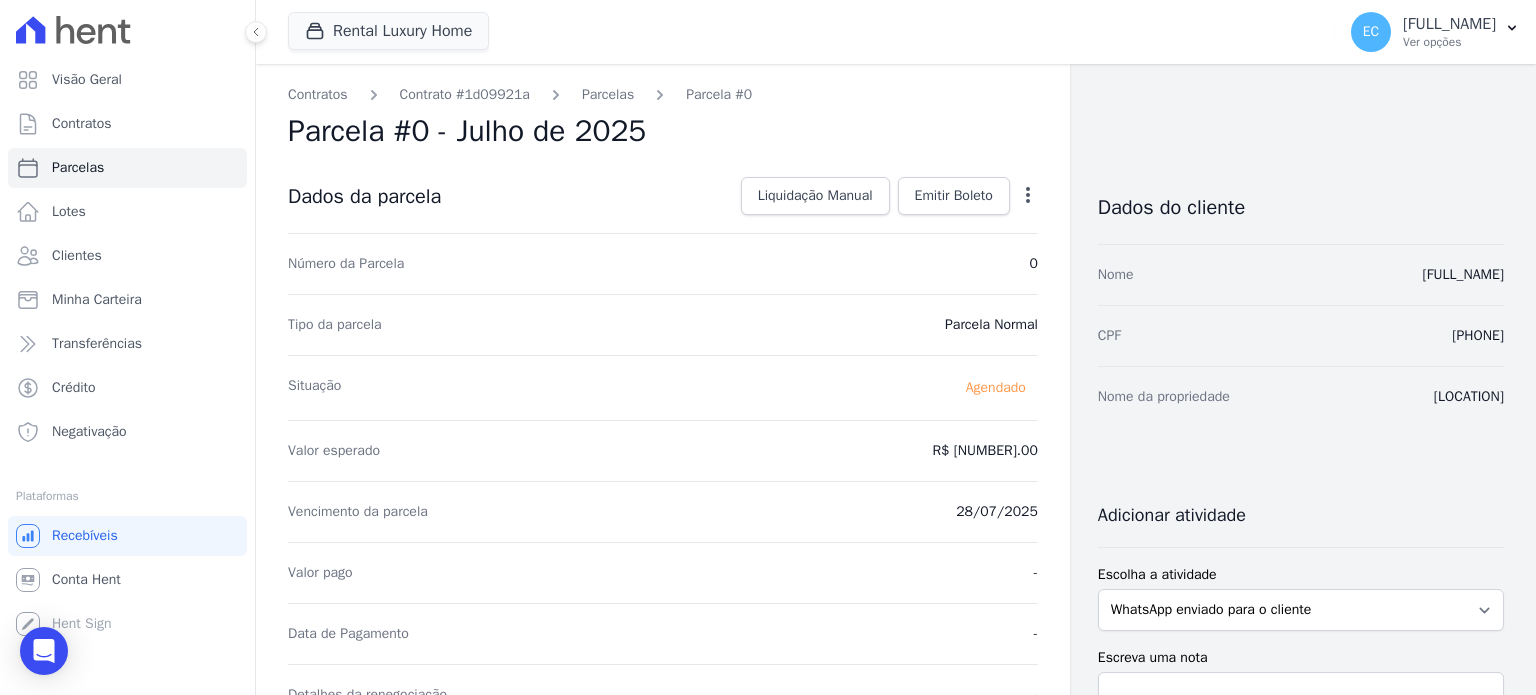 click on "Contratos
Contrato
#[HASH]
Parcelas
Parcela
#[NUMBER]
Parcela #[NUMBER] - [MONTH] de [YEAR]
Dados da parcela
Liquidação Manual
Liquidação Manual
Data de Pagamento
[YEAR]-[MONTH]-[DATE]
Valor pago
R$
[NUMBER].00" at bounding box center (663, 707) 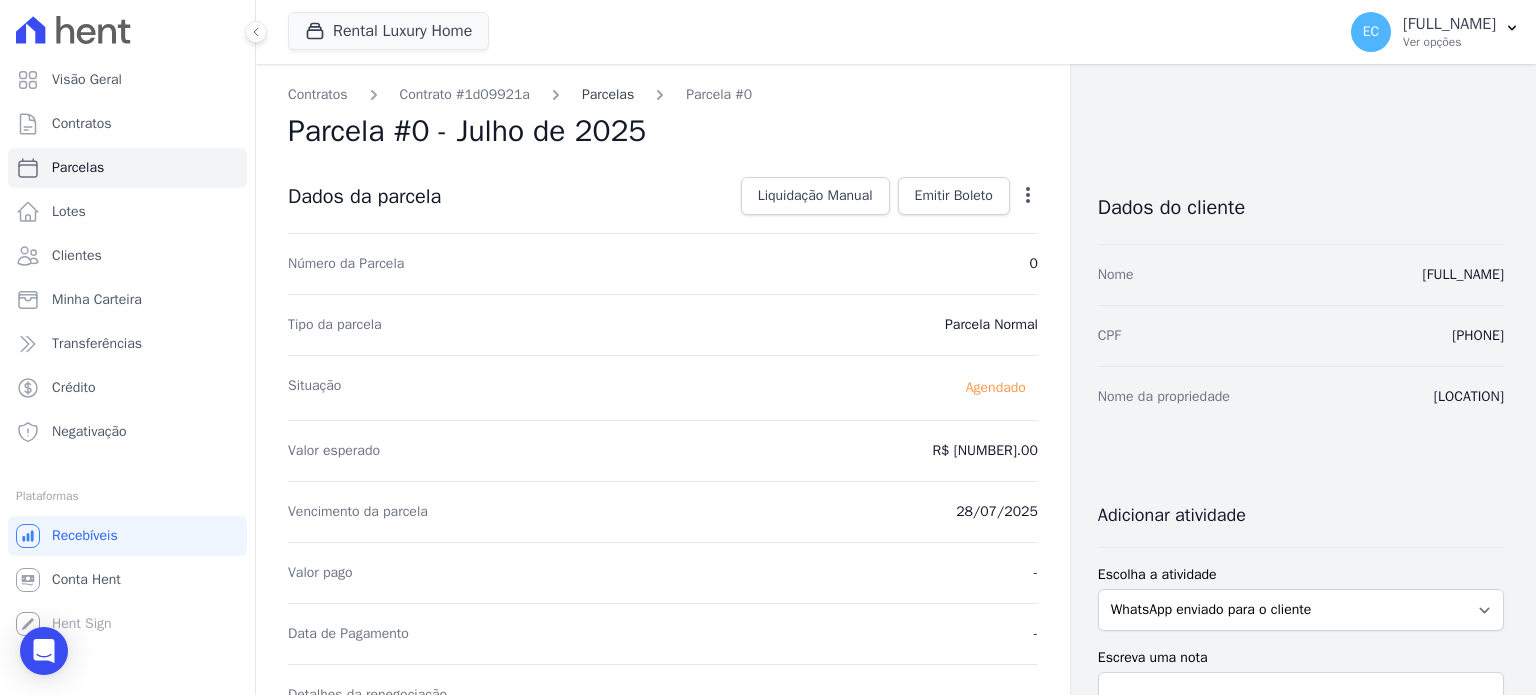 click on "Parcelas" at bounding box center (608, 94) 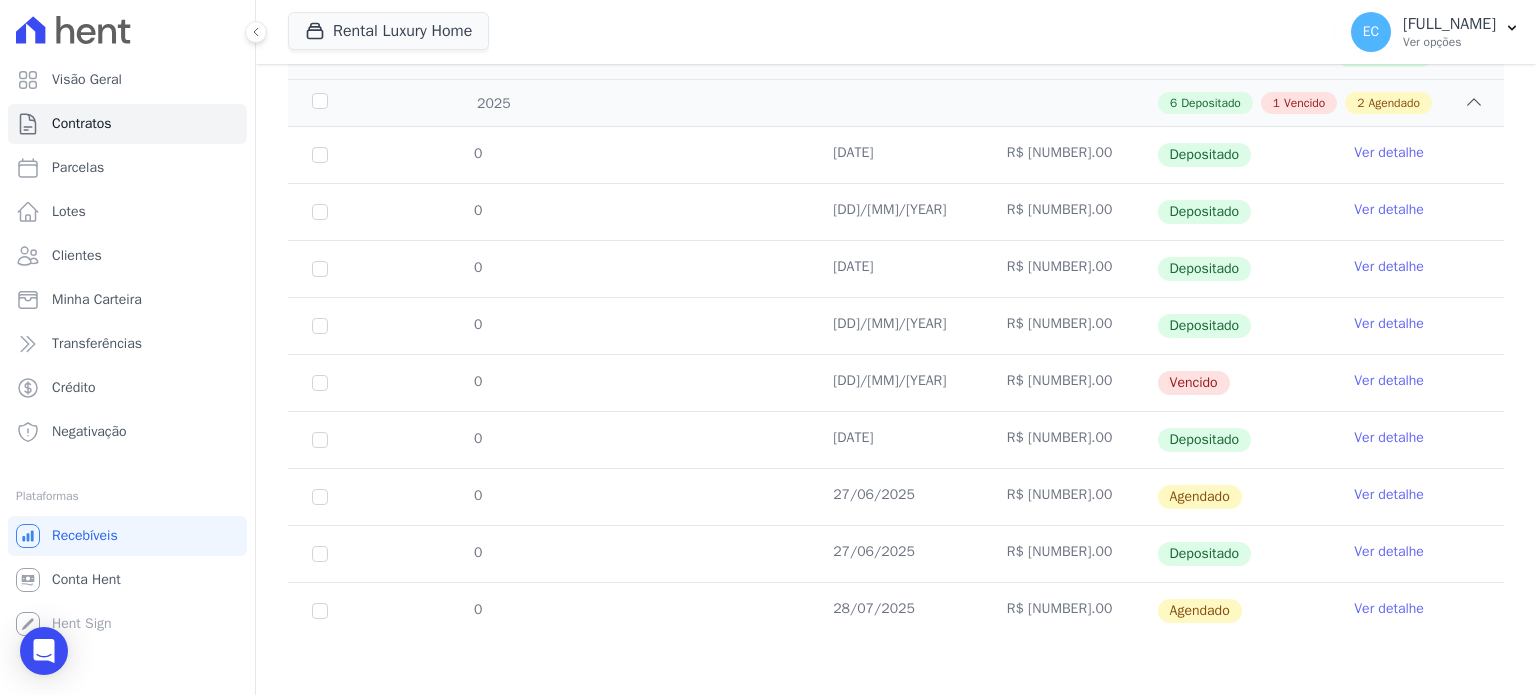scroll, scrollTop: 0, scrollLeft: 0, axis: both 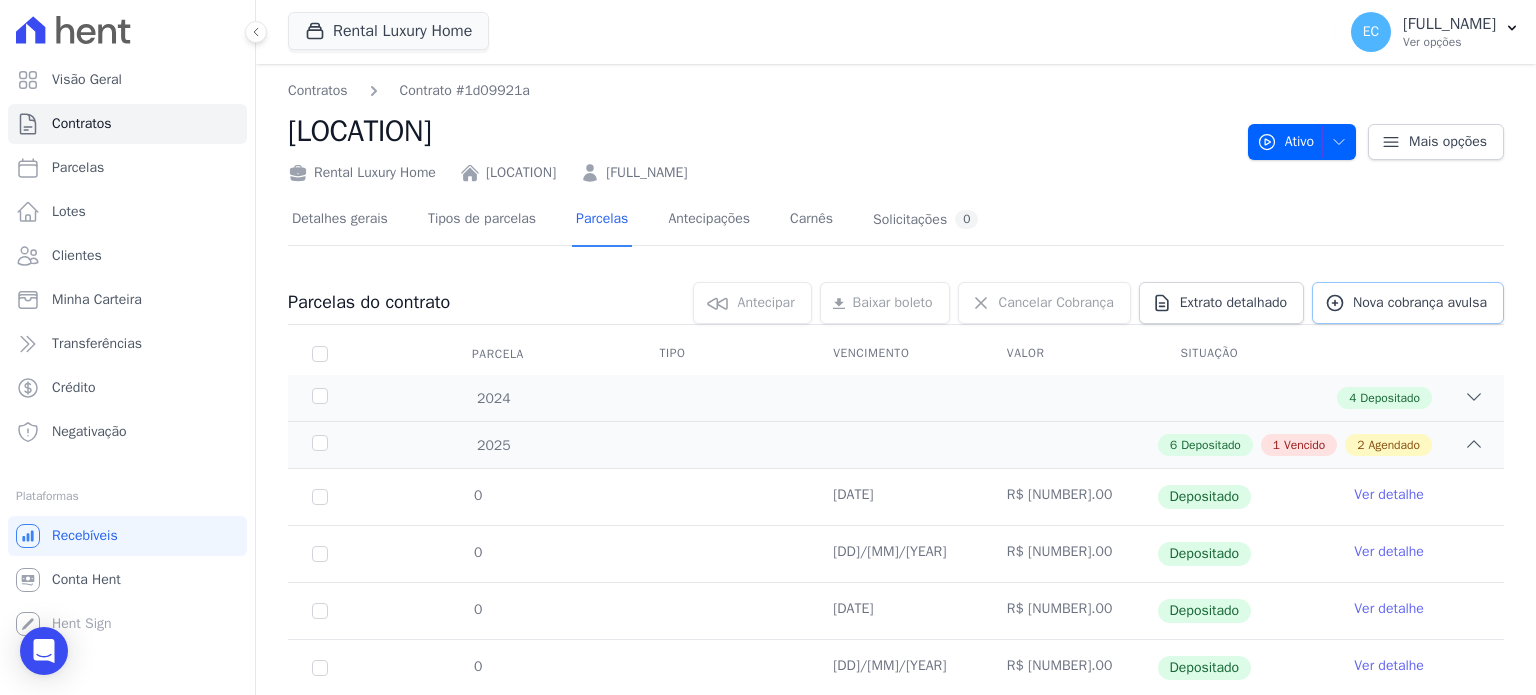 click on "Nova cobrança avulsa" at bounding box center (1420, 303) 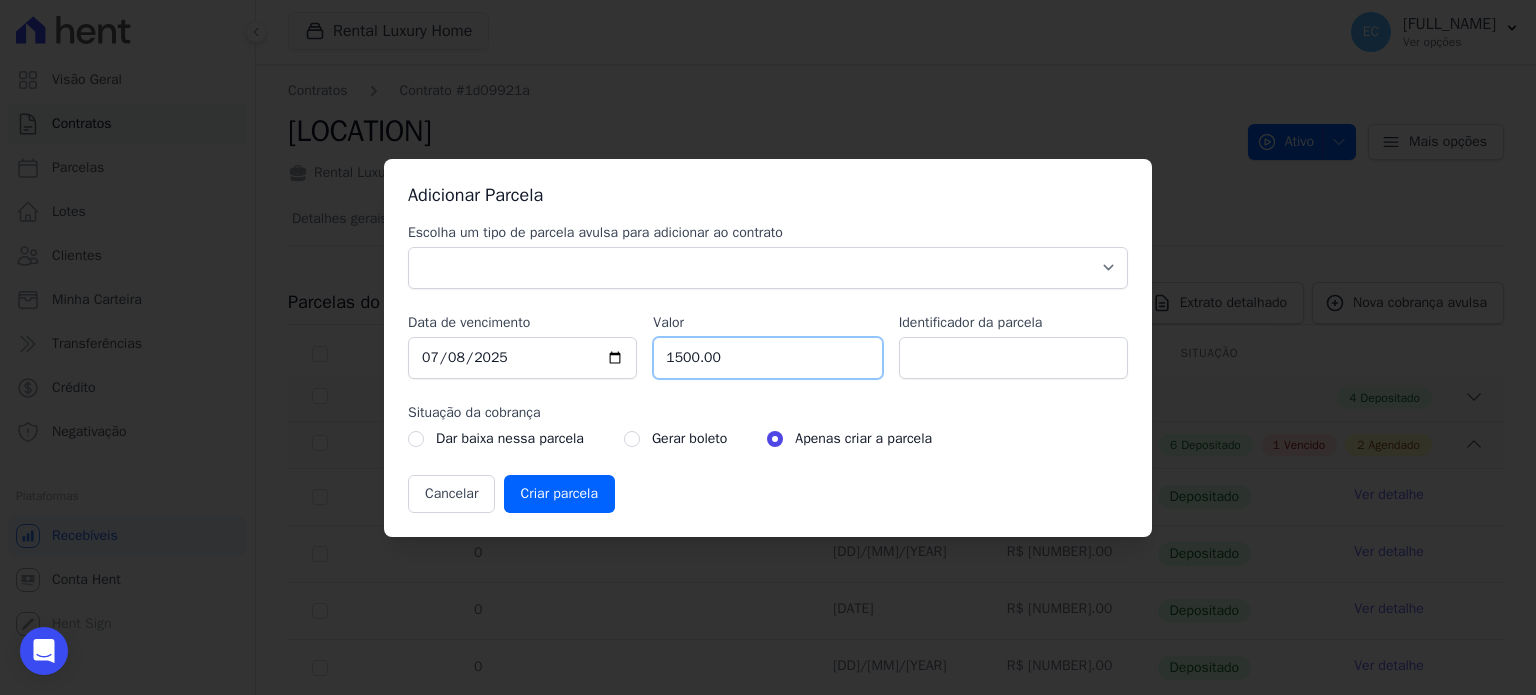 drag, startPoint x: 739, startPoint y: 366, endPoint x: 416, endPoint y: 371, distance: 323.0387 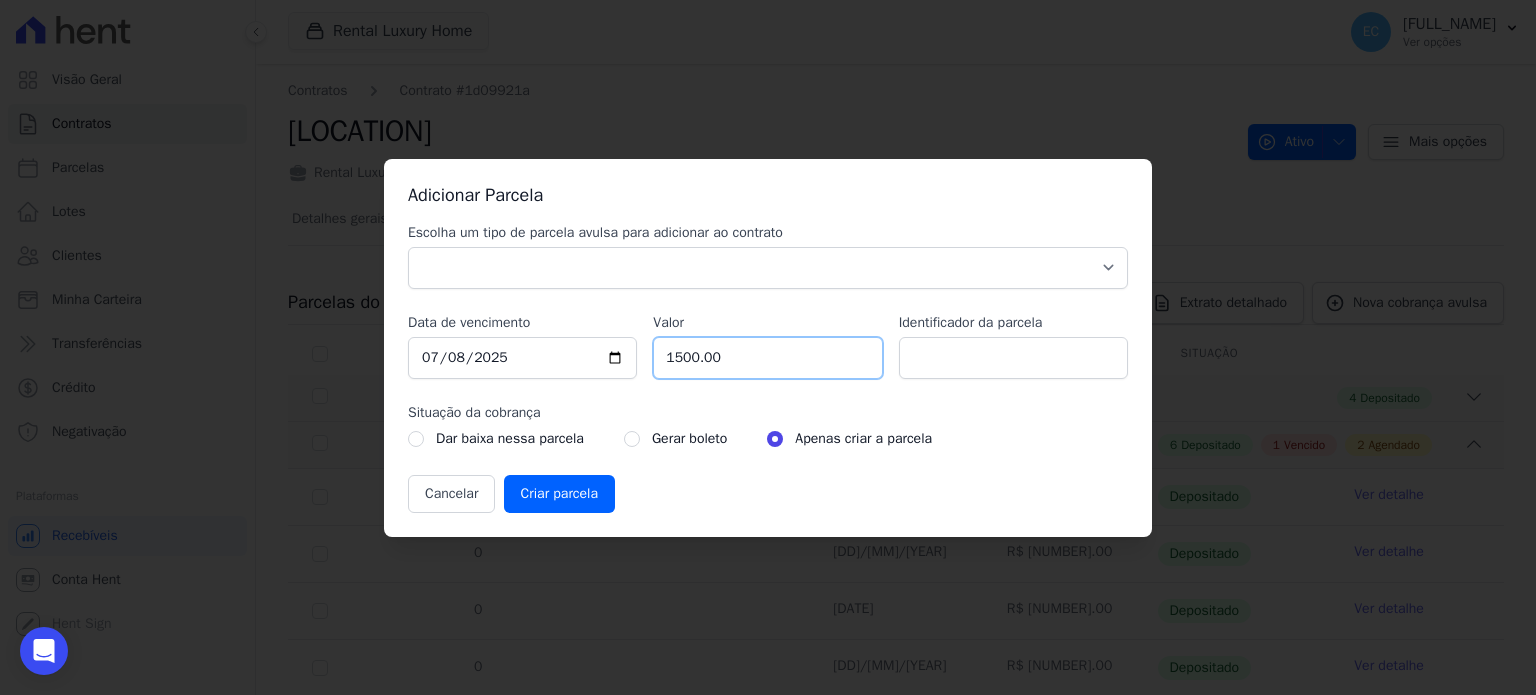 click on "Escolha um tipo de parcela avulsa para adicionar ao contrato
Parcela Normal
Sinal
Caução
Intercalada
Chaves
Pré Chaves
Pós Chaves
Taxas
Quitação
Outros
Parcela do Cliente
Acordo
Financiamento CEF
Comissão
Antecipação
Data de vencimento
[YEAR]-[MM]-[DD]
Valor
[AMOUNT]
Identificador da parcela
Situação da cobrança
Dar baixa nessa parcela
Gerar boleto" at bounding box center (768, 368) 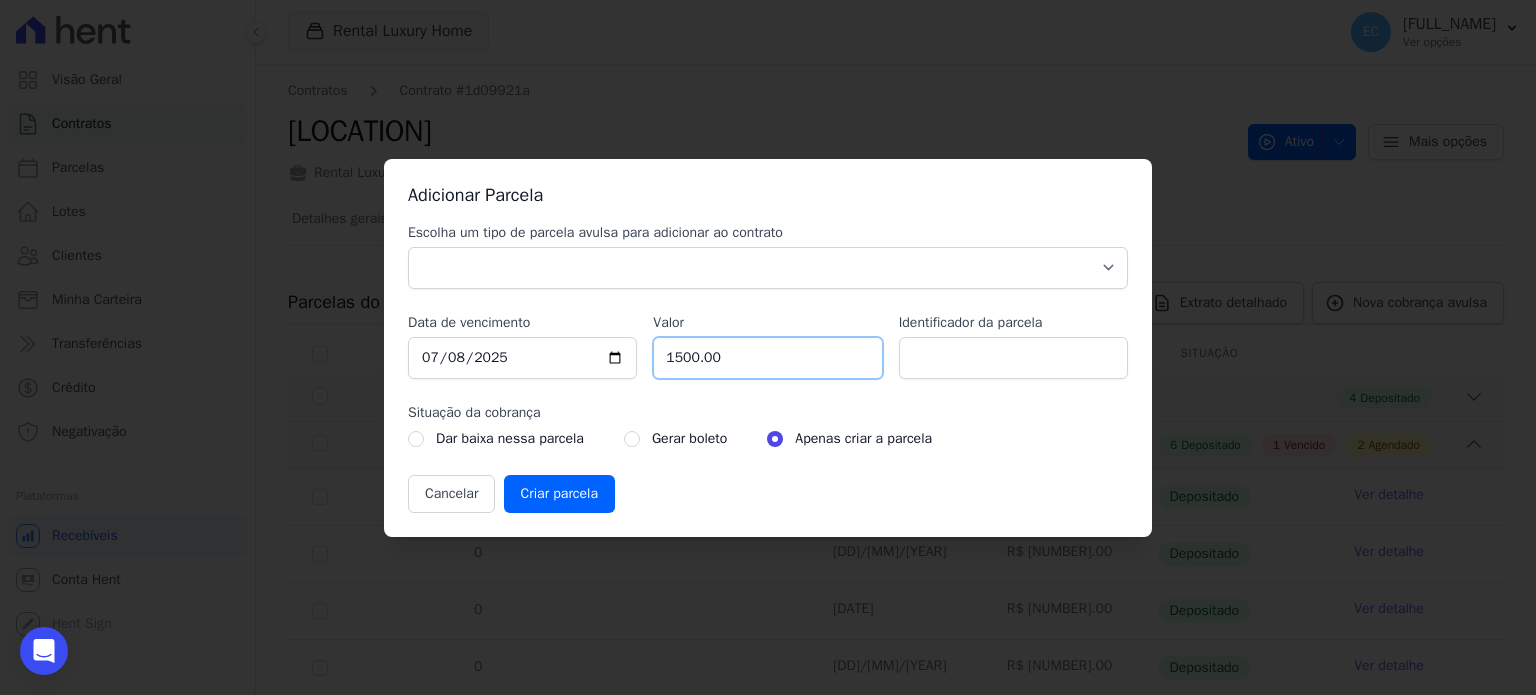 type on "[NUMBER]" 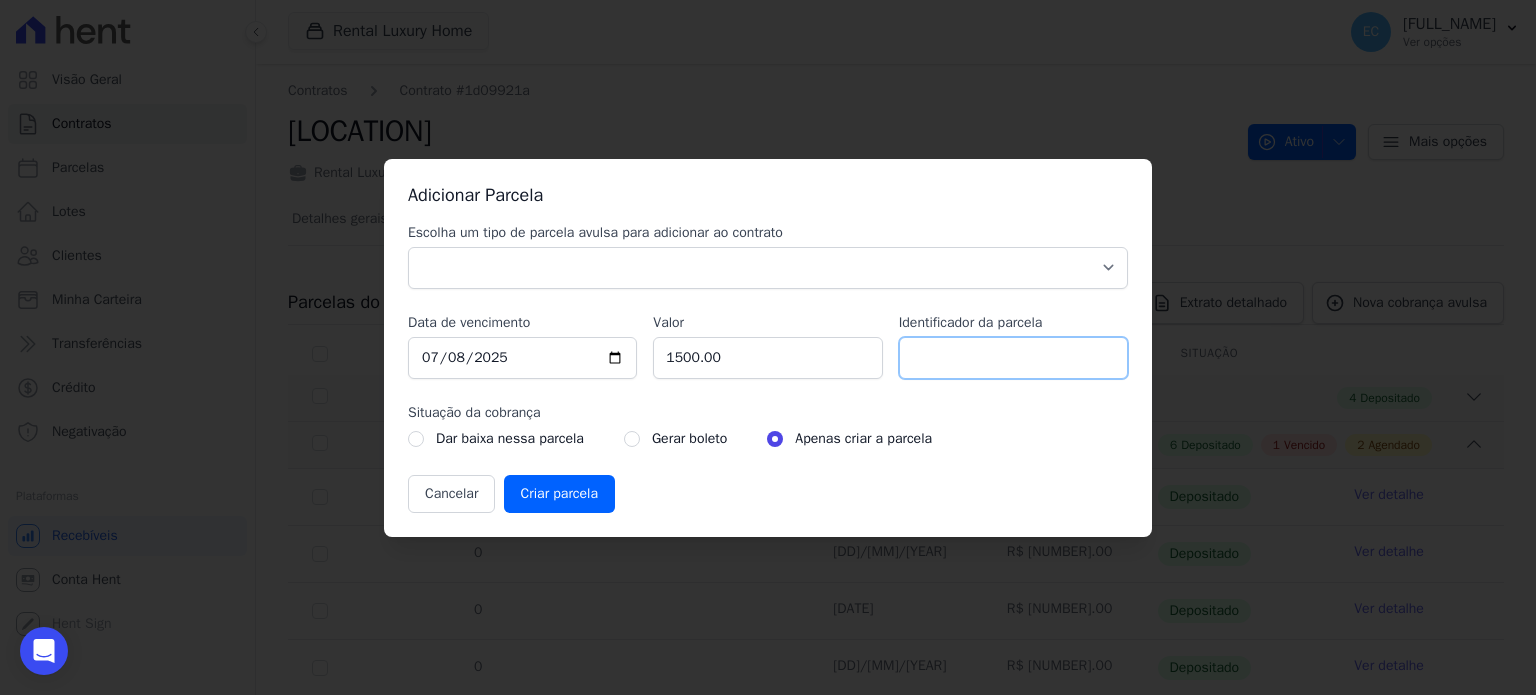 click on "Identificador da parcela" at bounding box center (1013, 358) 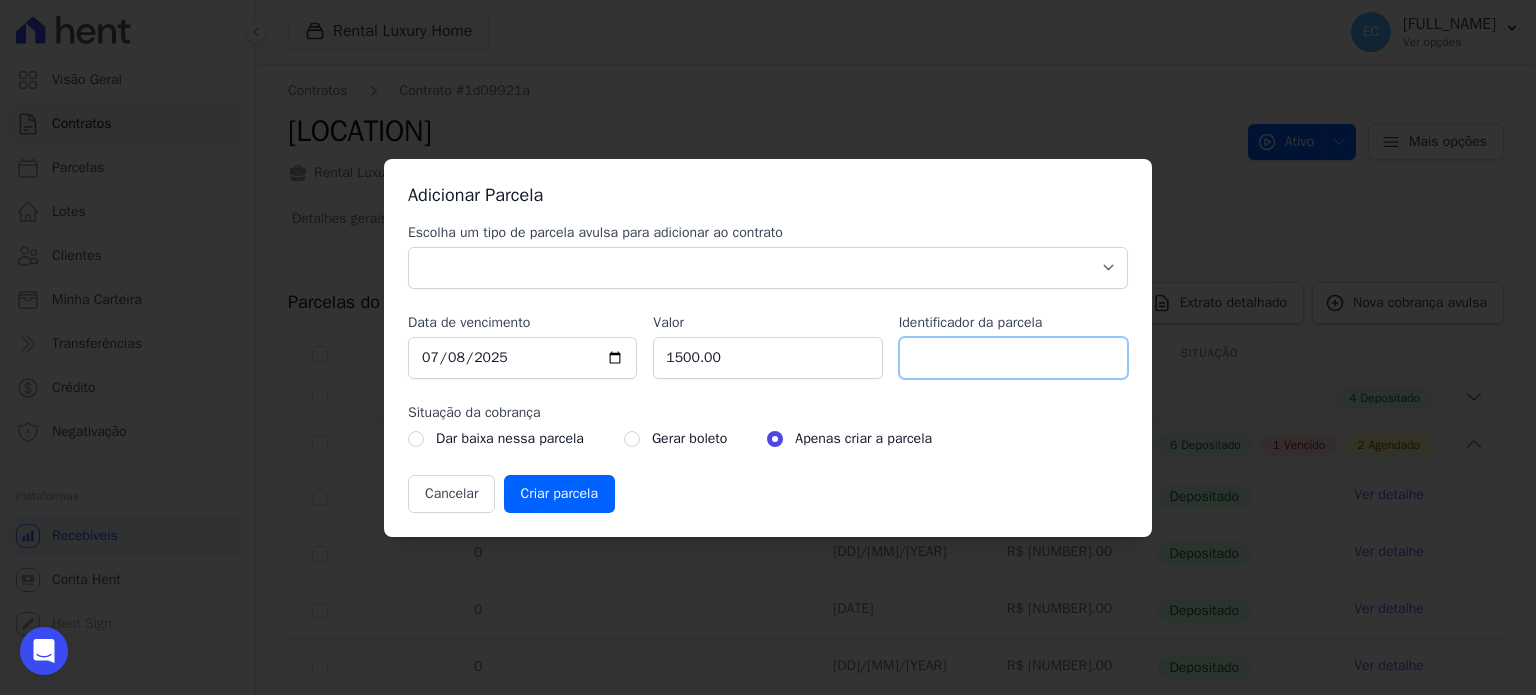 paste on "Julho" 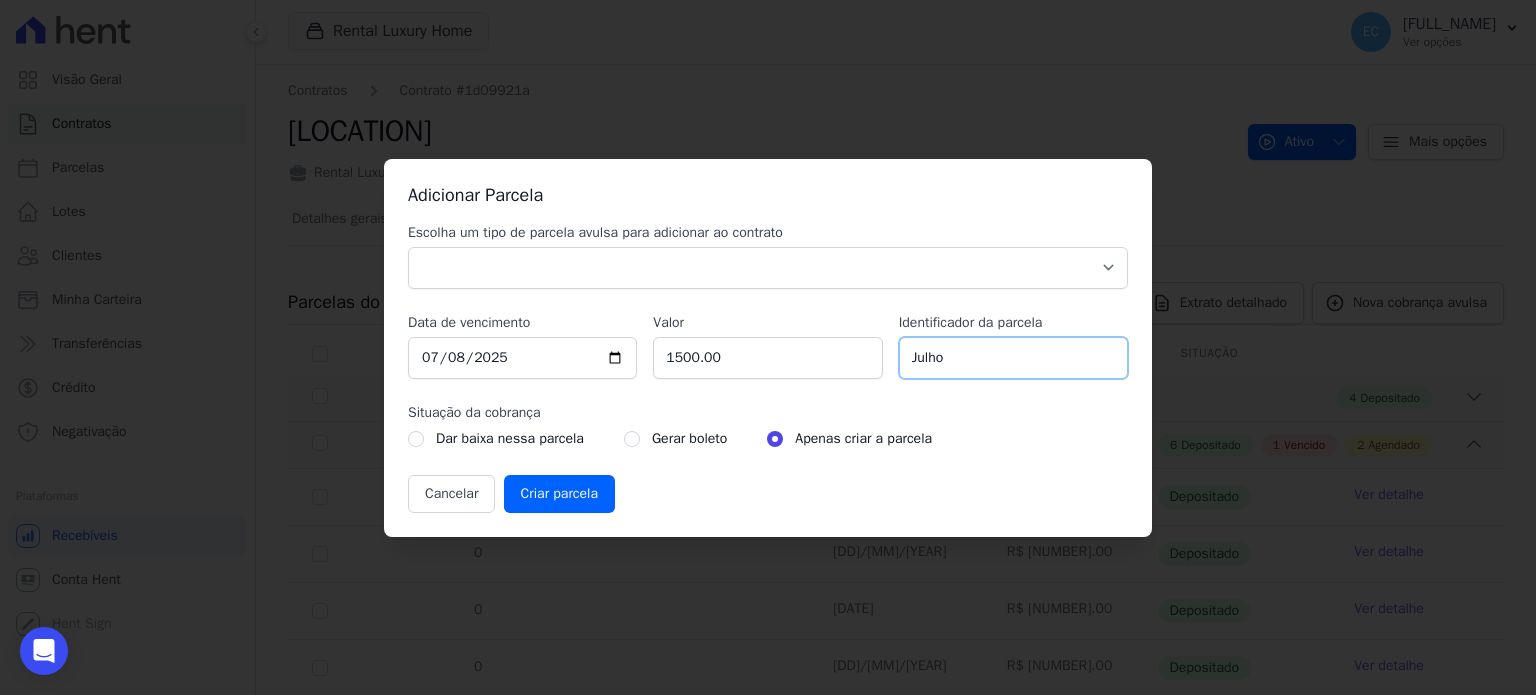 type on "Julho" 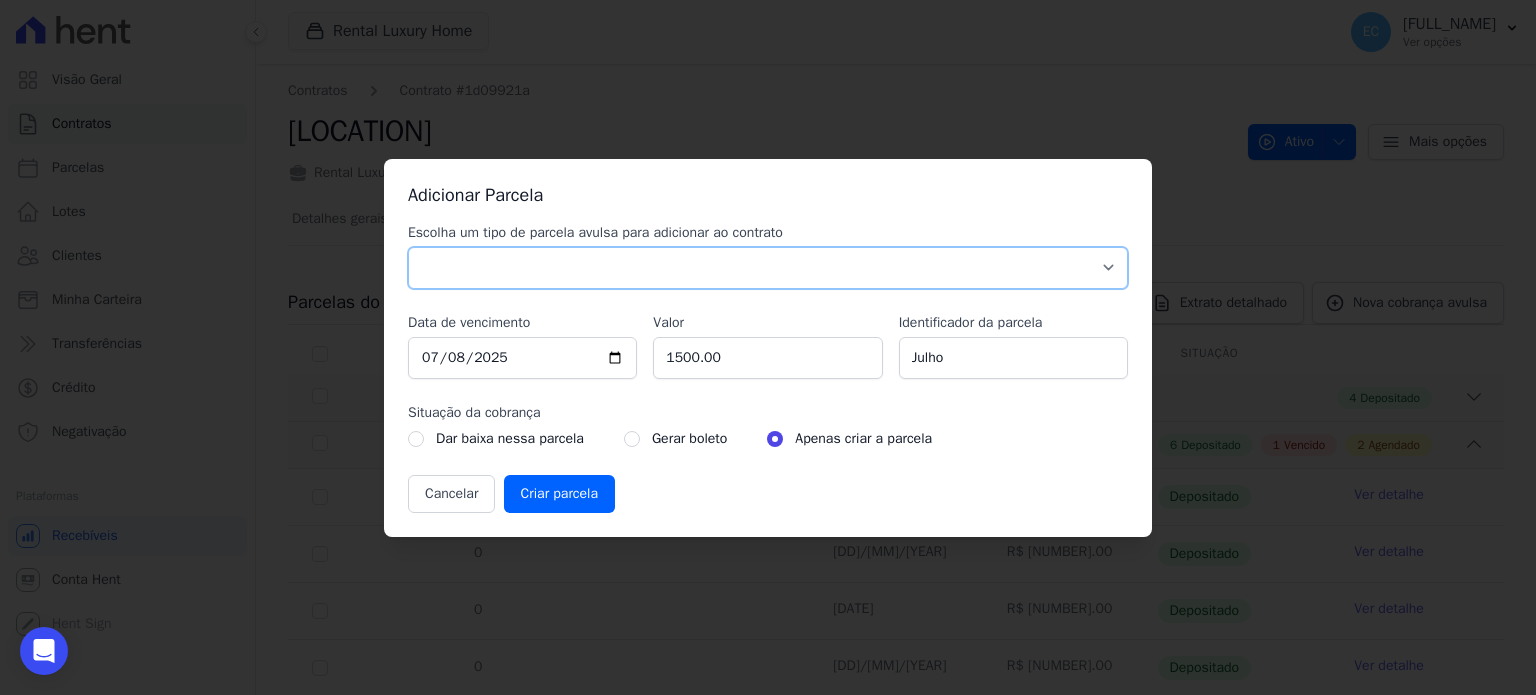 click on "Parcela Normal
Sinal
Caução
Intercalada
Chaves
Pré Chaves
Pós Chaves
Taxas
Quitação
Outros
Parcela do Cliente
Acordo
Financiamento CEF
Comissão
Antecipação" at bounding box center (768, 268) 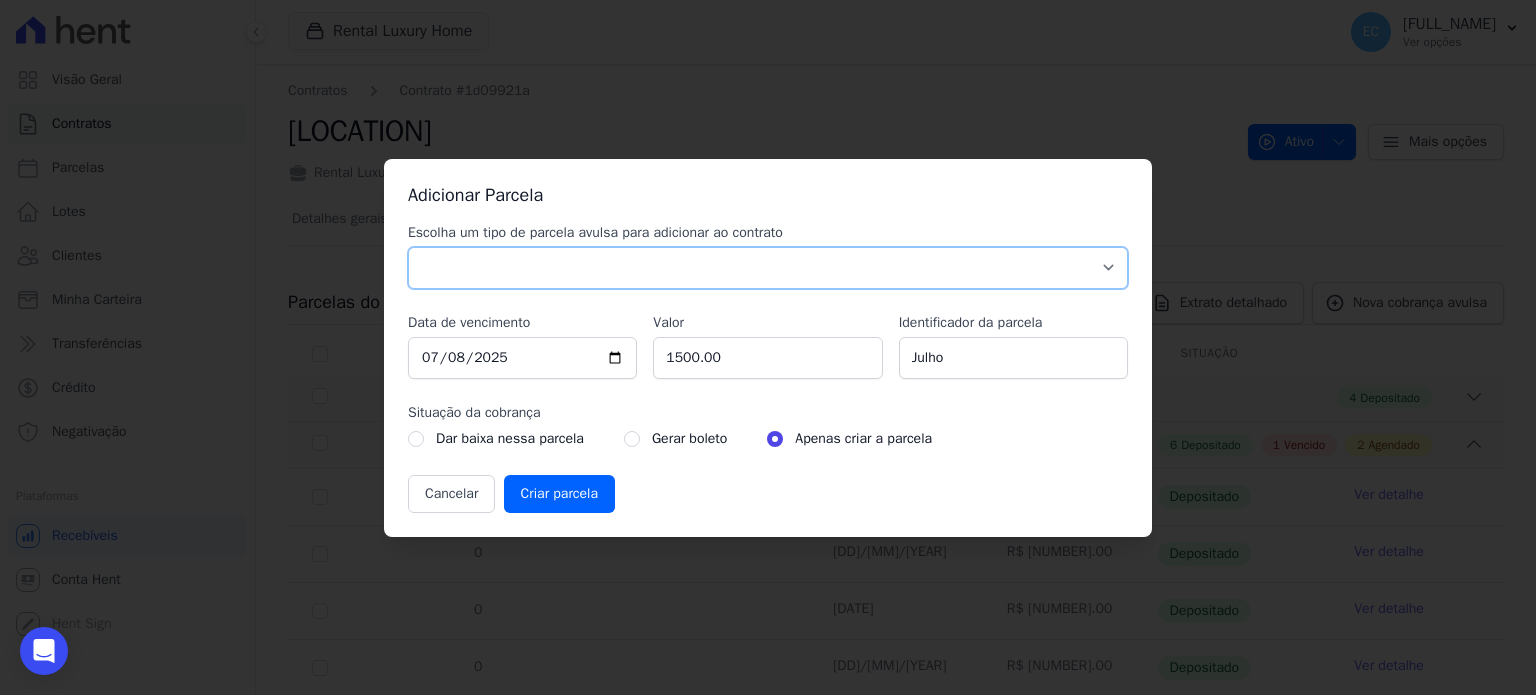 select on "standard" 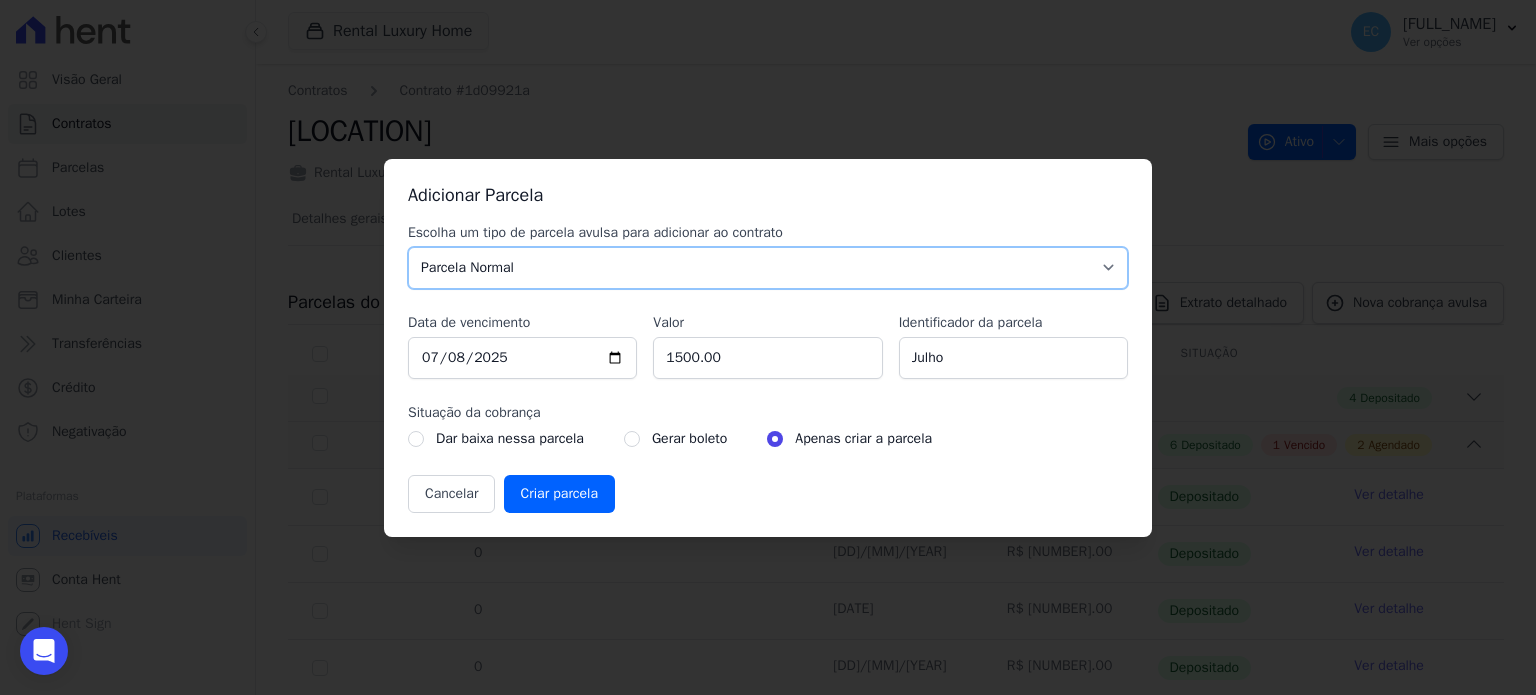 click on "Parcela Normal
Sinal
Caução
Intercalada
Chaves
Pré Chaves
Pós Chaves
Taxas
Quitação
Outros
Parcela do Cliente
Acordo
Financiamento CEF
Comissão
Antecipação" at bounding box center (768, 268) 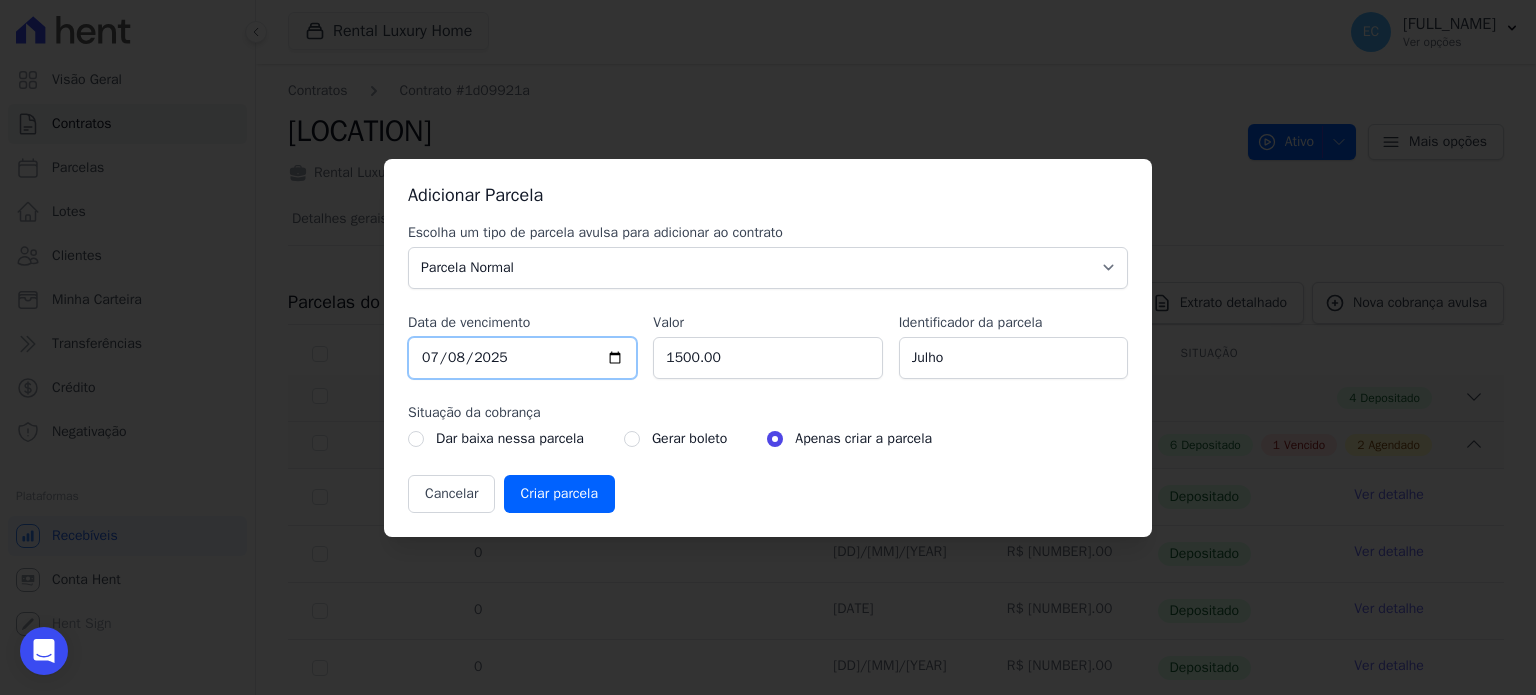 click on "2025-07-08" at bounding box center (522, 358) 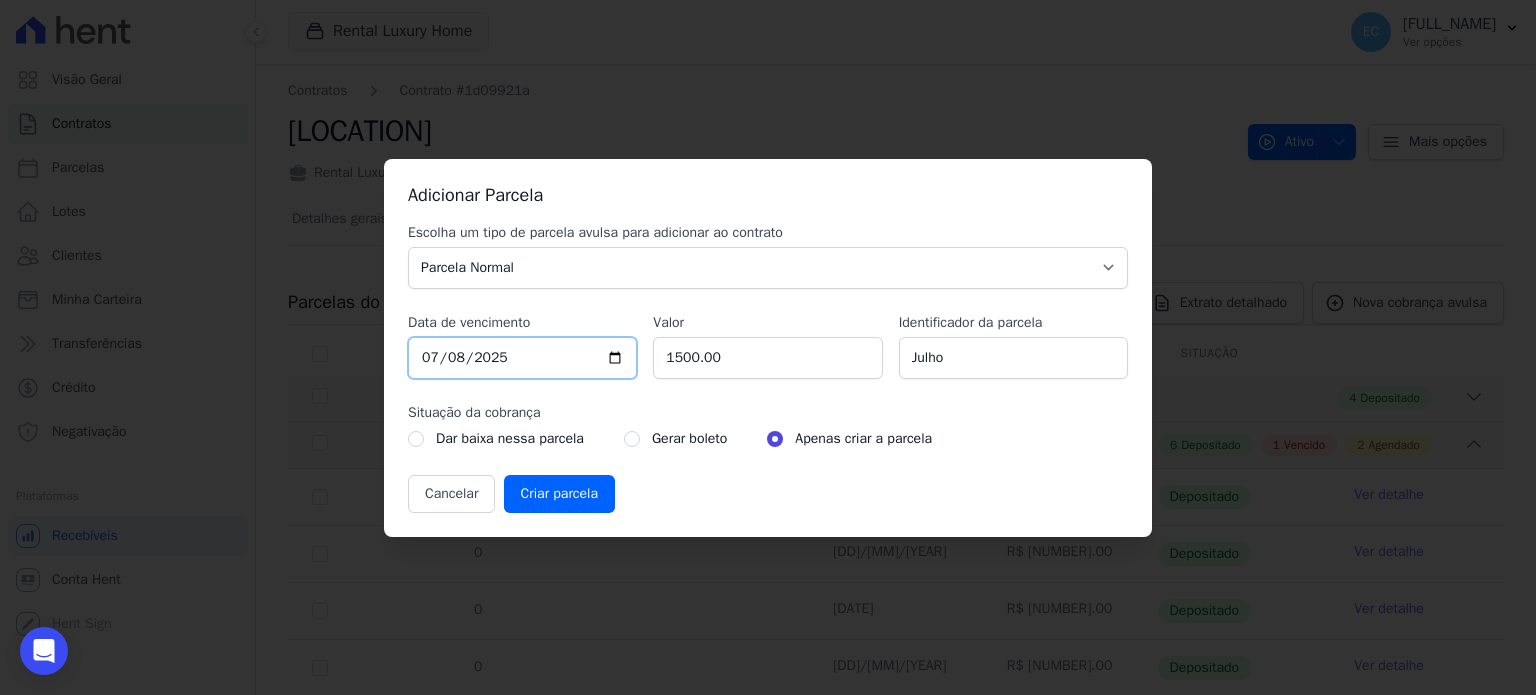 type on "[YEAR]-[MM]-[DD]" 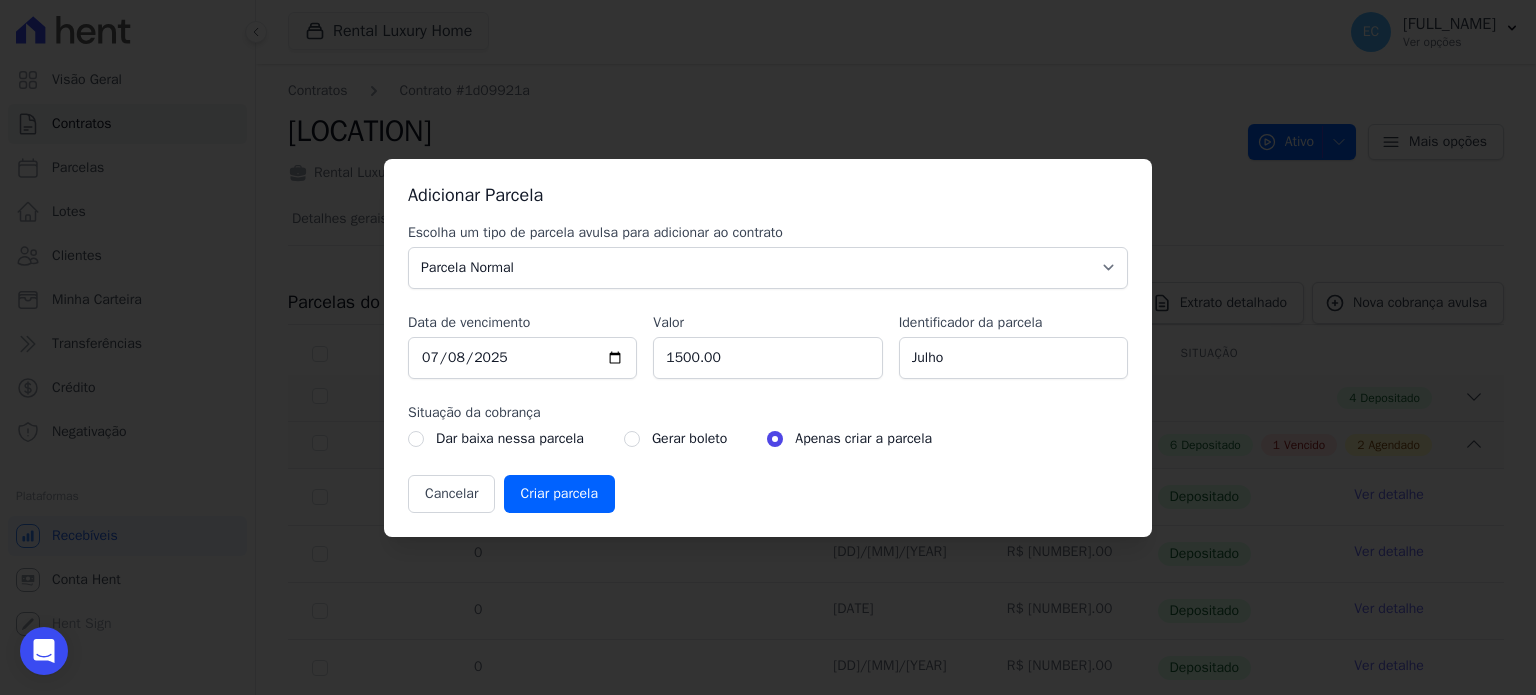 click on "Gerar boleto" at bounding box center (675, 439) 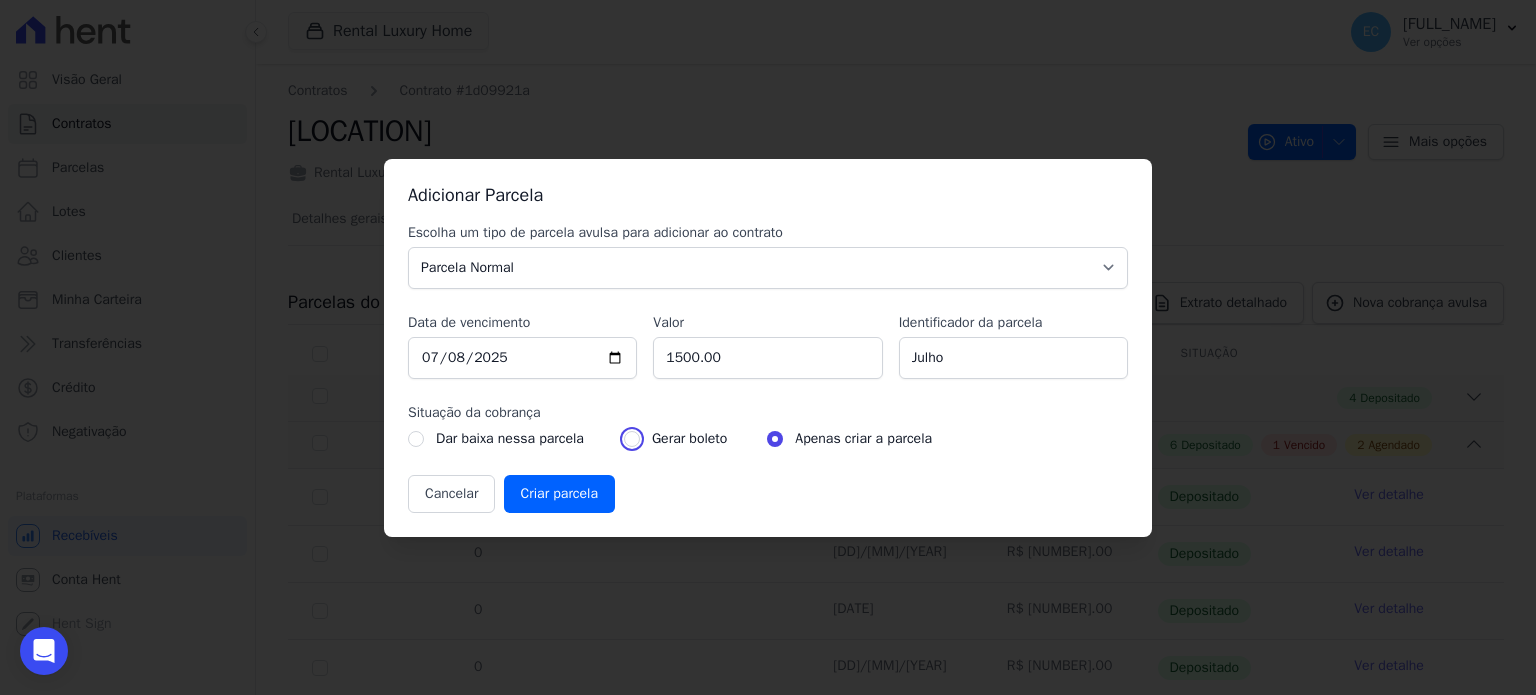 click at bounding box center [632, 439] 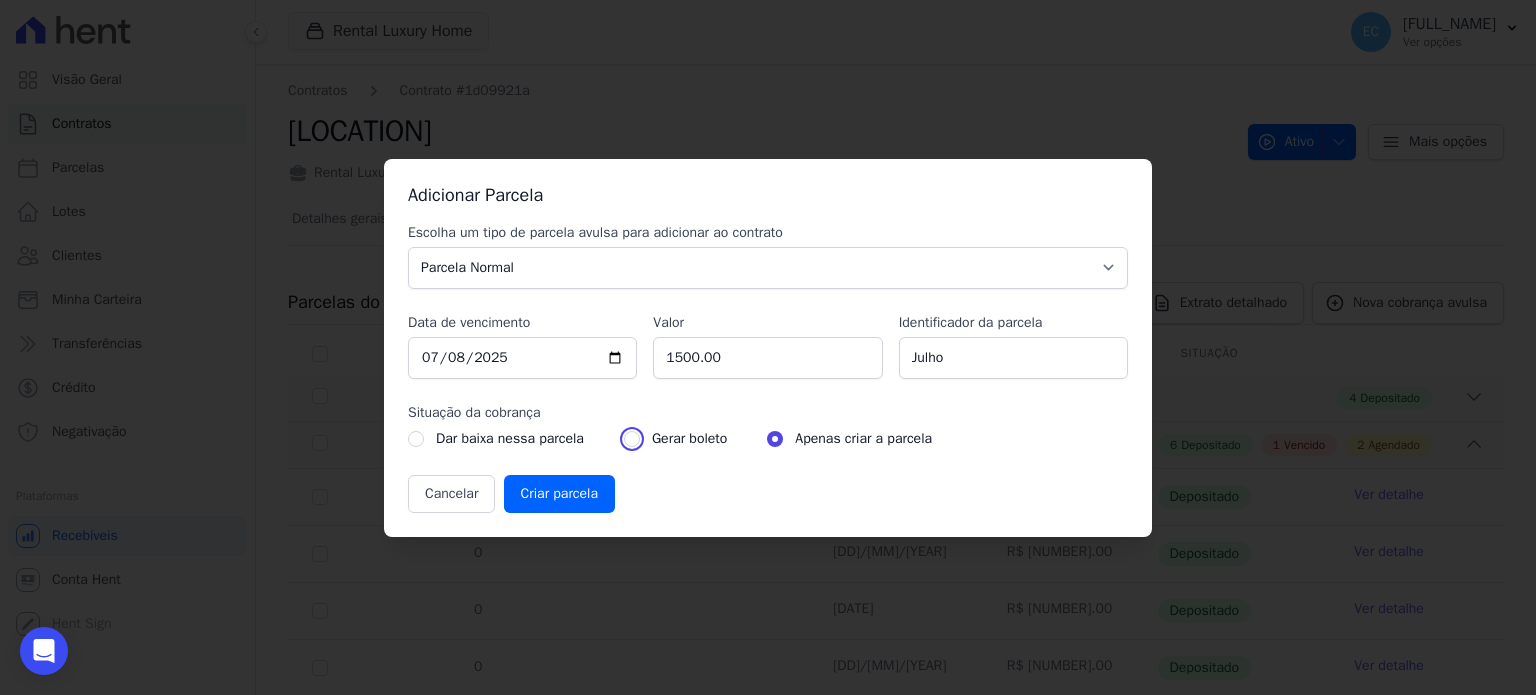 radio on "true" 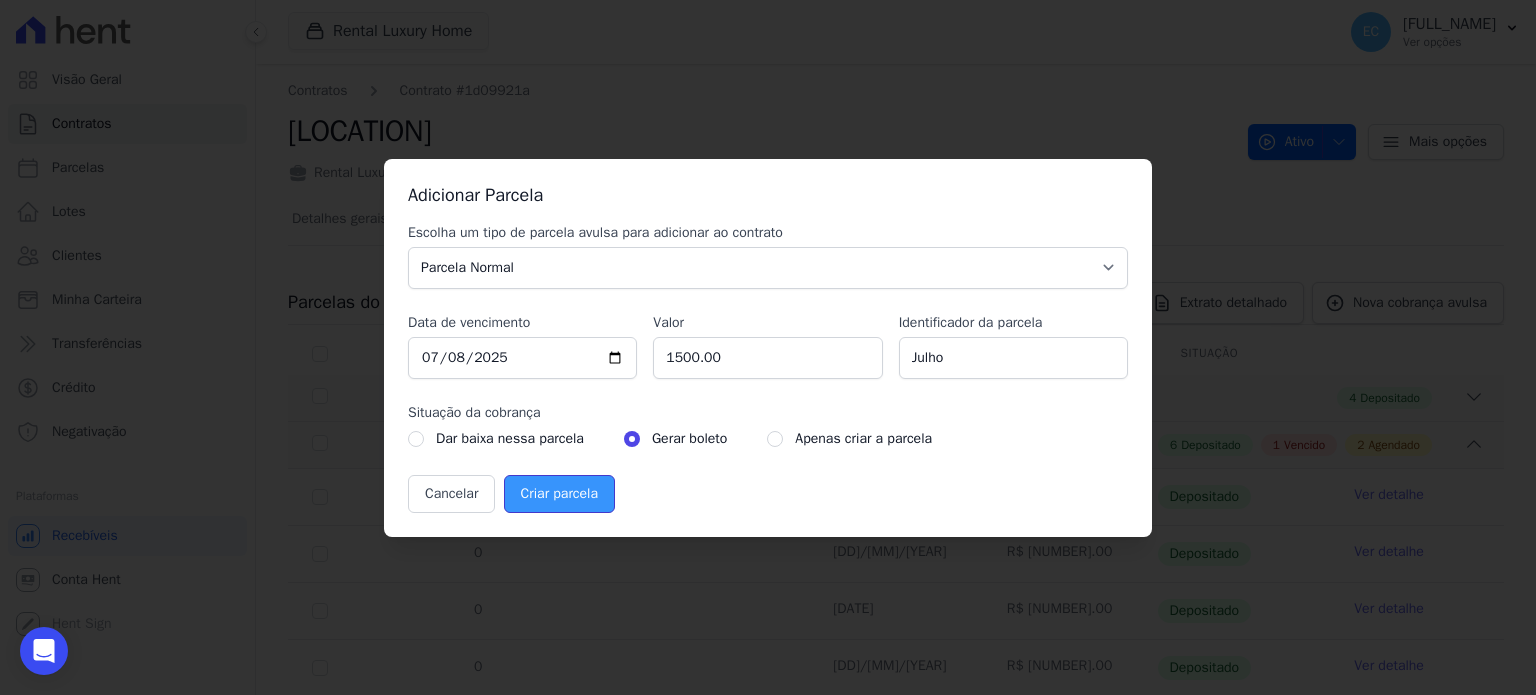 click on "Criar parcela" at bounding box center (559, 494) 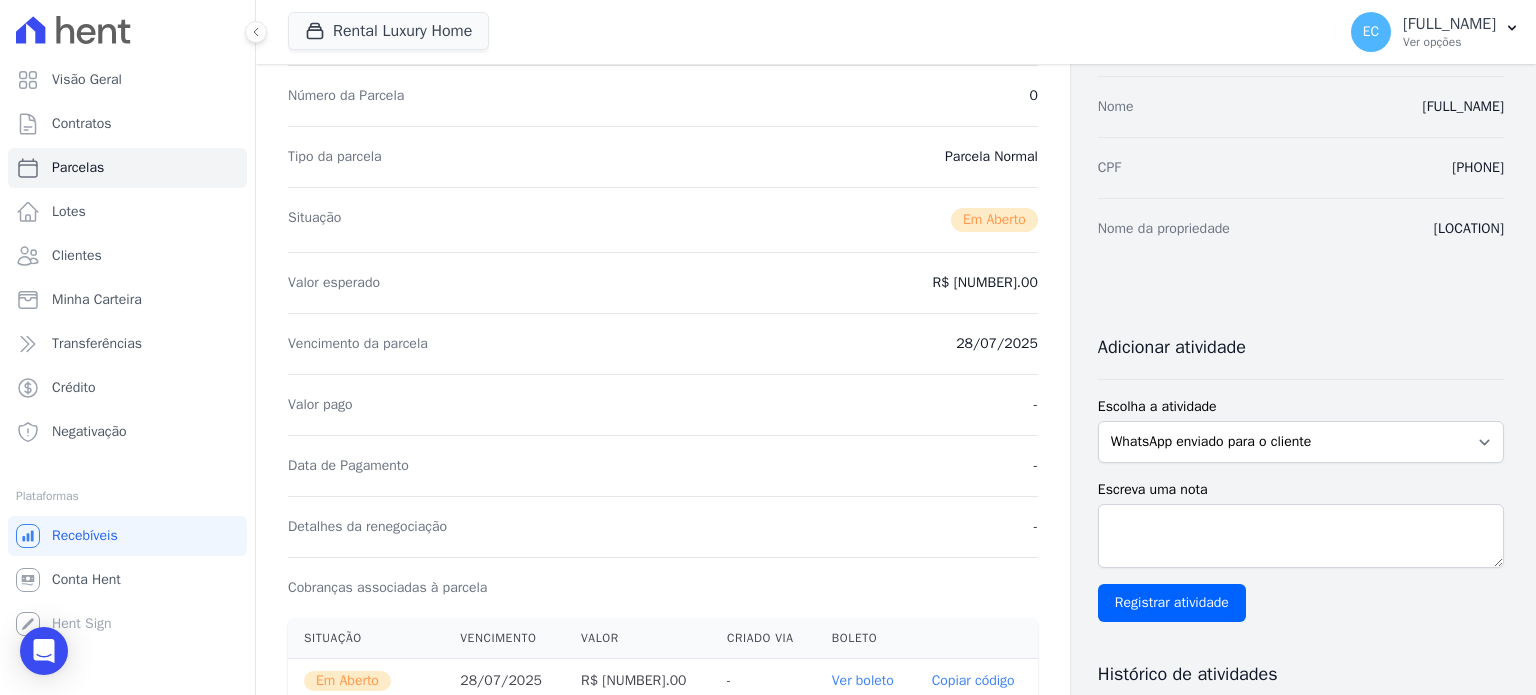scroll, scrollTop: 0, scrollLeft: 0, axis: both 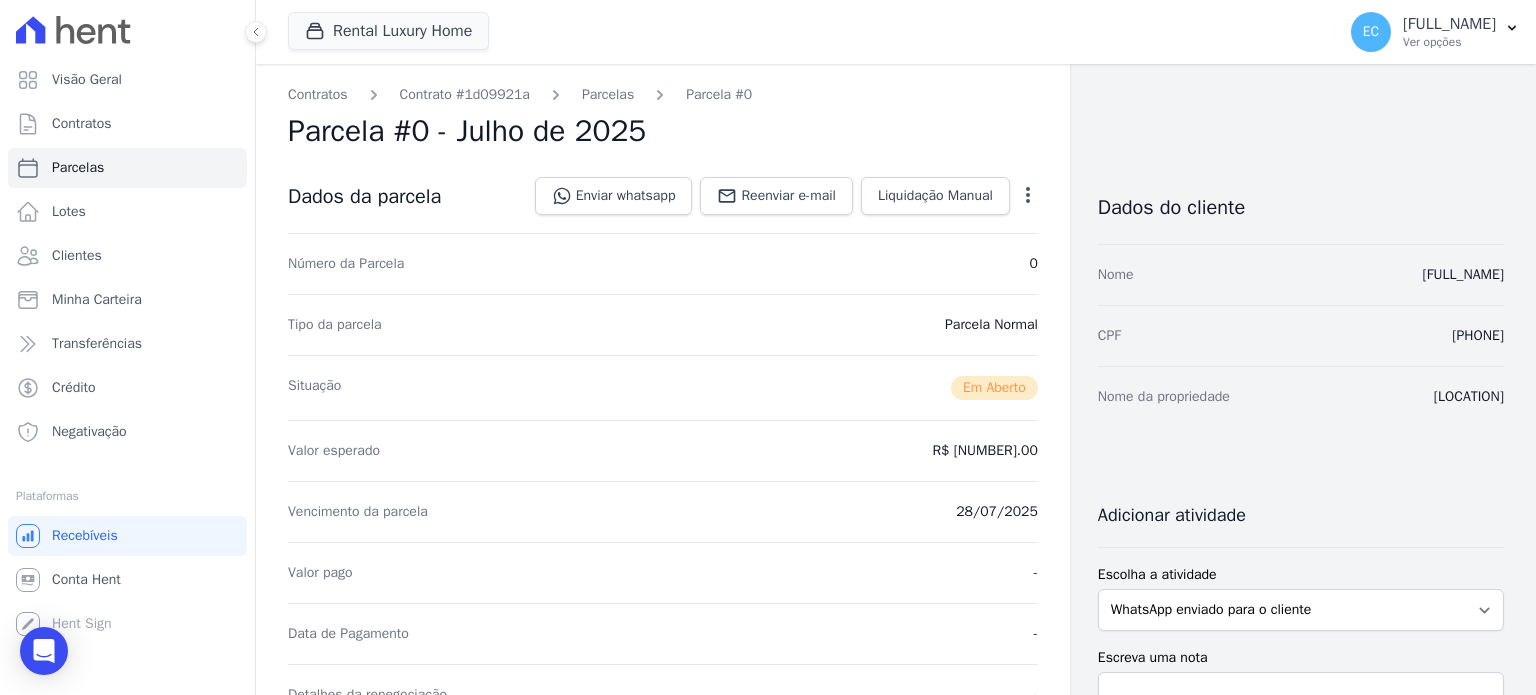 click on "Contratos
Contrato
#[HASH]
Parcelas
Parcela
#[NUMBER]
Parcela #[NUMBER] - [MONTH] de [YEAR]
Dados da parcela
Liquidação Manual
Liquidação Manual
Data de Pagamento
[YEAR]-[MONTH]-[DATE]
Valor pago
R$
[NUMBER].00
Escreva uma nota
Cancelar
Dar baixa
Emitir Boleto
Gerar Boleto da Parcela
Você tem certeza que deseja gerar o boleto desta parcela?" at bounding box center [663, 709] 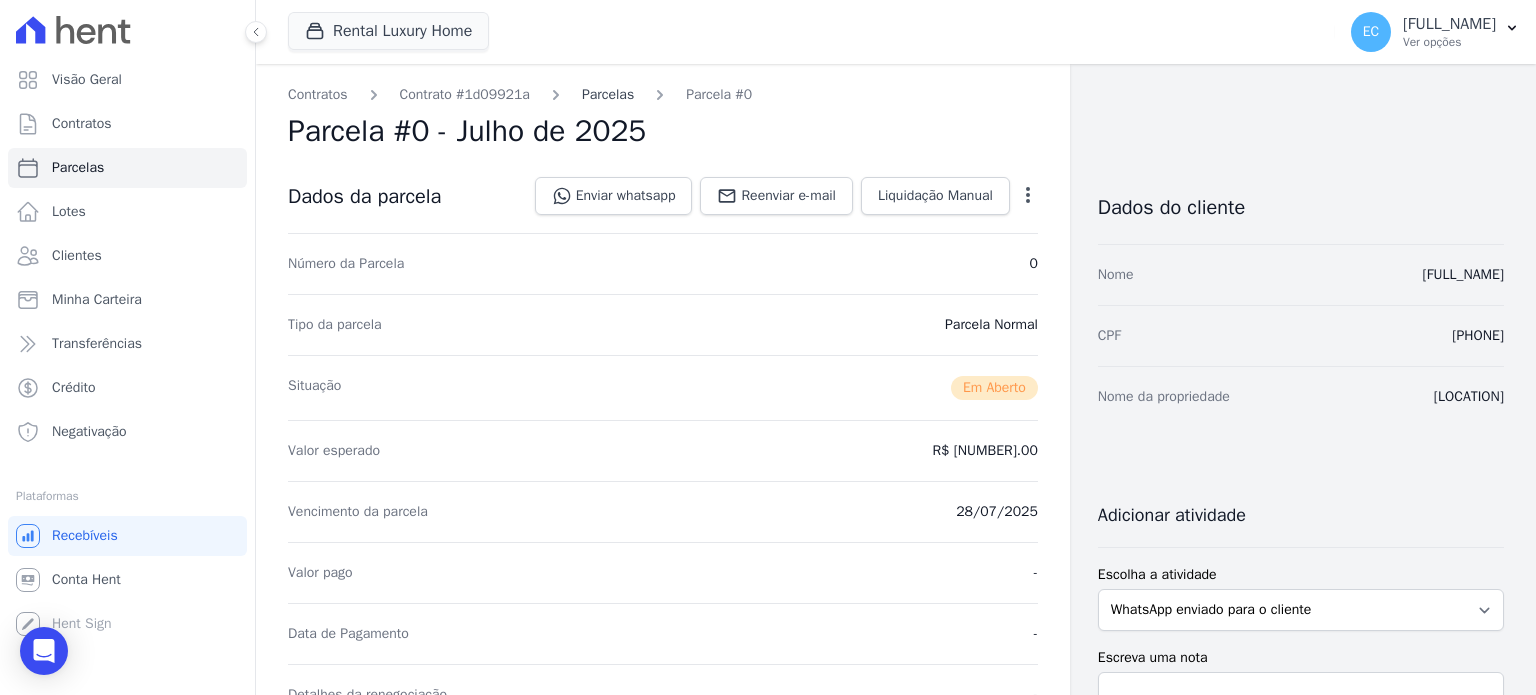 click on "Parcelas" at bounding box center (608, 94) 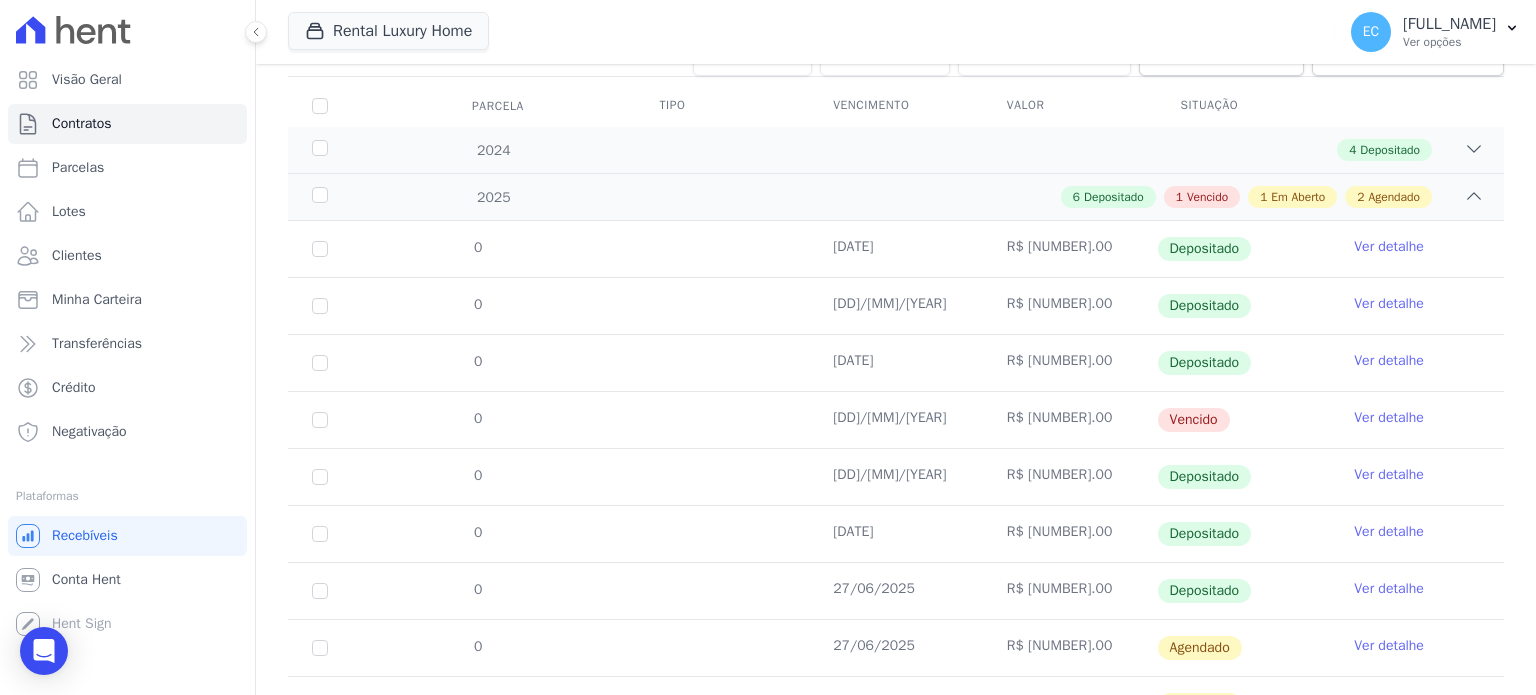 scroll, scrollTop: 399, scrollLeft: 0, axis: vertical 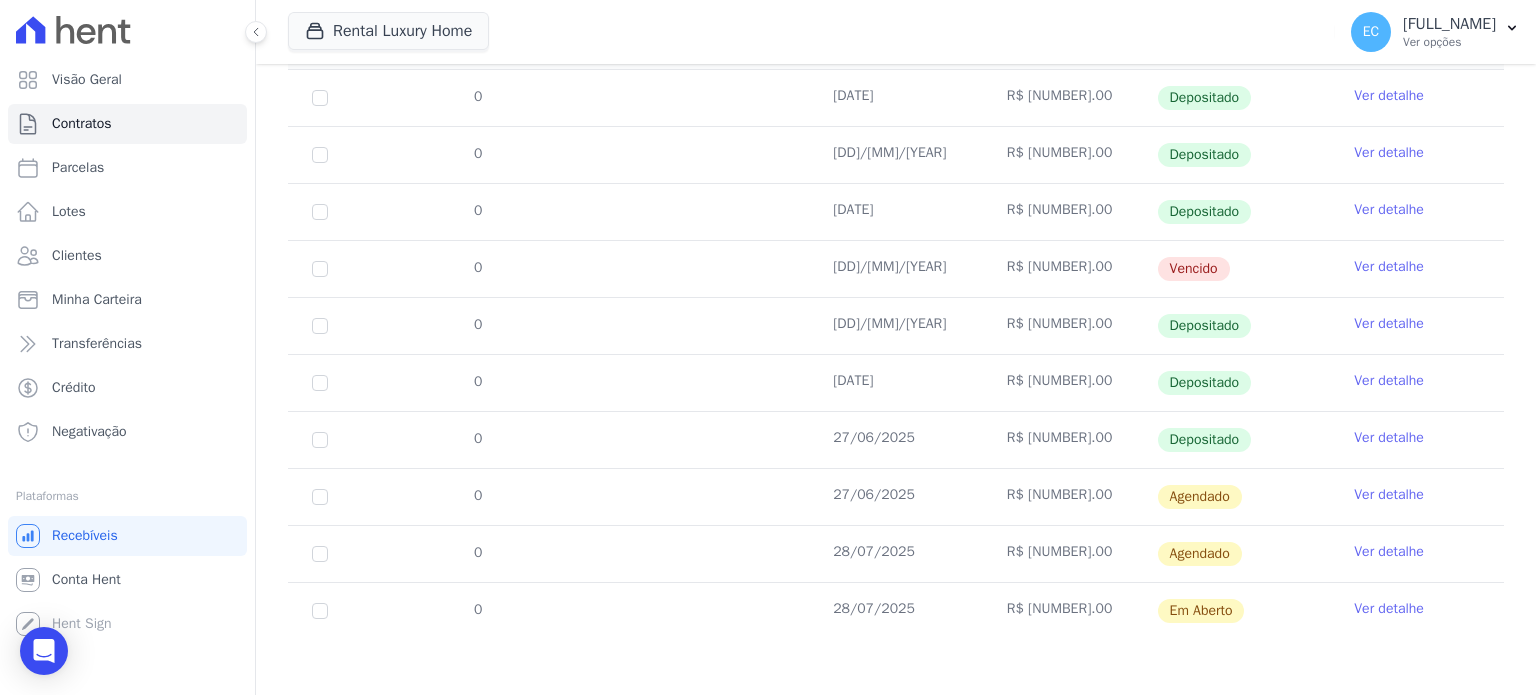 click on "Ver detalhe" at bounding box center (1389, 552) 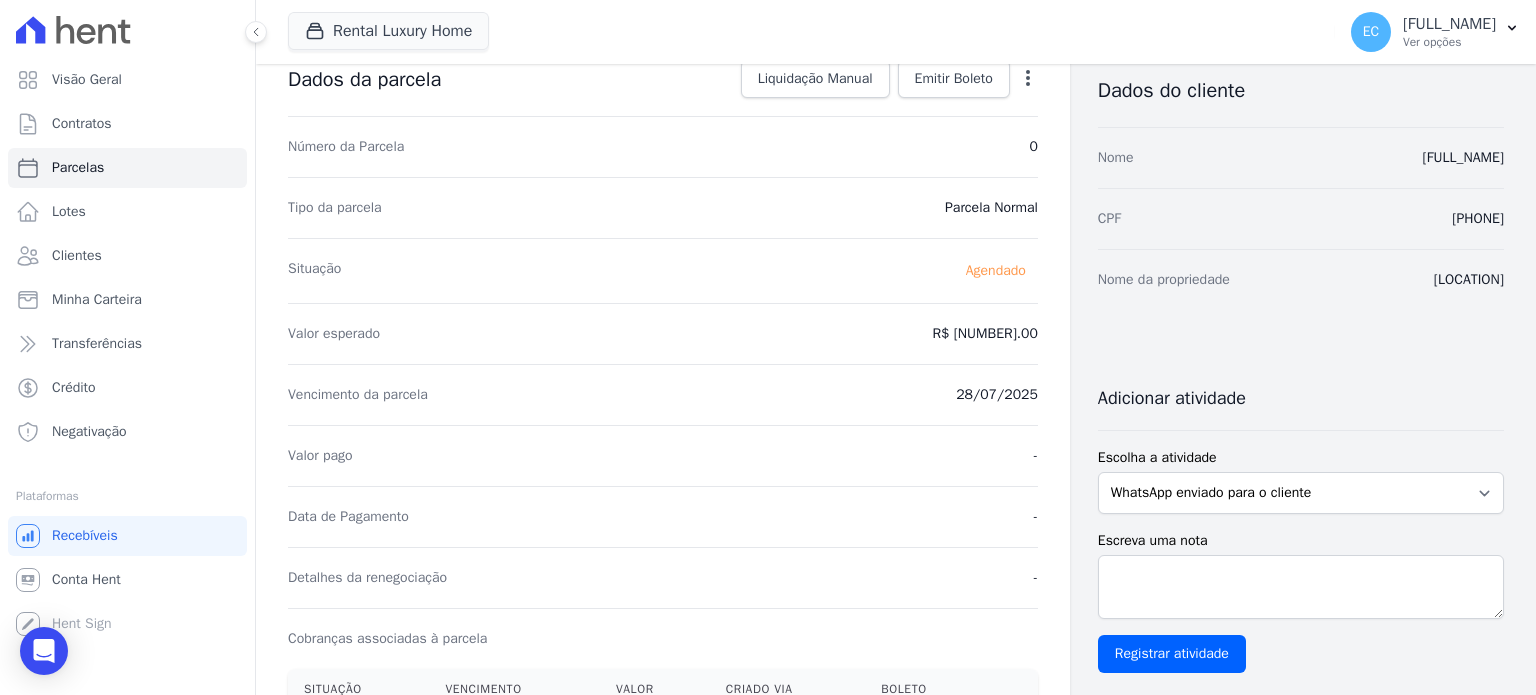 scroll, scrollTop: 0, scrollLeft: 0, axis: both 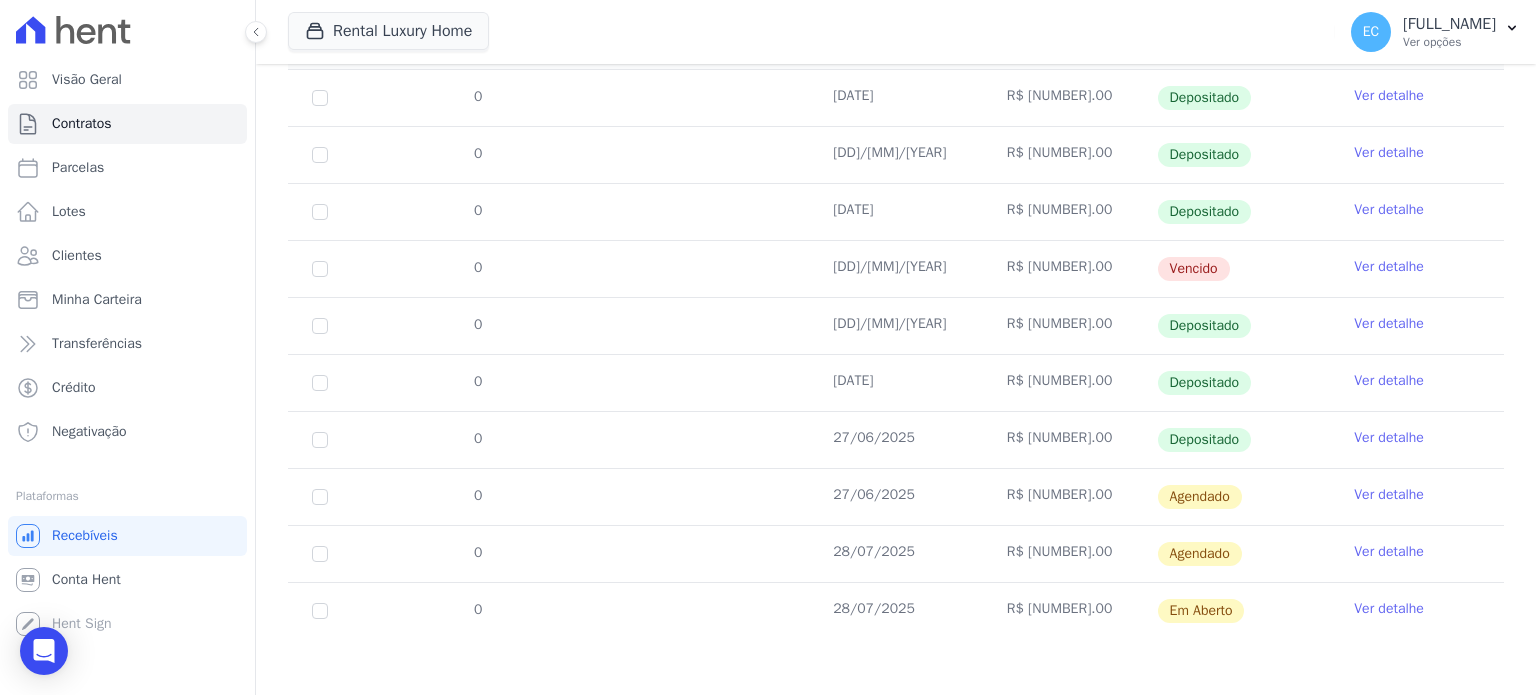 click on "Ver detalhe" at bounding box center (1389, 495) 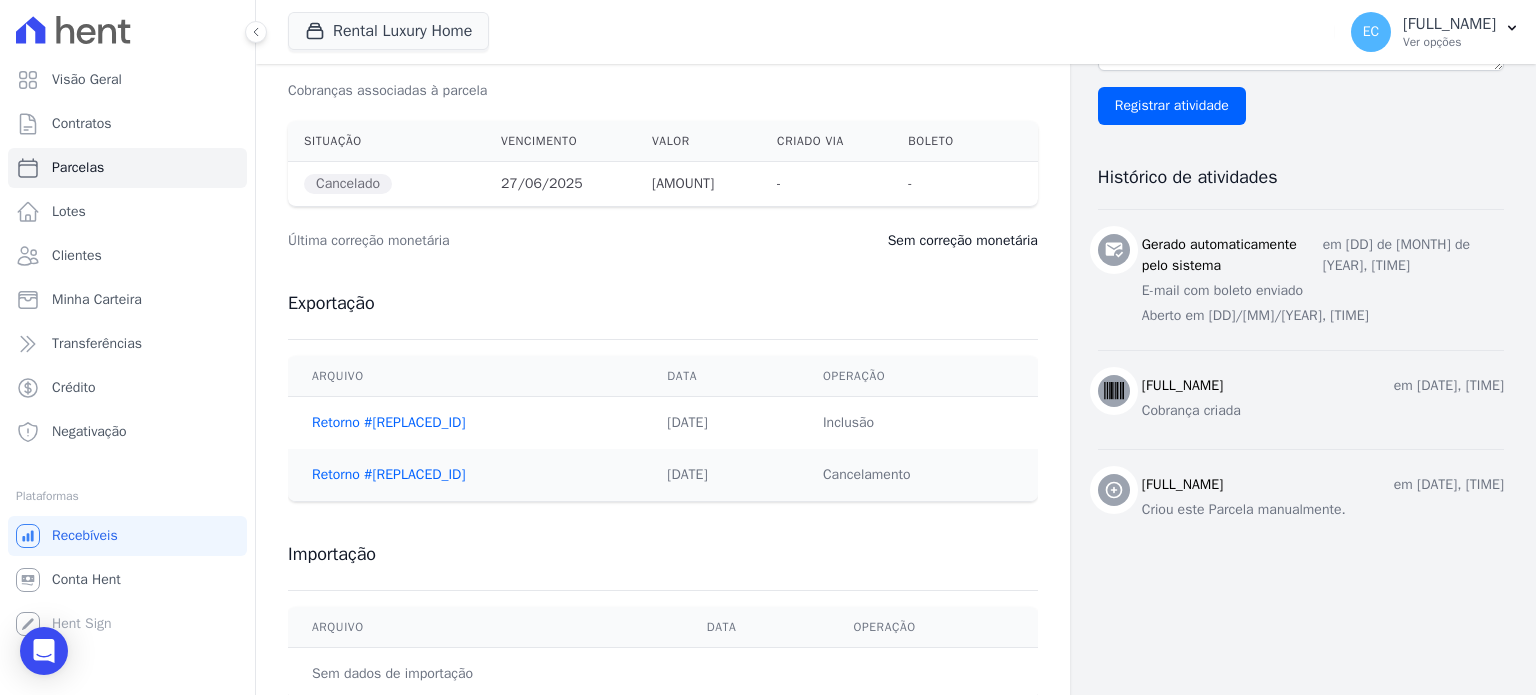 scroll, scrollTop: 723, scrollLeft: 0, axis: vertical 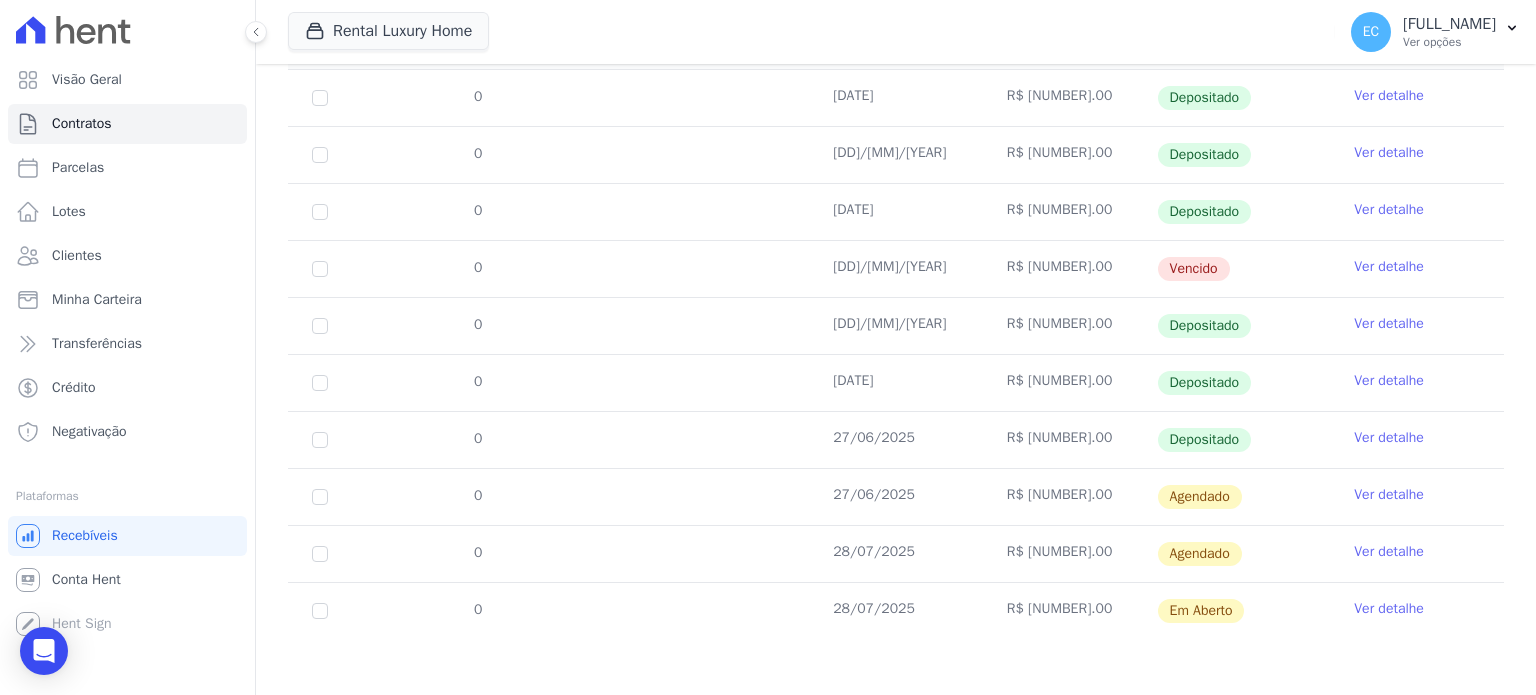 click on "Ver detalhe" at bounding box center [1389, 552] 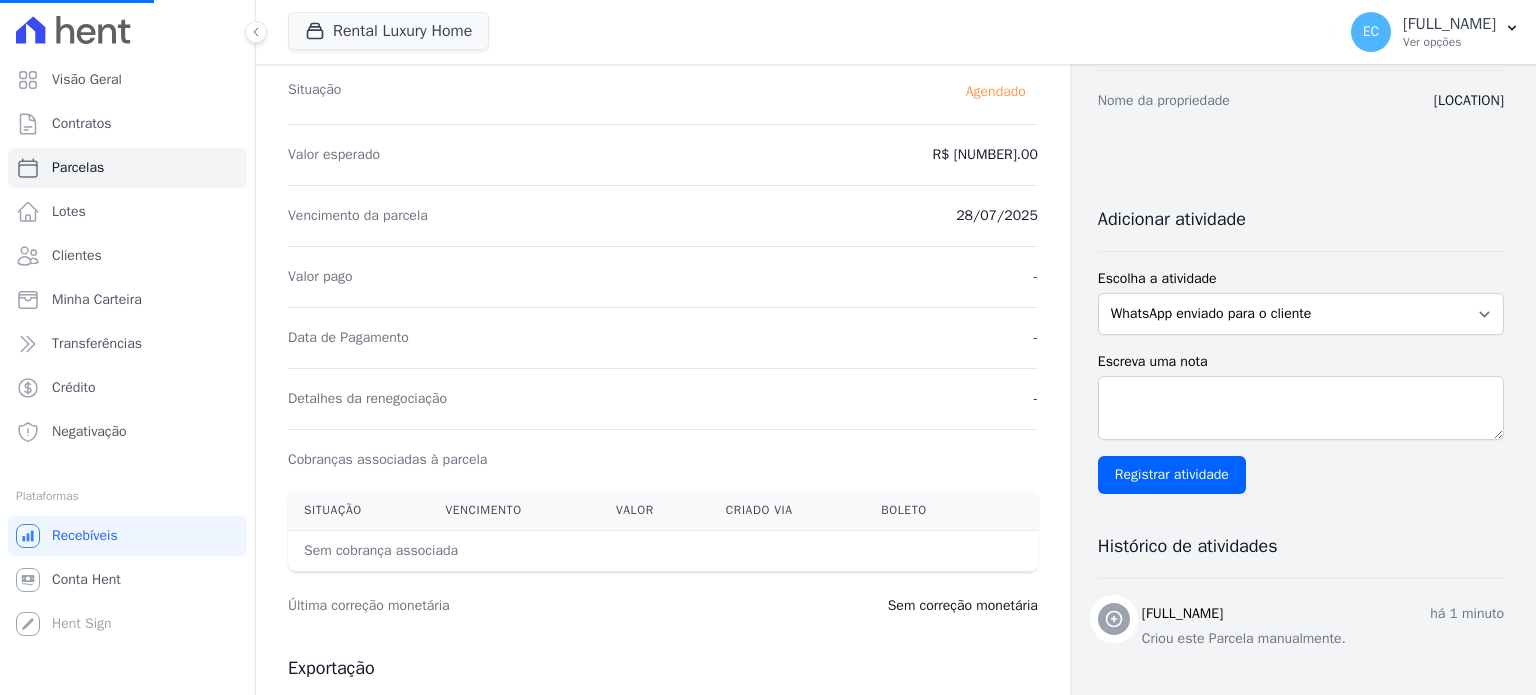 scroll, scrollTop: 667, scrollLeft: 0, axis: vertical 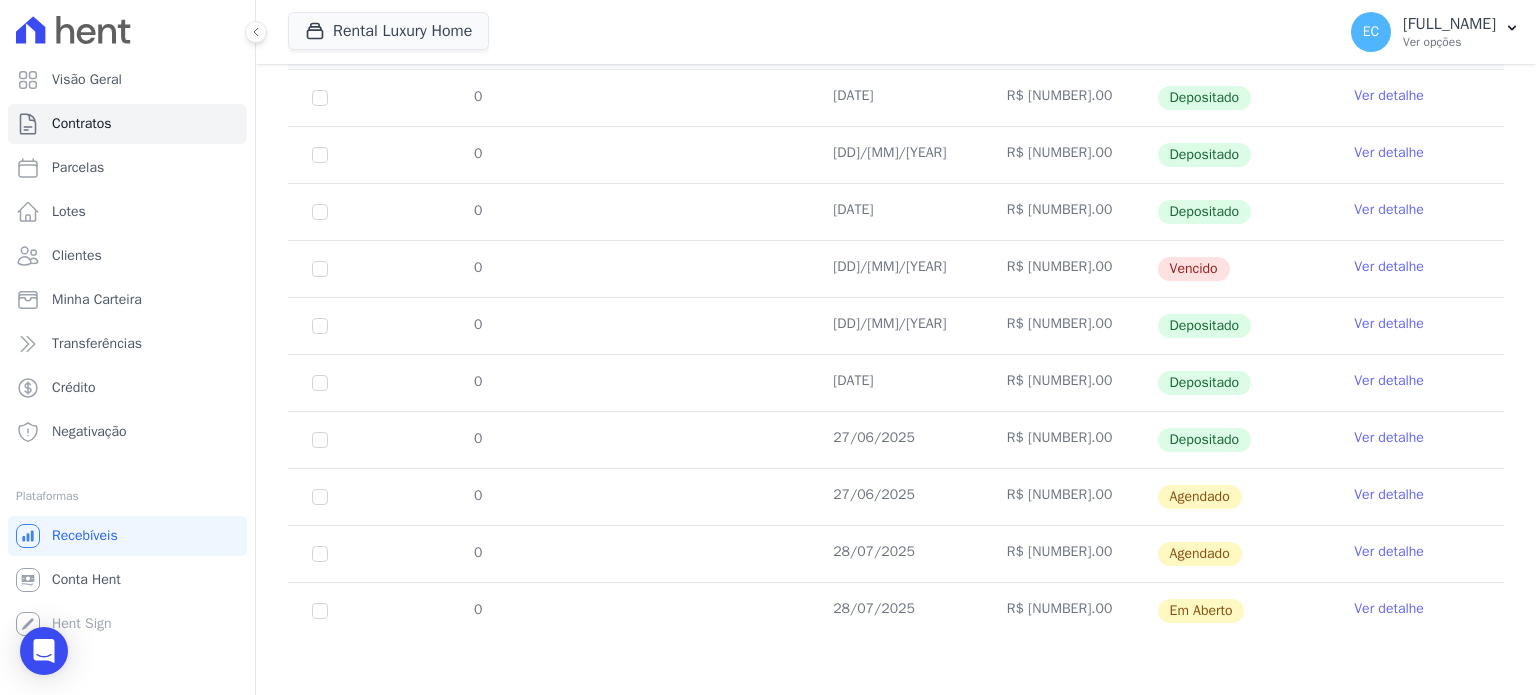click on "Ver detalhe" at bounding box center (1389, 609) 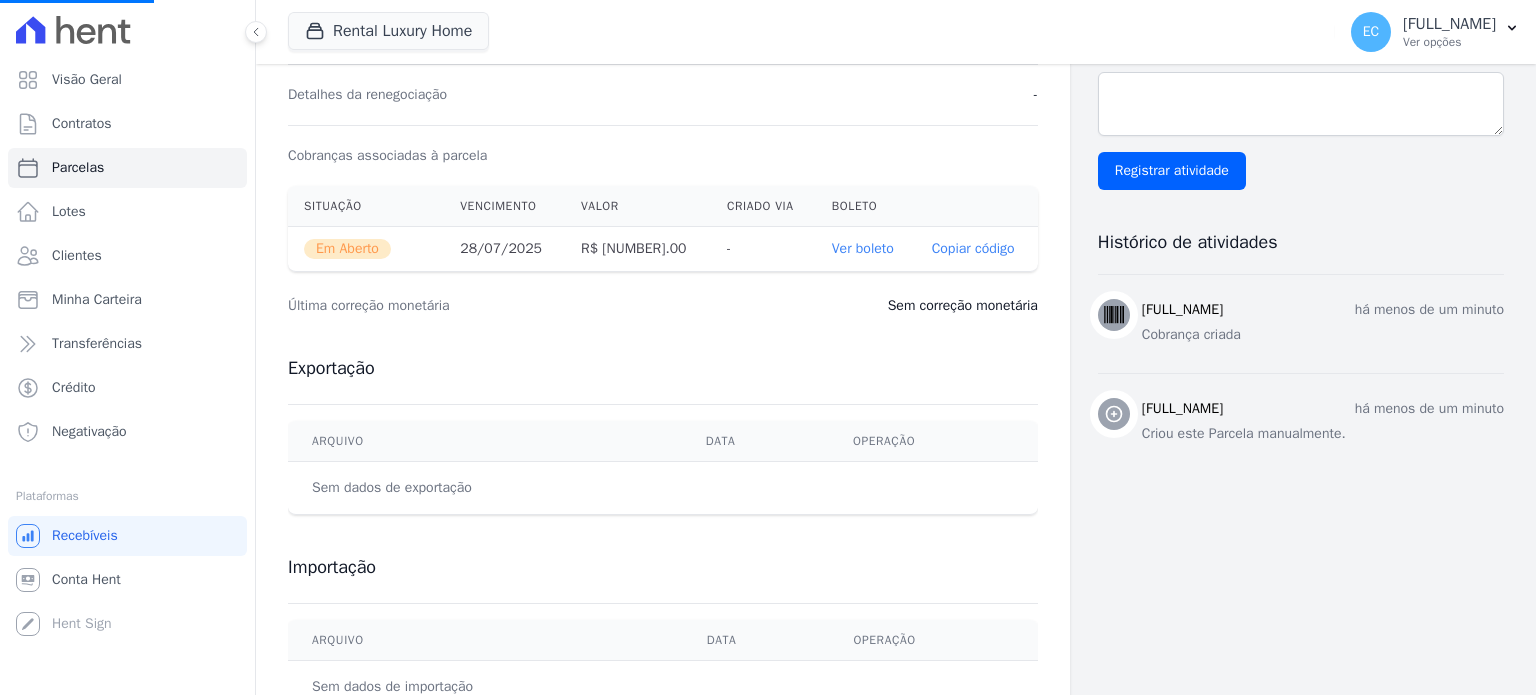 scroll, scrollTop: 0, scrollLeft: 0, axis: both 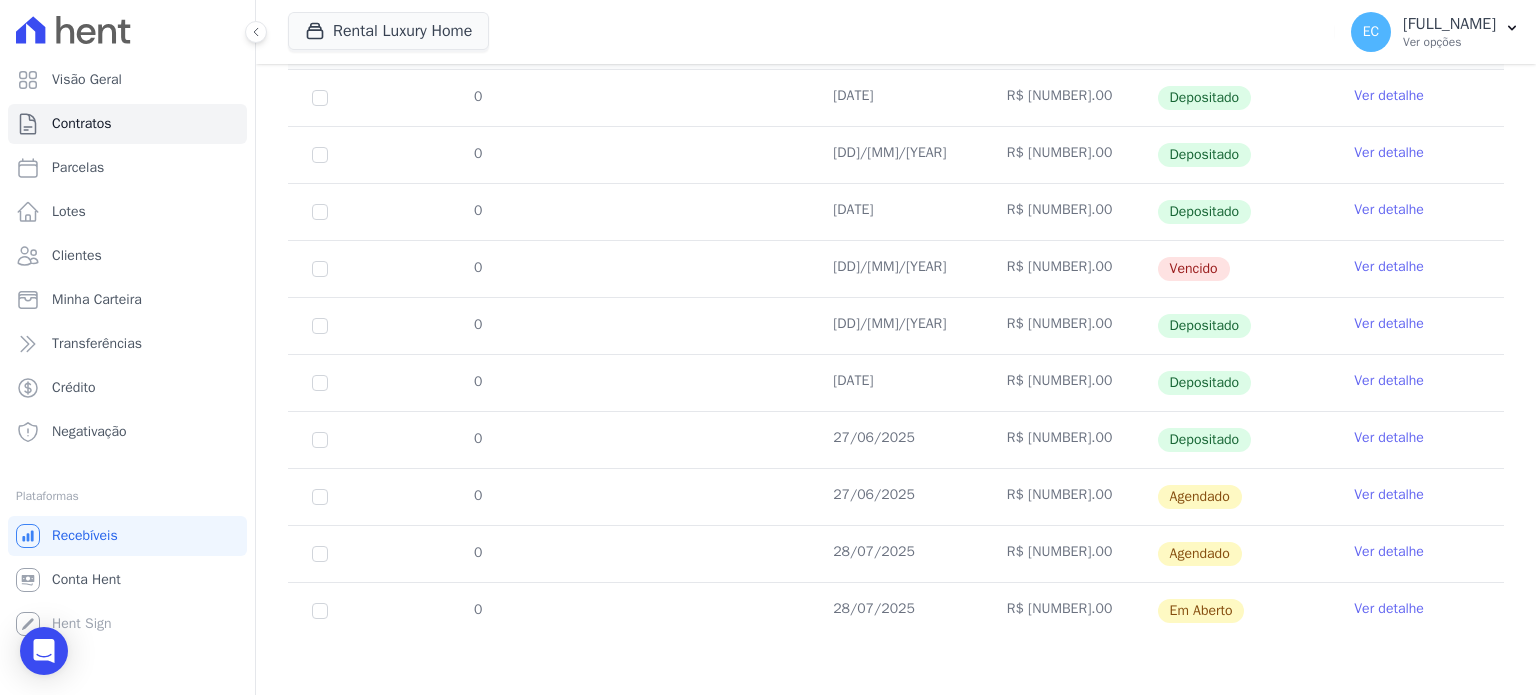 click on "Ver detalhe" at bounding box center [1389, 552] 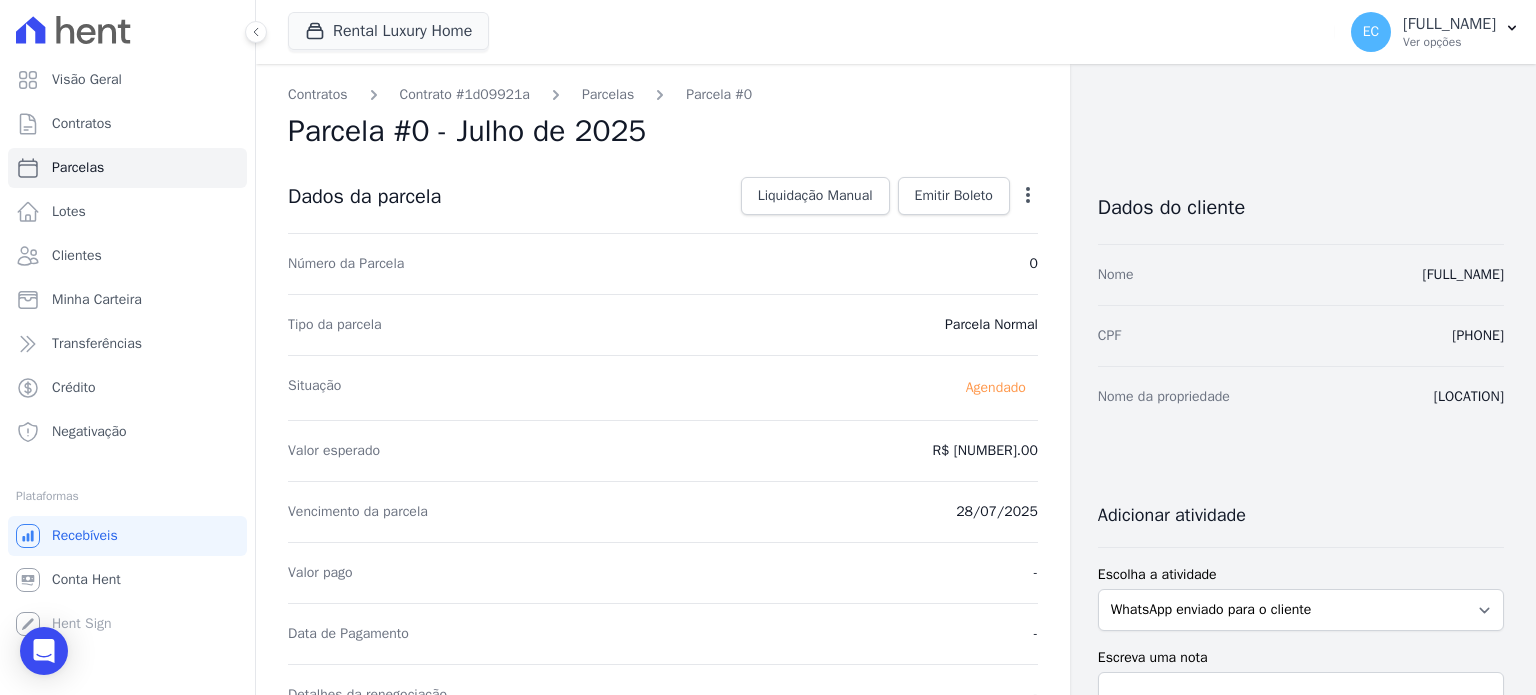 click on "Open options
Alterar
Antecipar" at bounding box center [1024, 198] 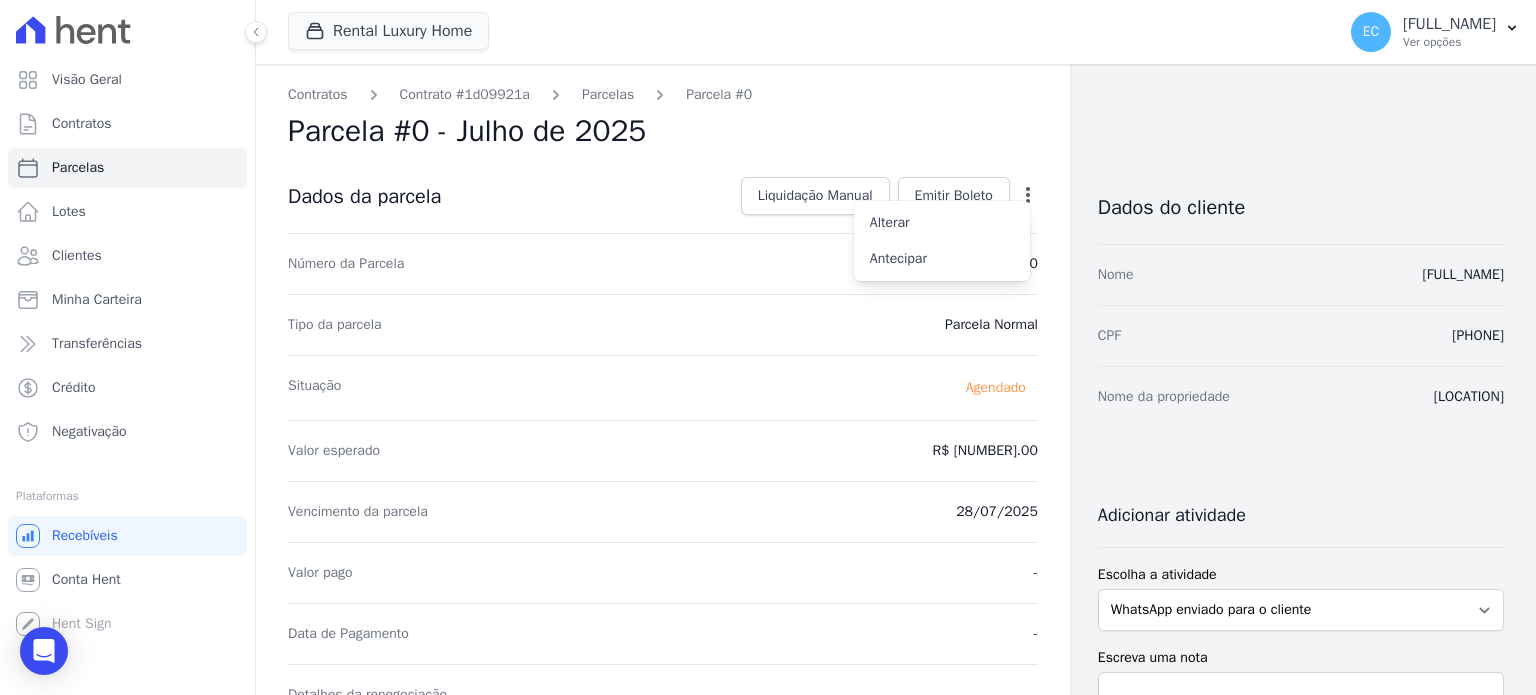 click on "CPF
[NUMBER]" at bounding box center (1301, 335) 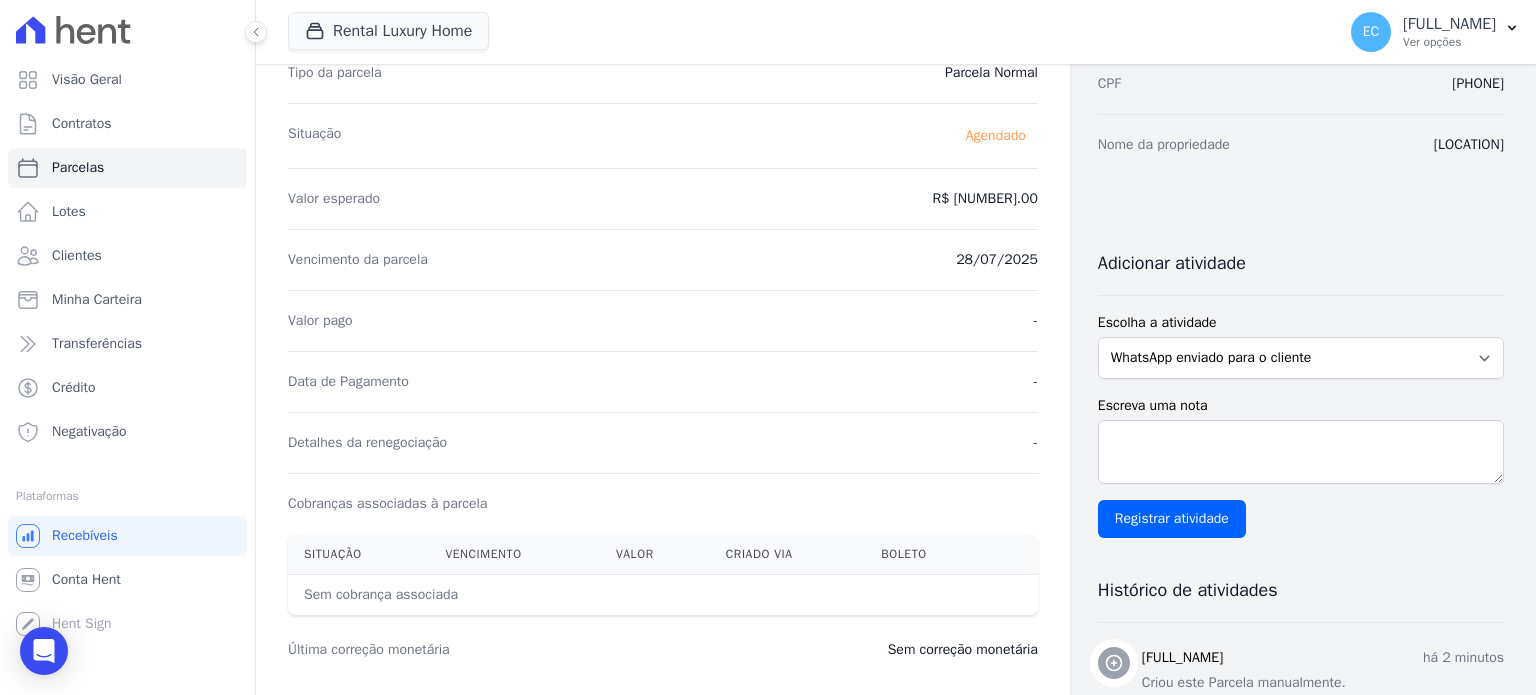 scroll, scrollTop: 0, scrollLeft: 0, axis: both 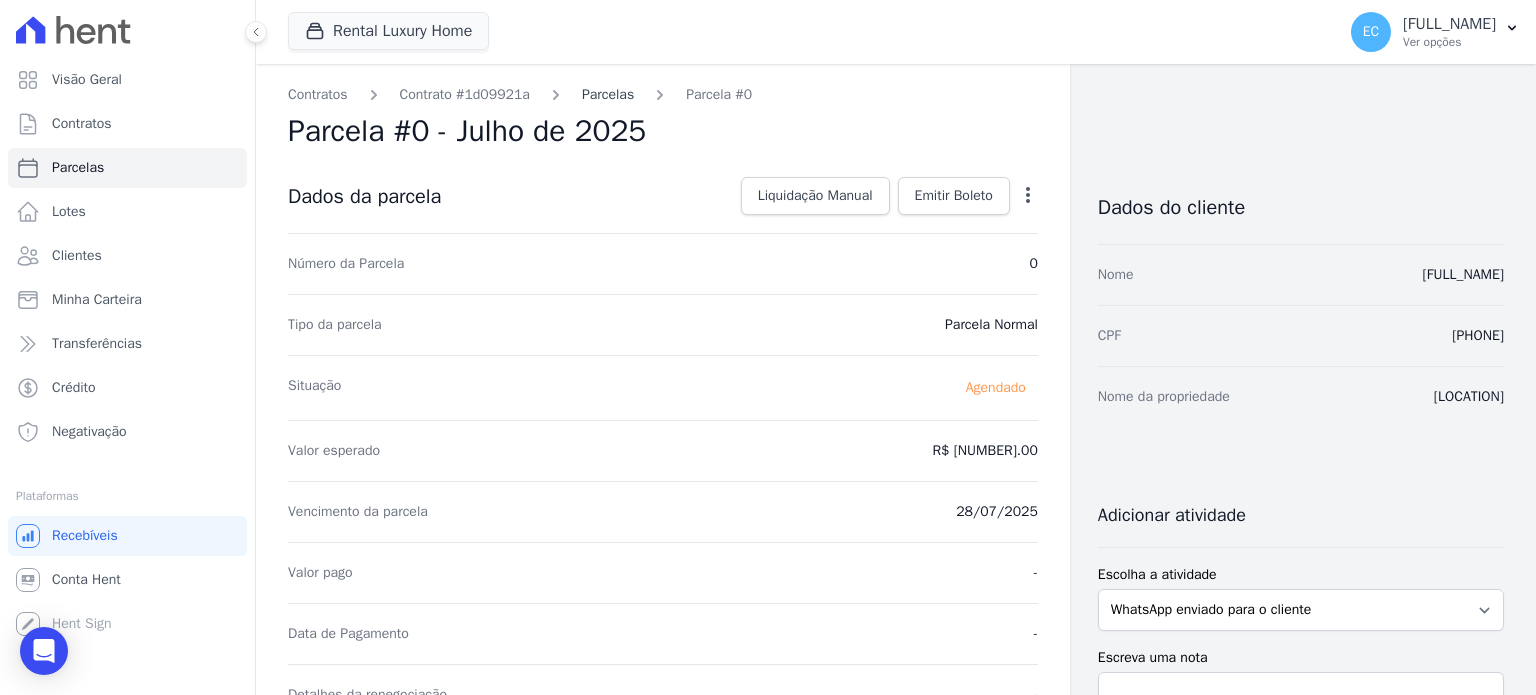 click on "Parcelas" at bounding box center (608, 94) 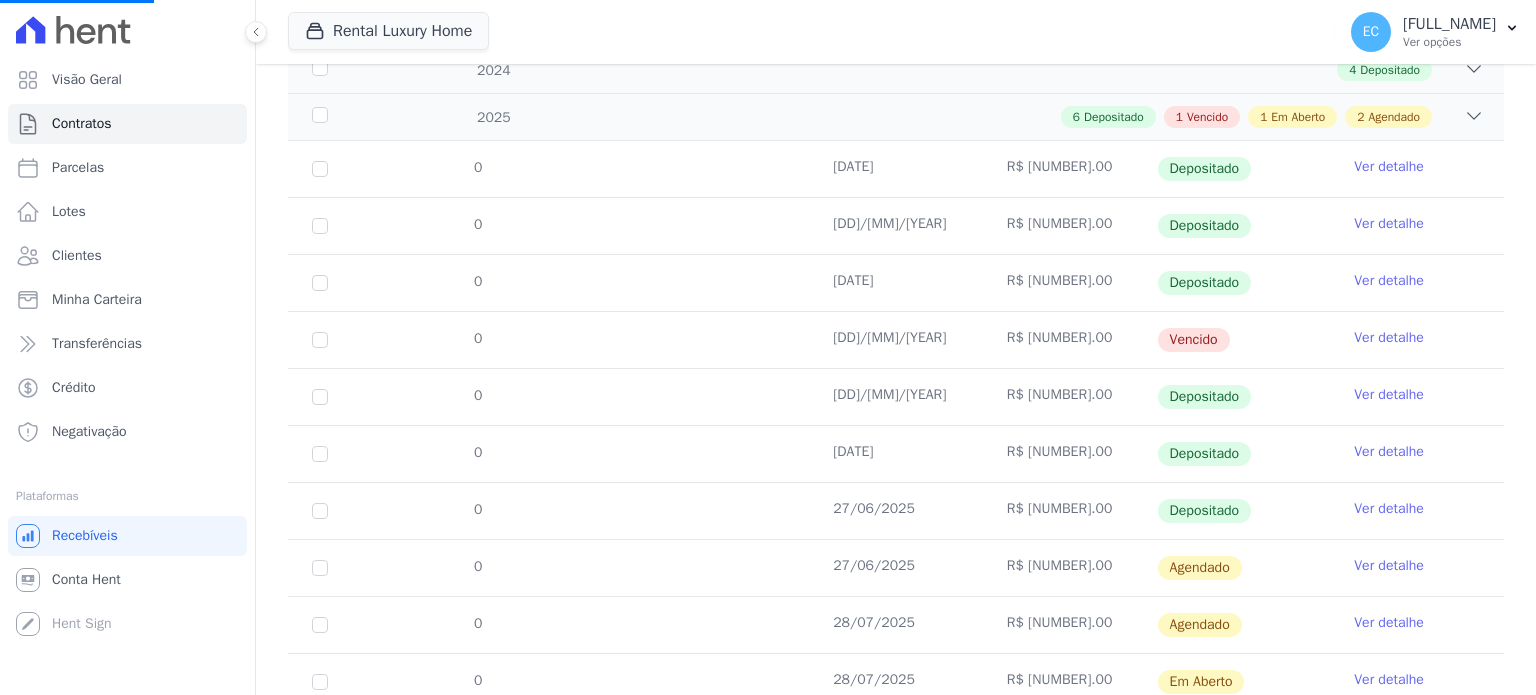 scroll, scrollTop: 0, scrollLeft: 0, axis: both 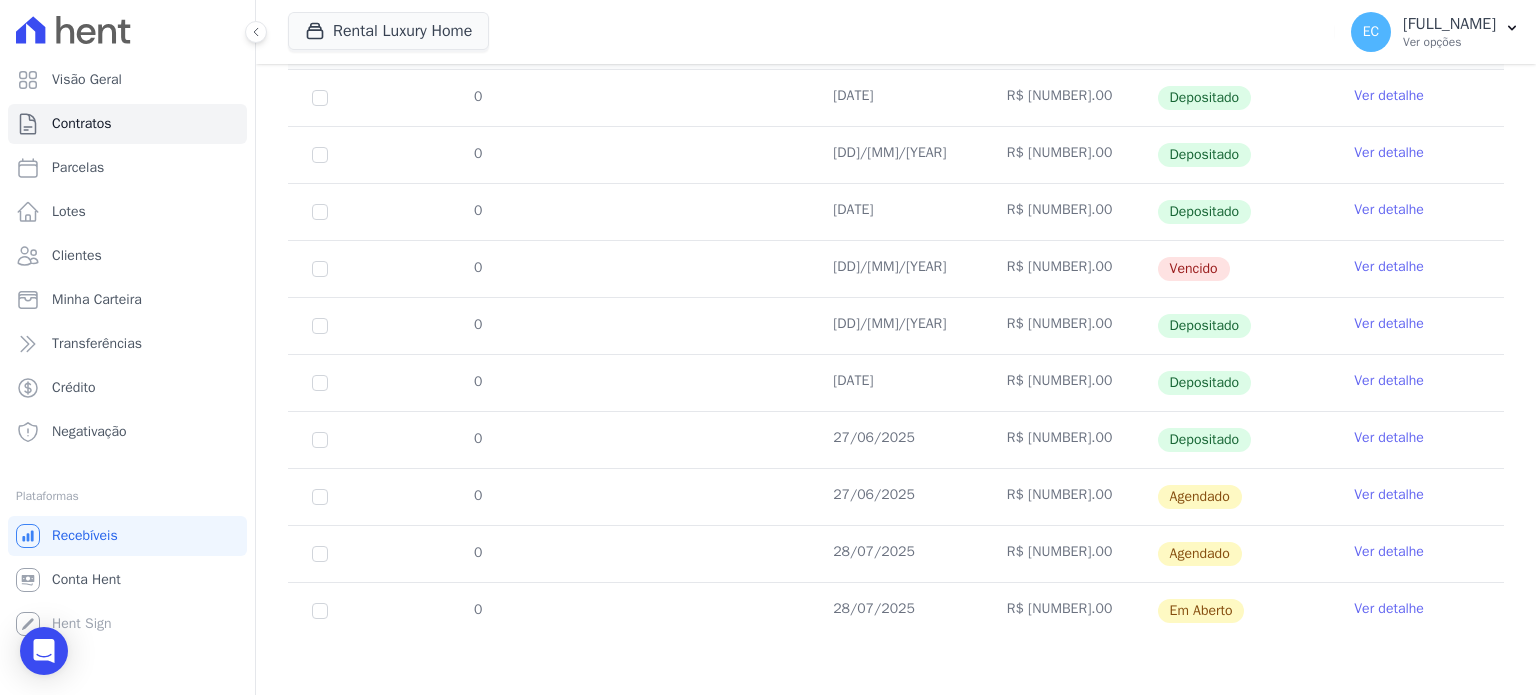 click on "0" at bounding box center (320, 98) 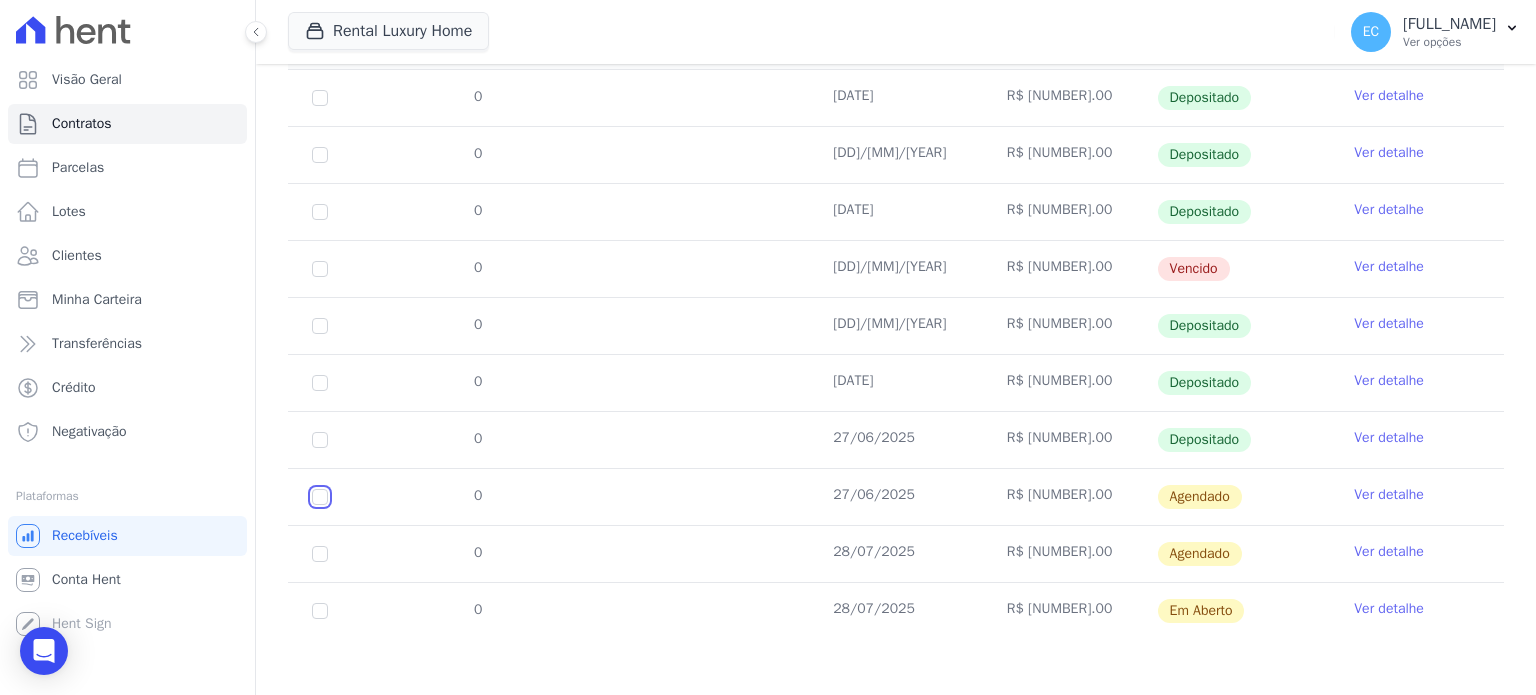 click at bounding box center (320, 497) 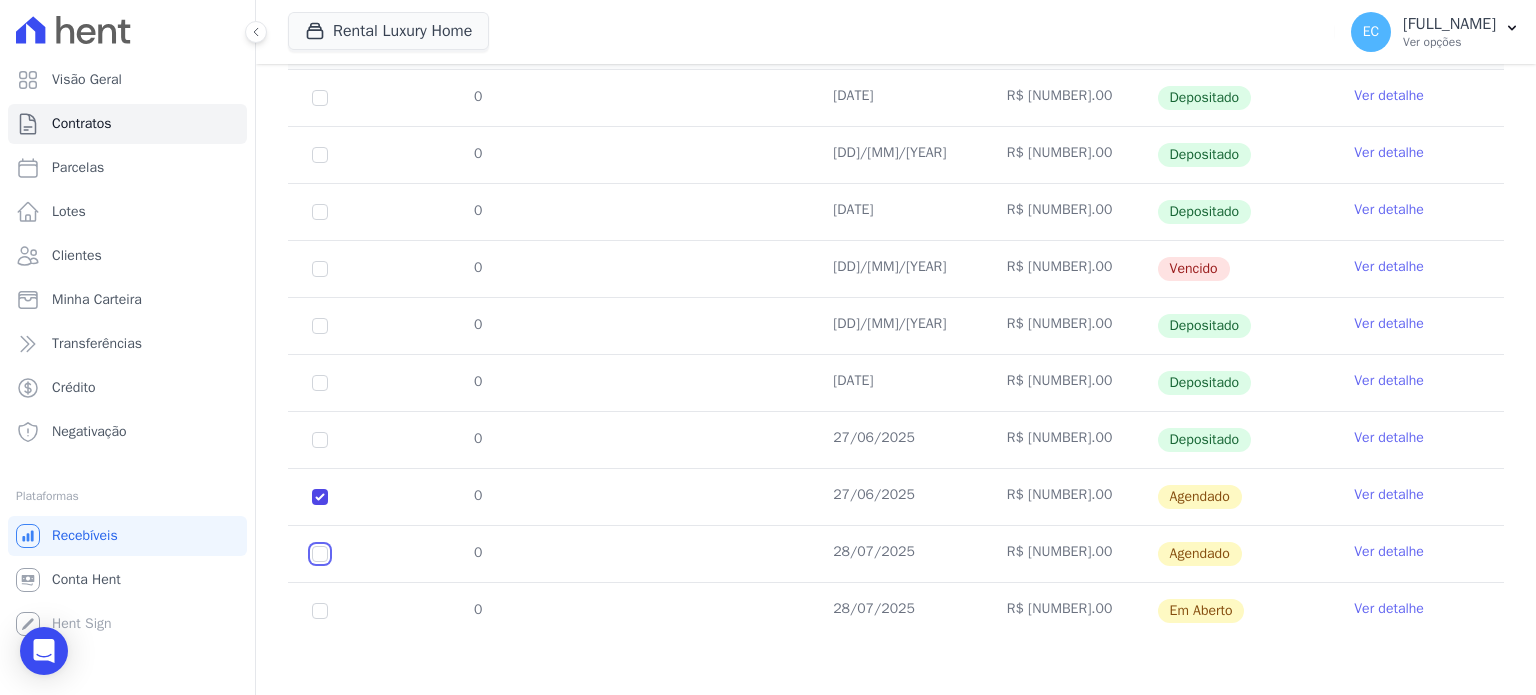 click at bounding box center [320, 497] 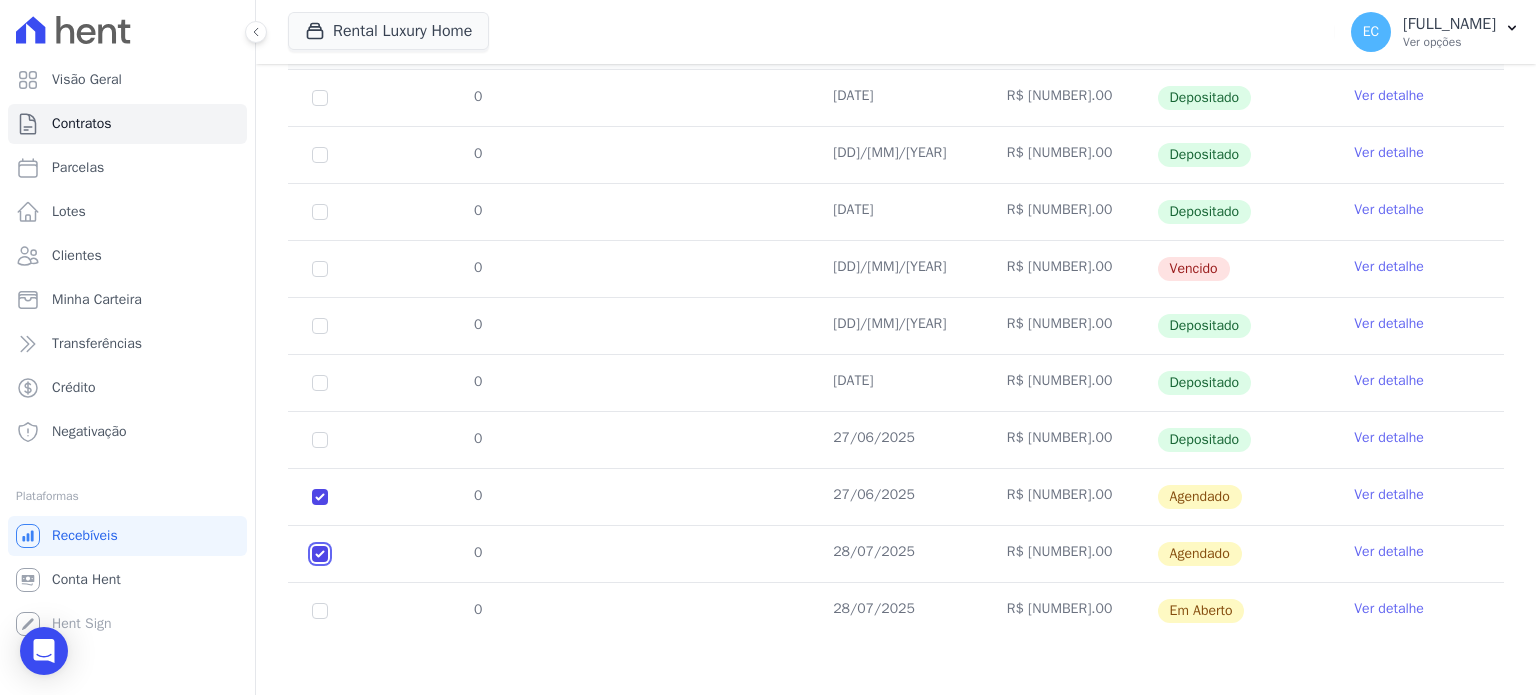 scroll, scrollTop: 0, scrollLeft: 0, axis: both 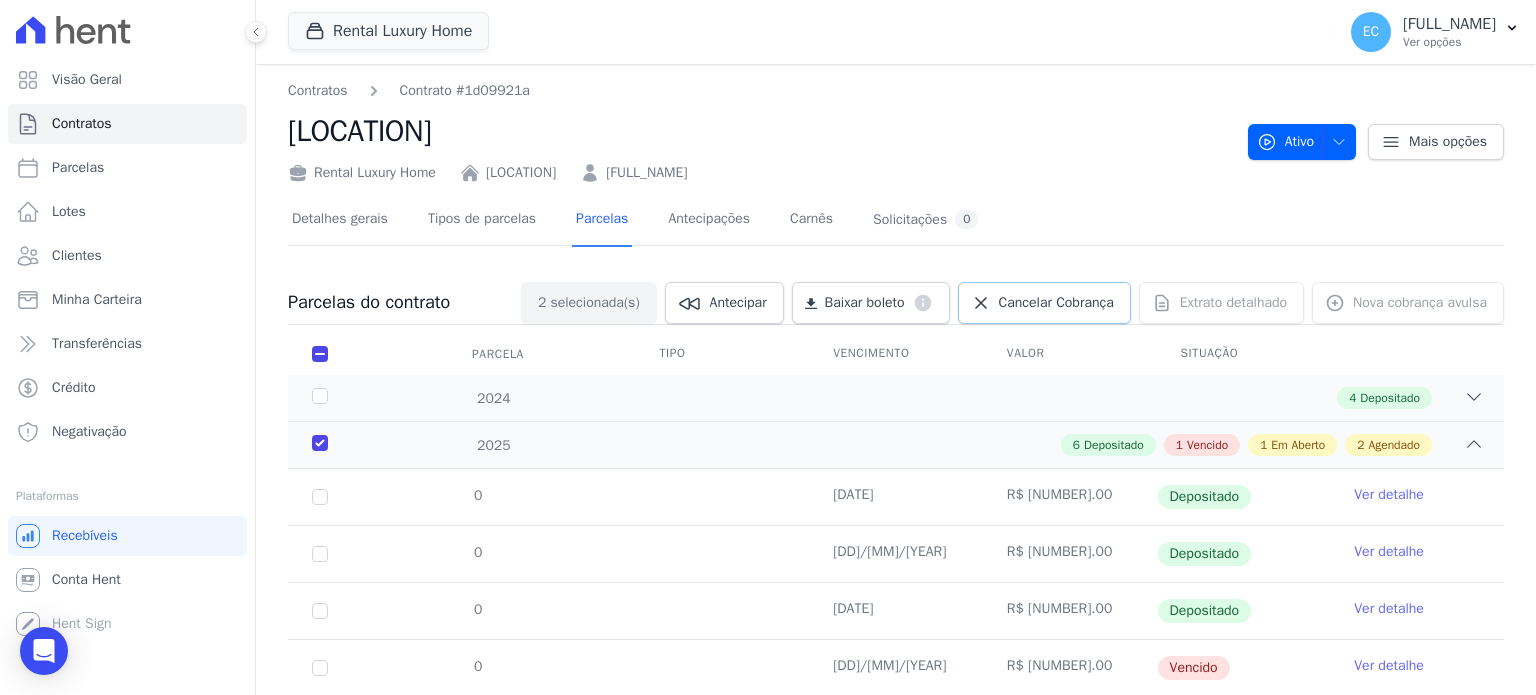 click on "Cancelar Cobrança" at bounding box center (1056, 303) 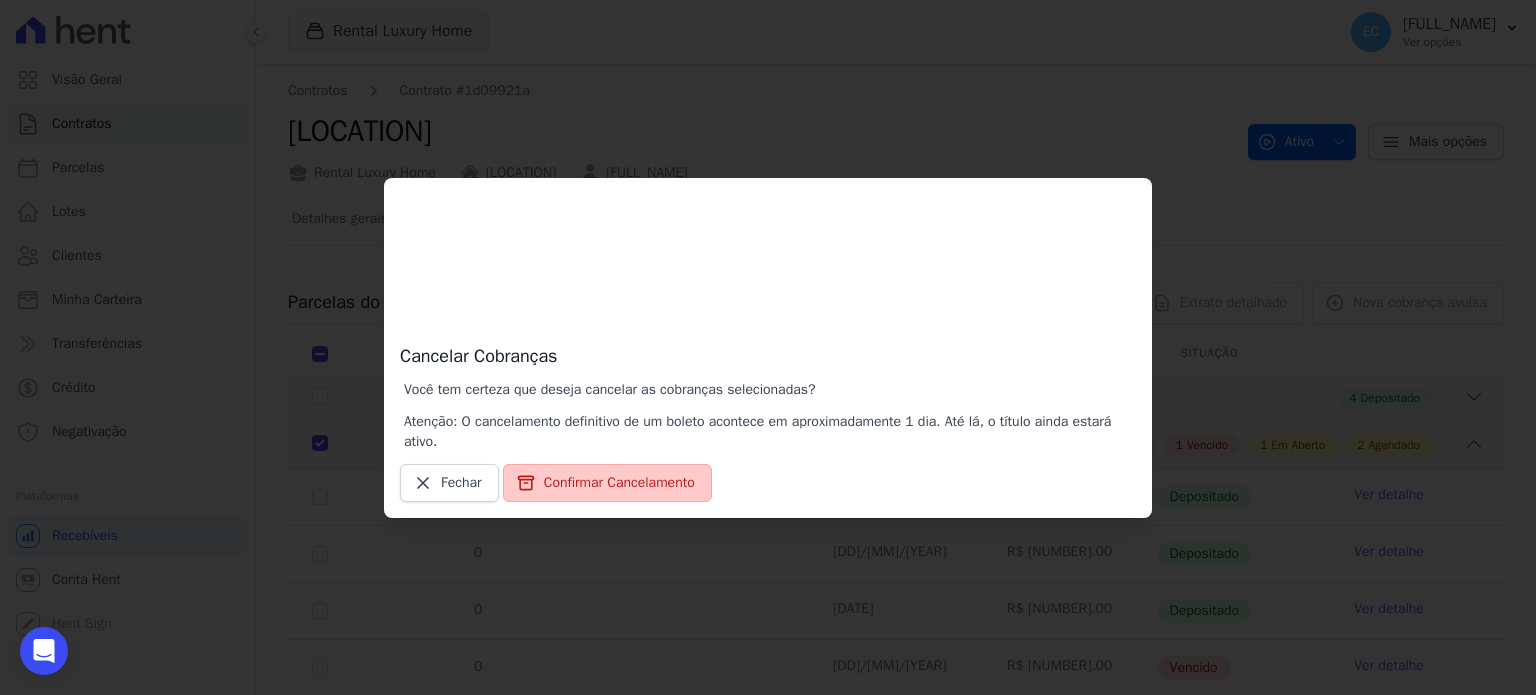 click on "Confirmar Cancelamento" at bounding box center [607, 483] 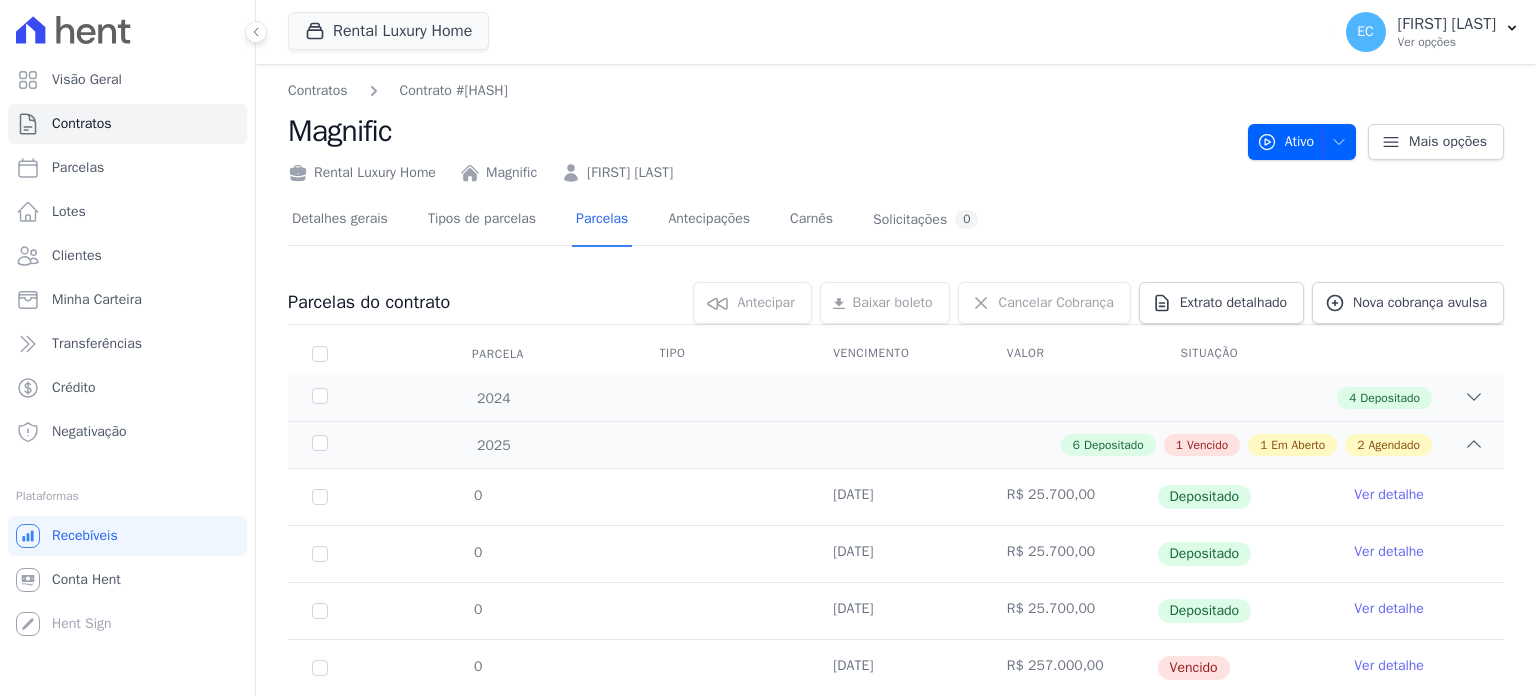 scroll, scrollTop: 0, scrollLeft: 0, axis: both 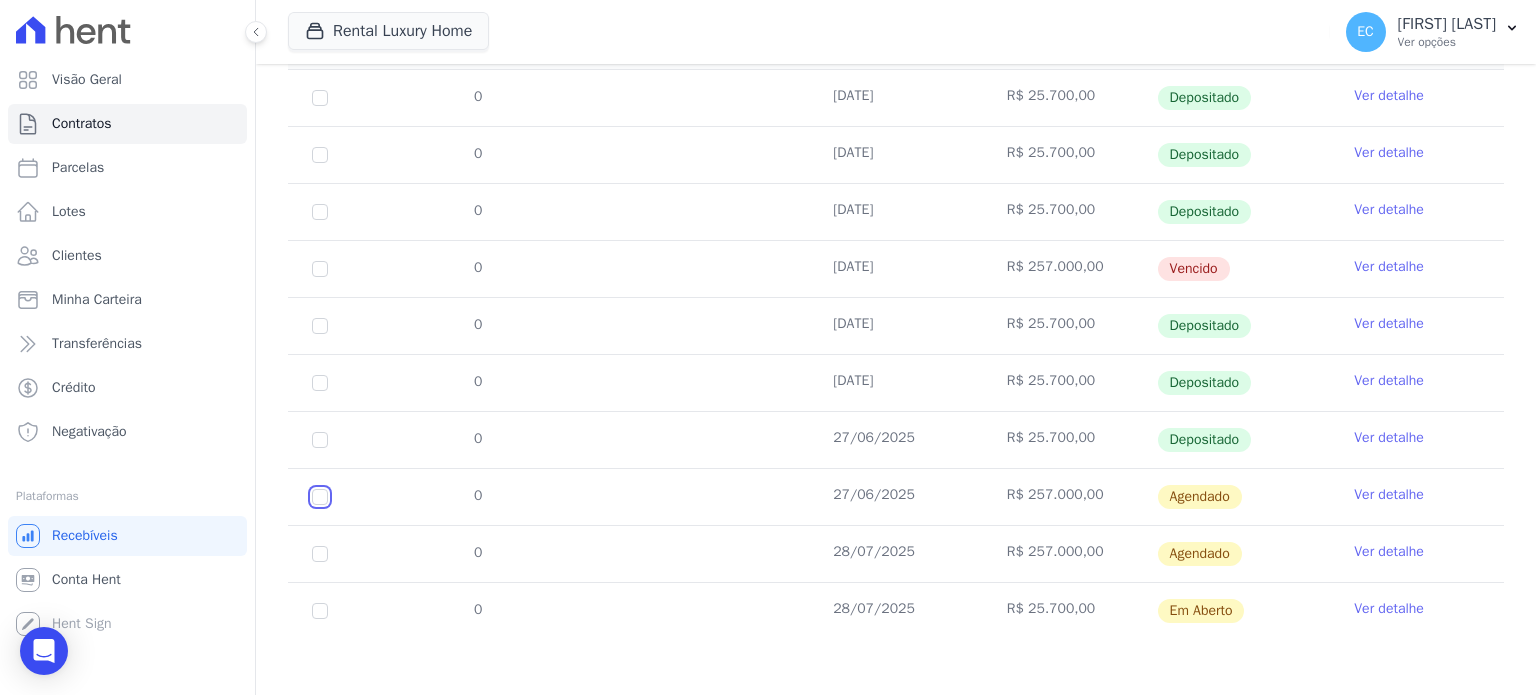 click at bounding box center [320, 497] 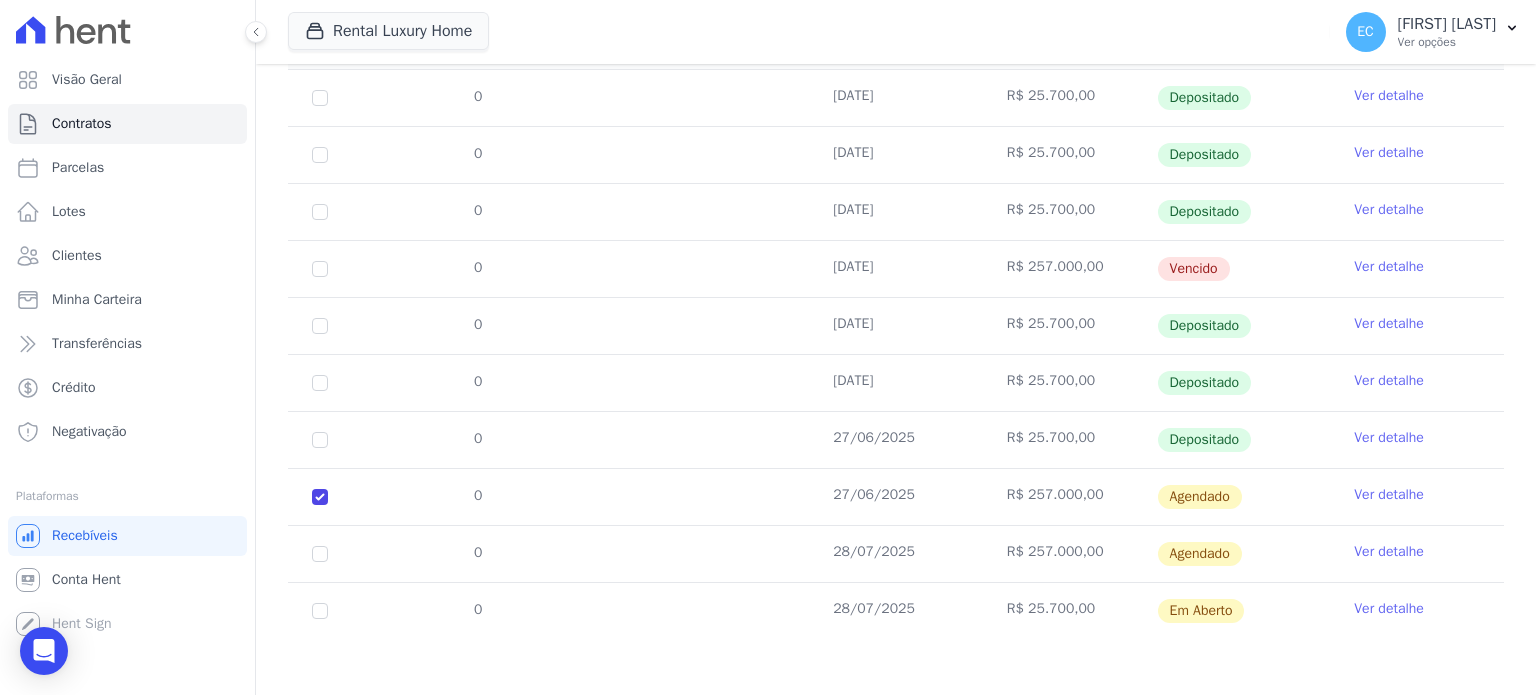 click on "0" at bounding box center (320, 98) 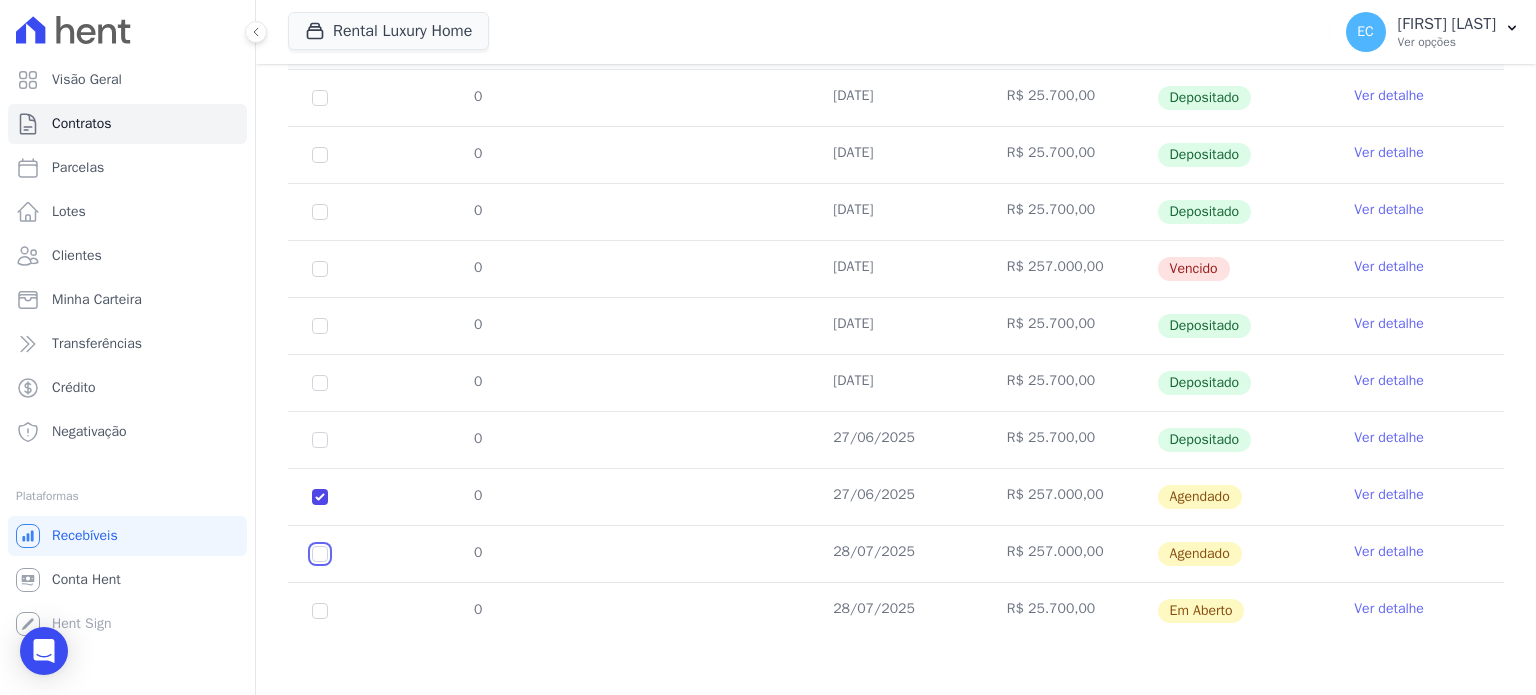 click at bounding box center (320, 497) 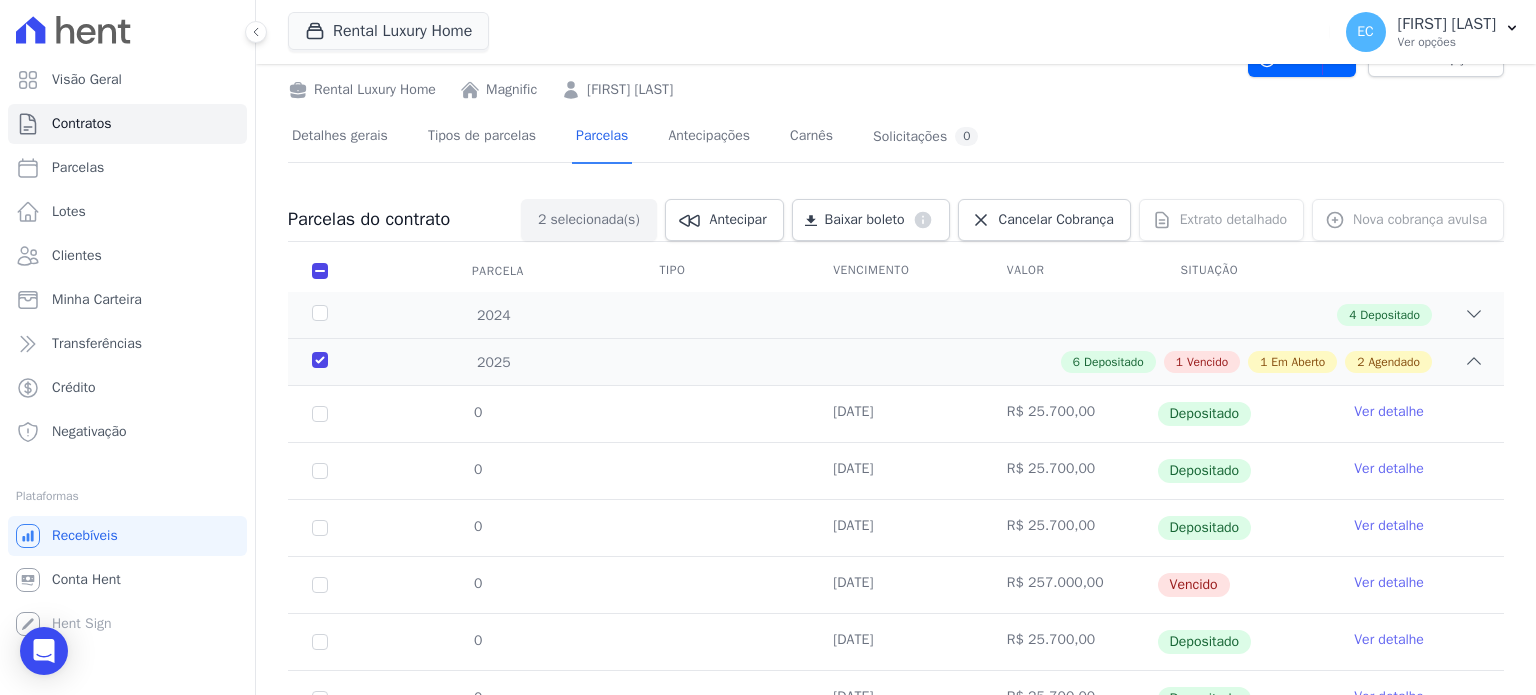 scroll, scrollTop: 0, scrollLeft: 0, axis: both 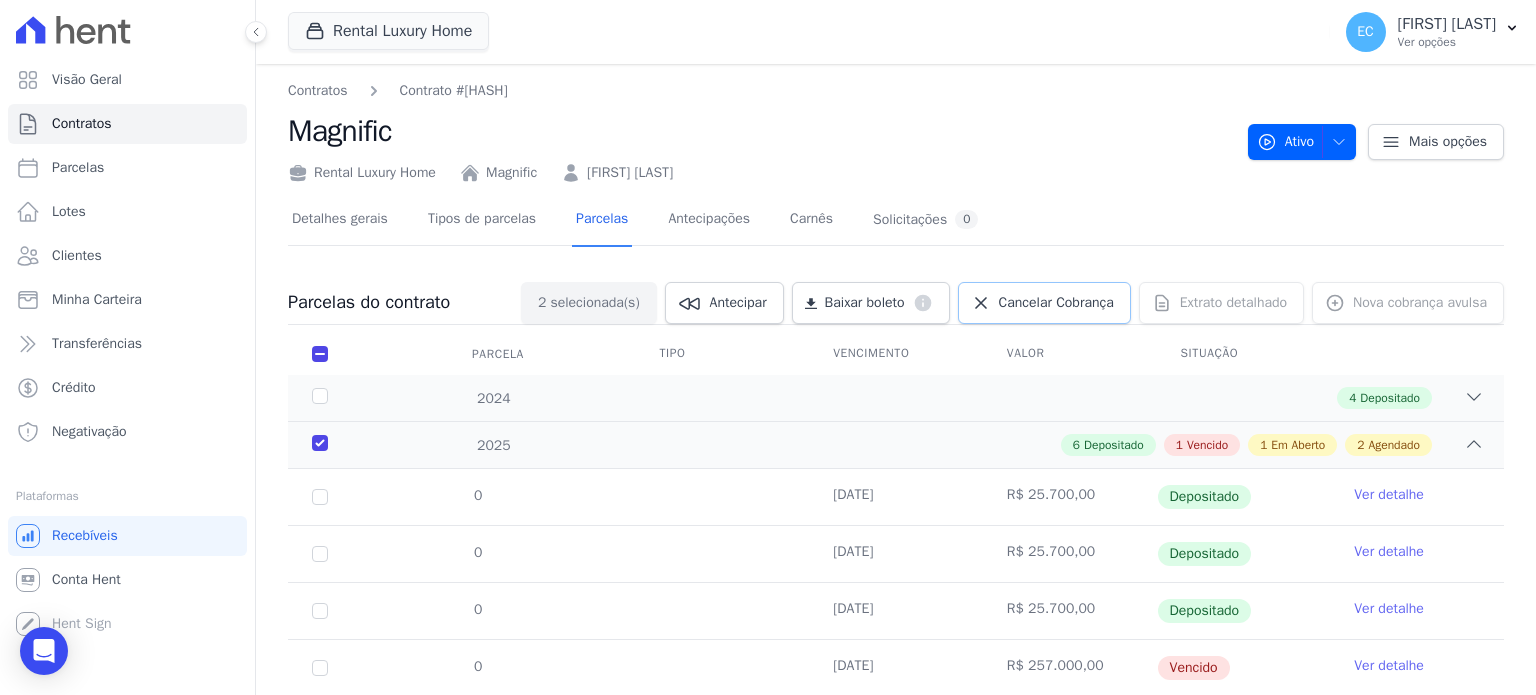 click on "Cancelar Cobrança" at bounding box center [1056, 303] 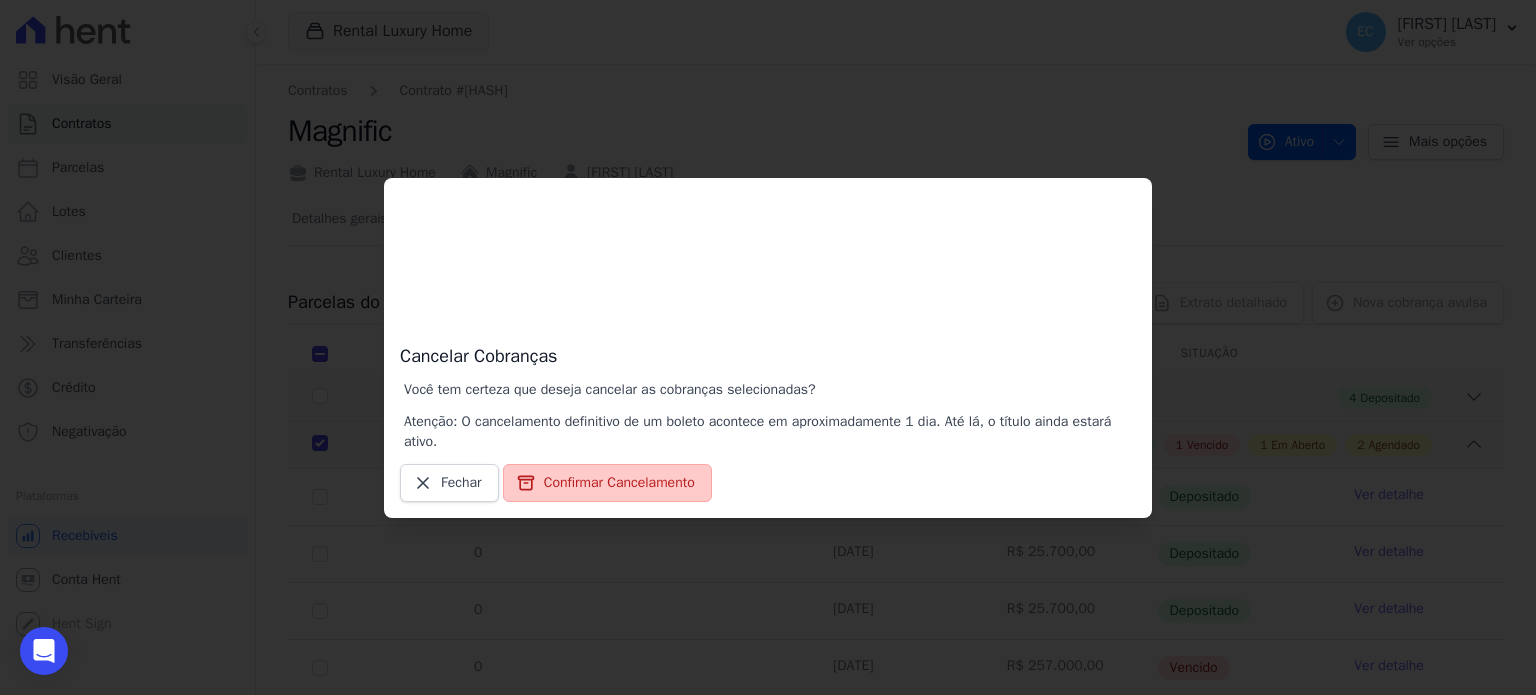click on "Confirmar Cancelamento" at bounding box center (607, 483) 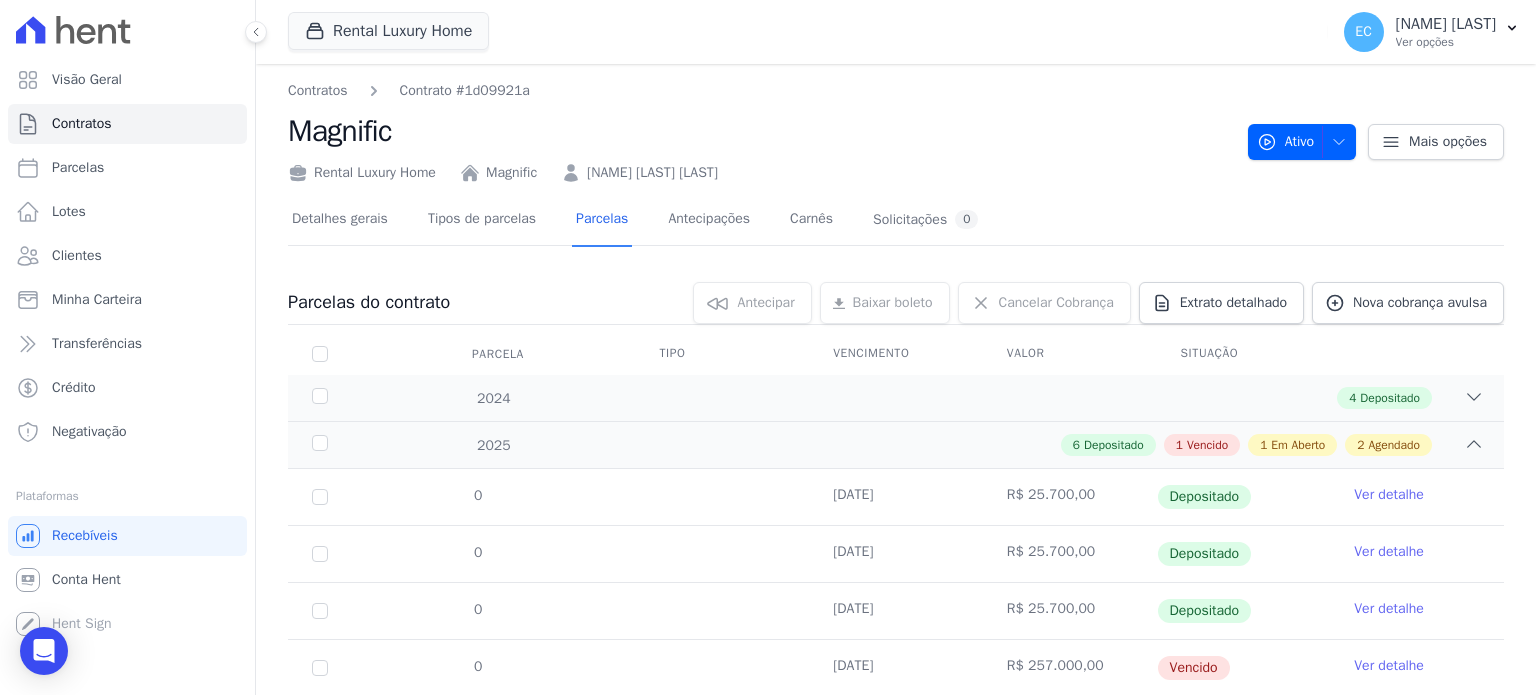 scroll, scrollTop: 0, scrollLeft: 0, axis: both 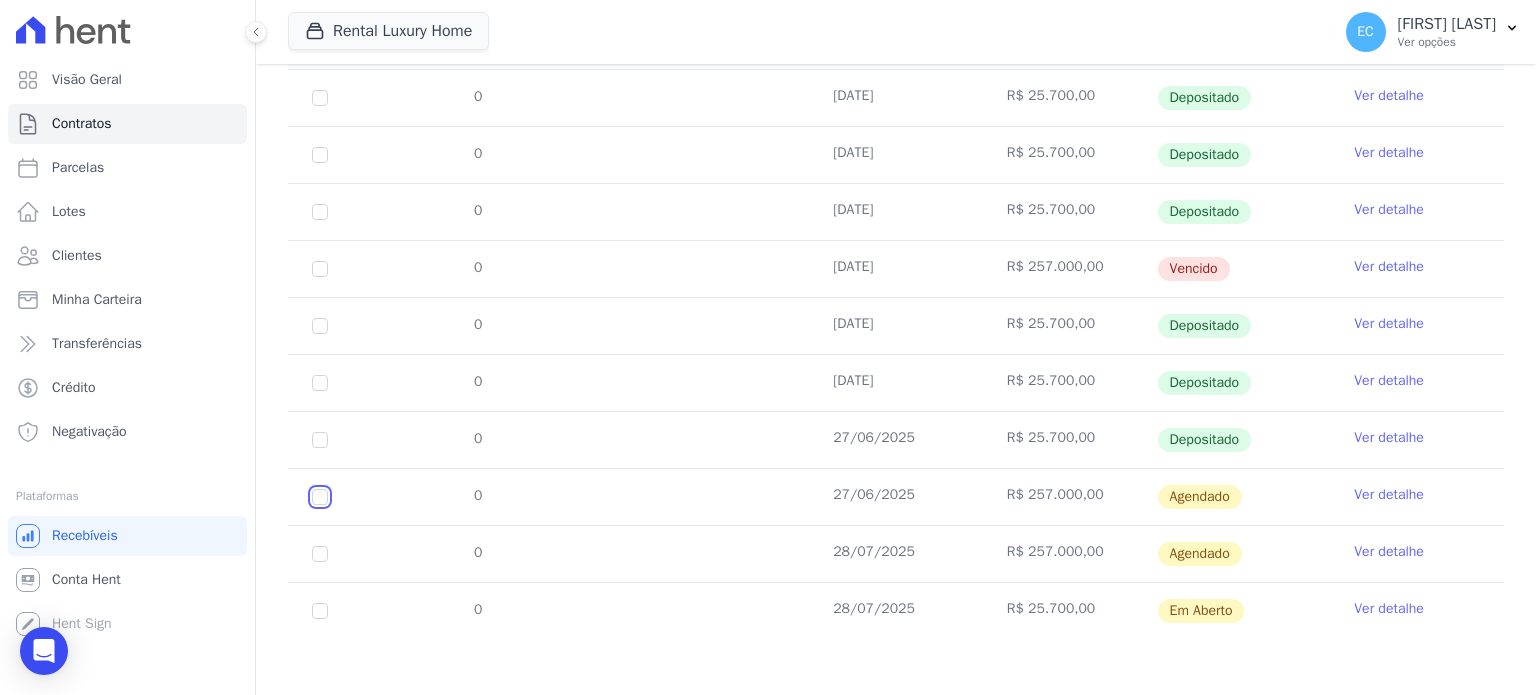 click at bounding box center (320, 497) 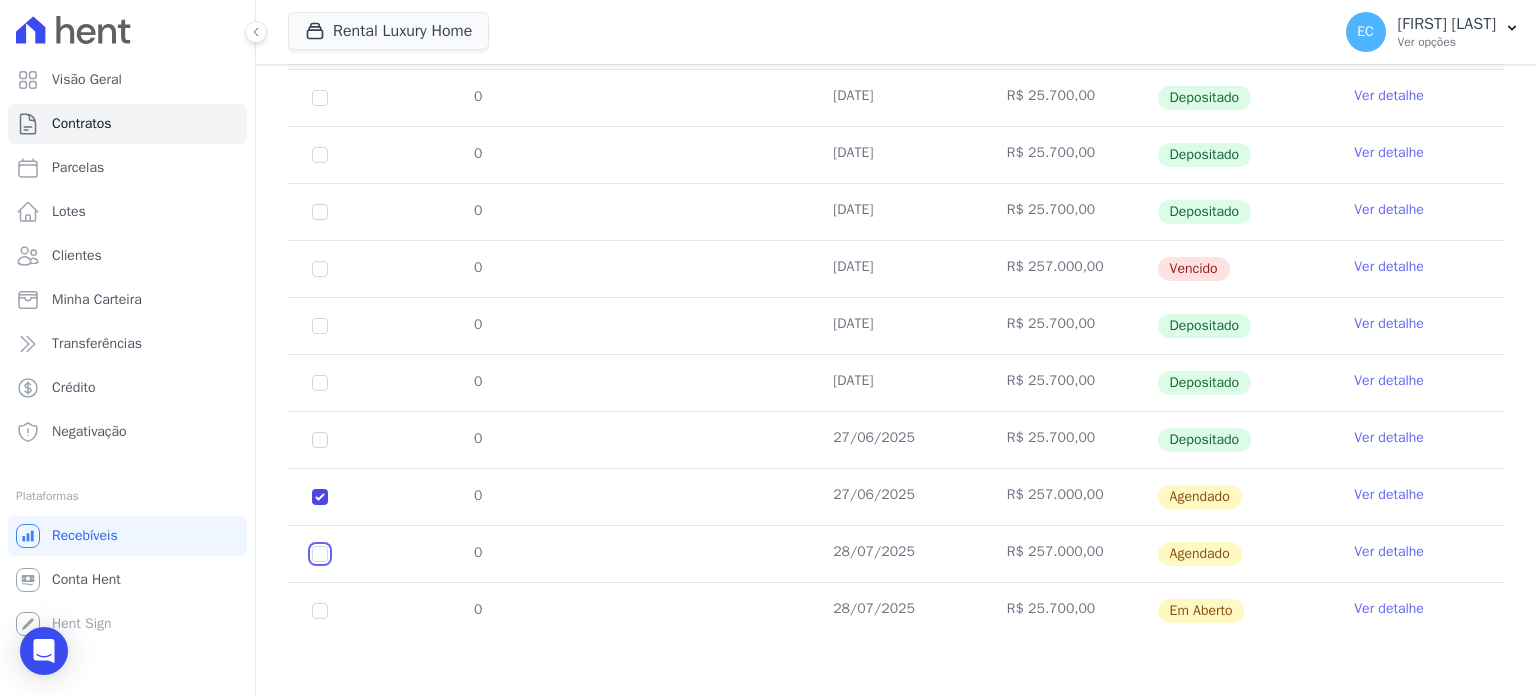 click at bounding box center [320, 497] 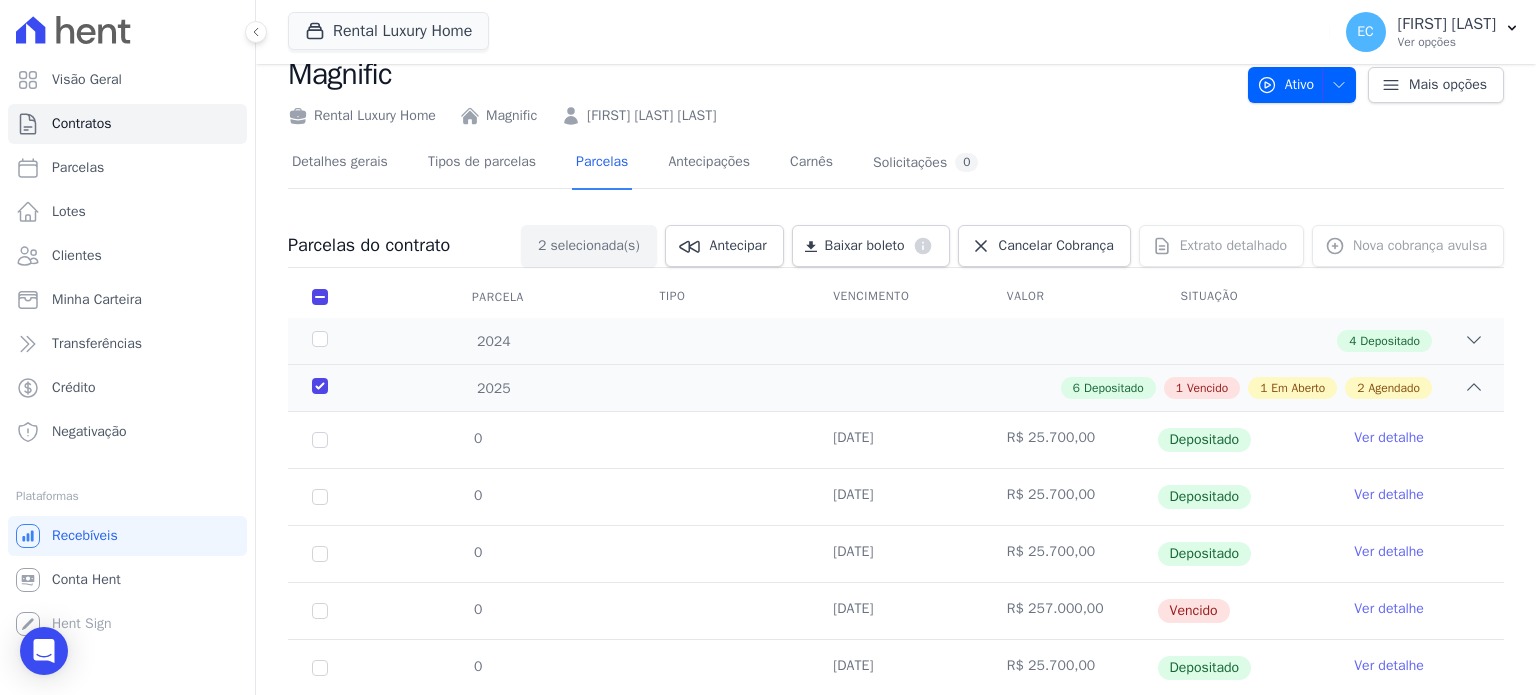 scroll, scrollTop: 0, scrollLeft: 0, axis: both 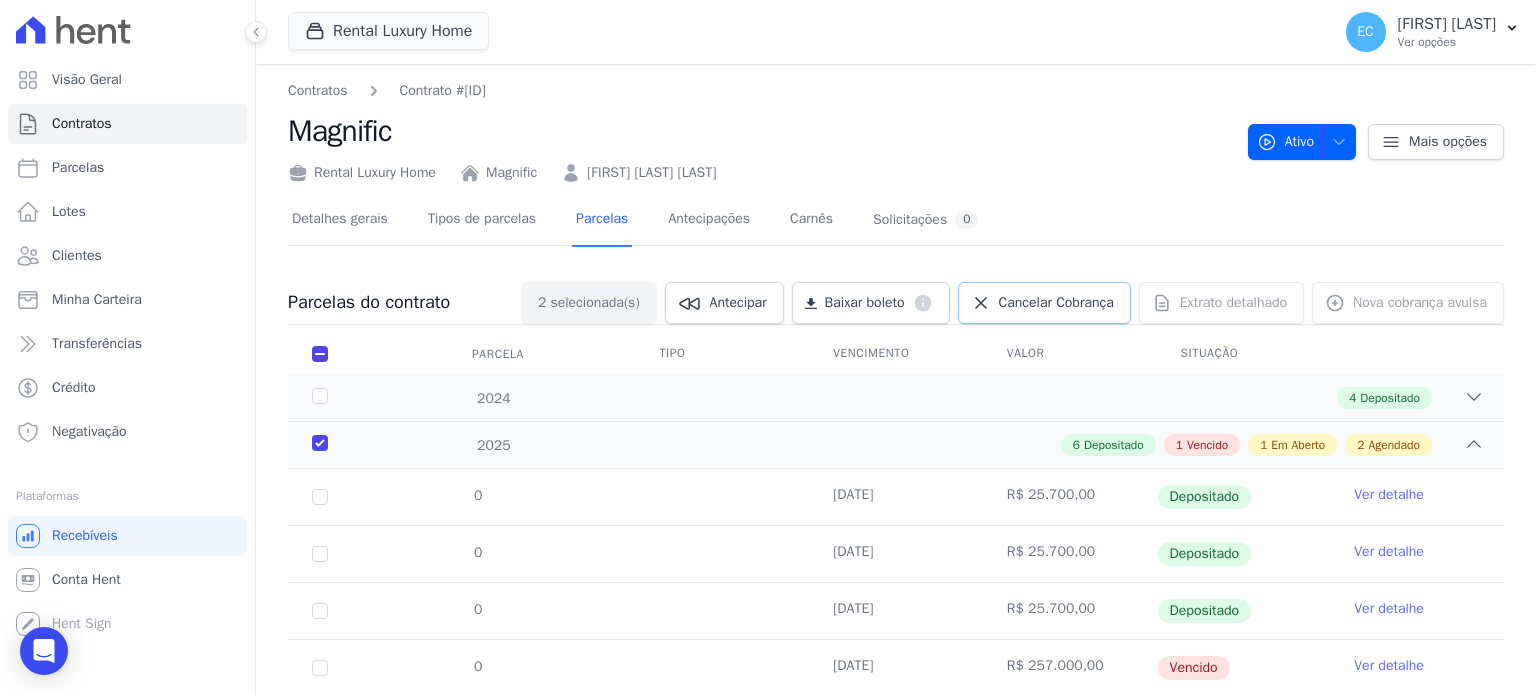 click on "Cancelar Cobrança" at bounding box center [1044, 303] 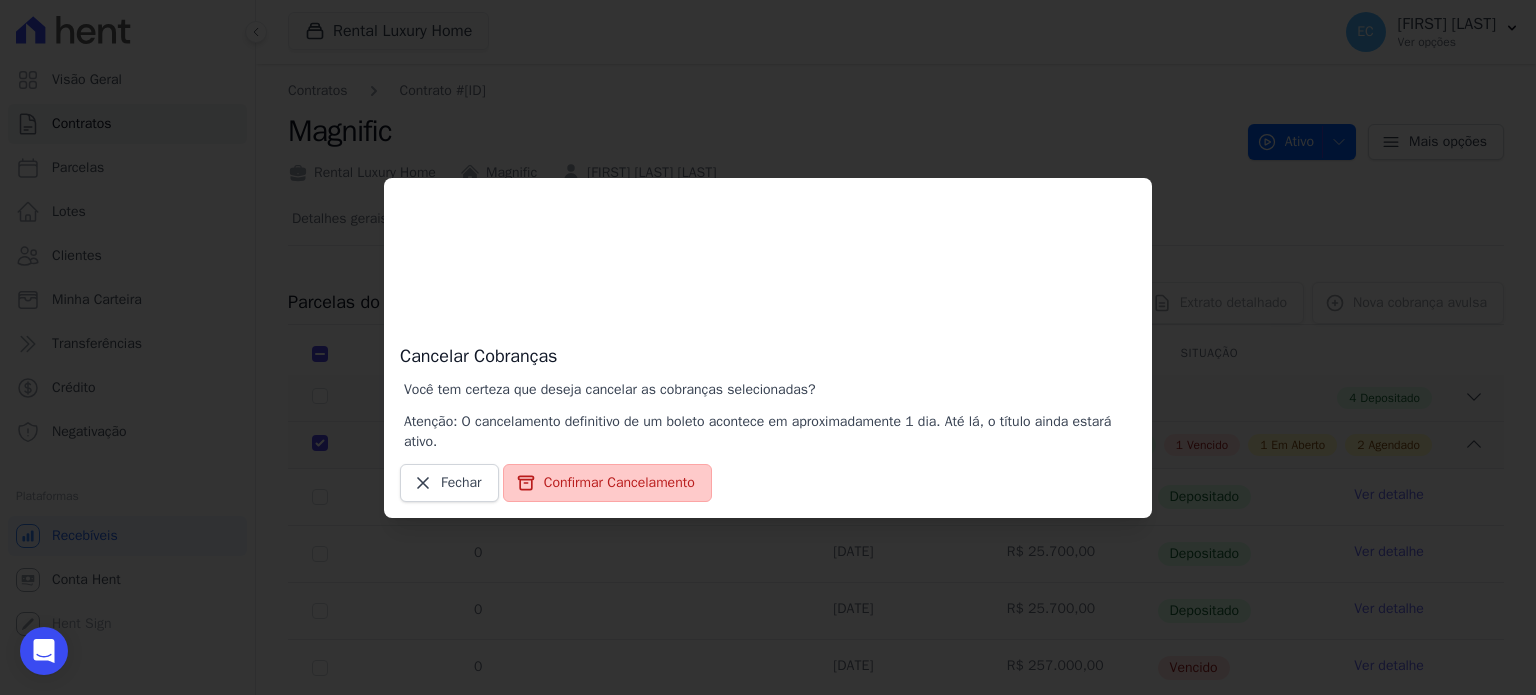 click on "Confirmar Cancelamento" at bounding box center [607, 483] 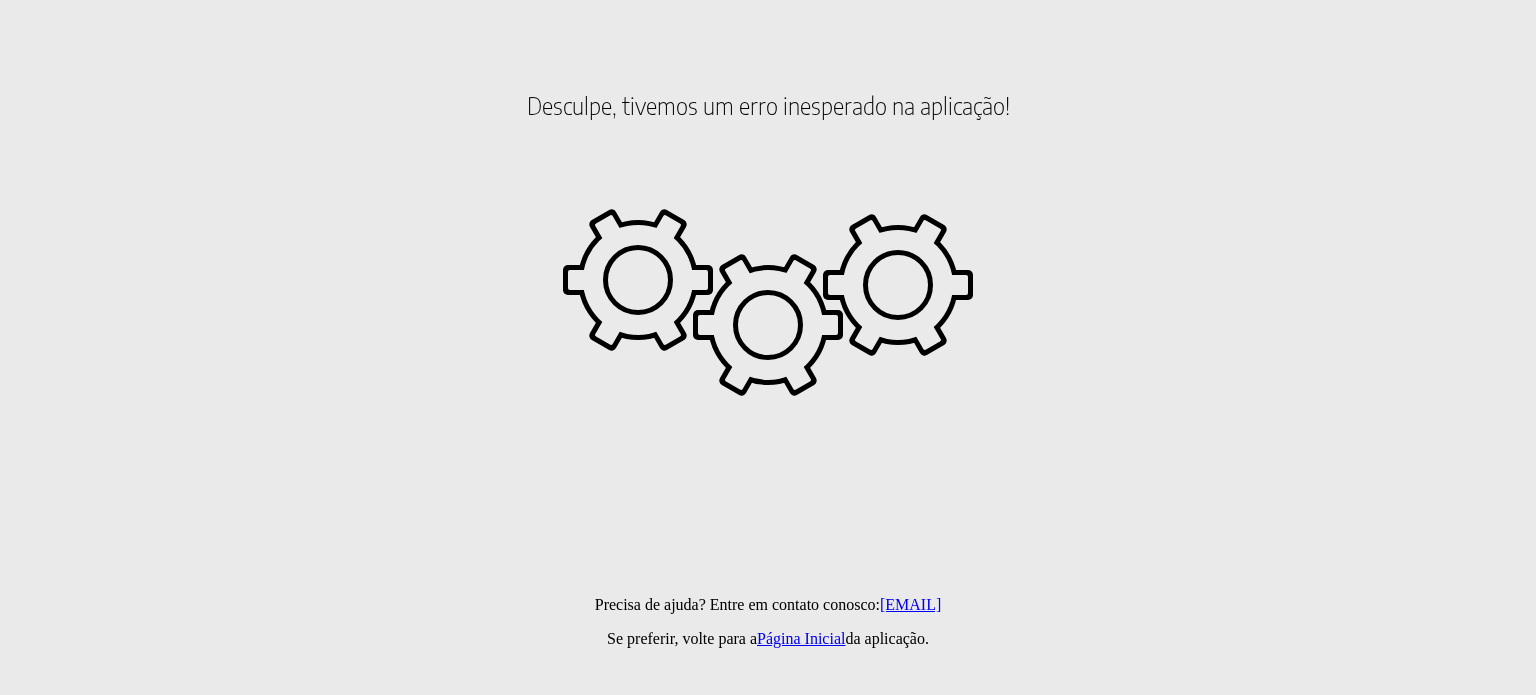 click on "Página Inicial" at bounding box center (801, 638) 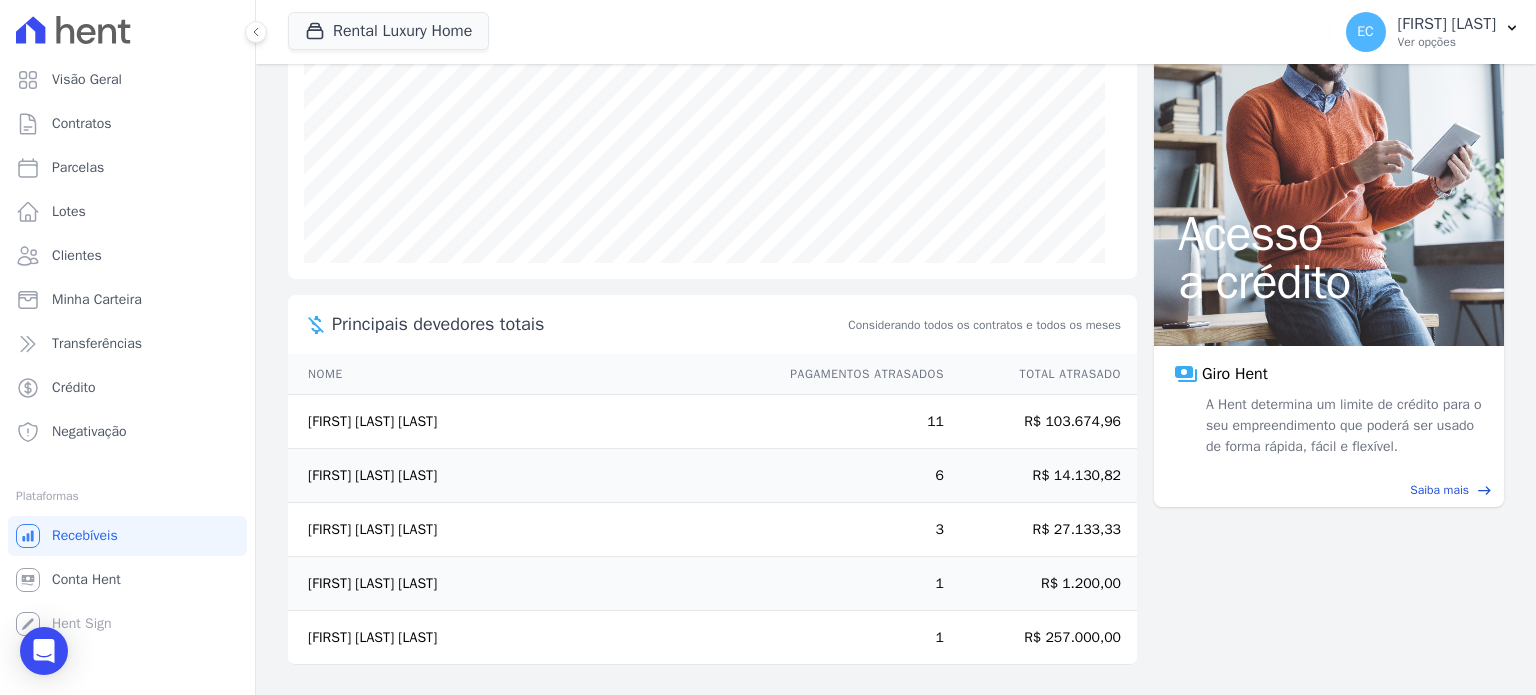 scroll, scrollTop: 0, scrollLeft: 0, axis: both 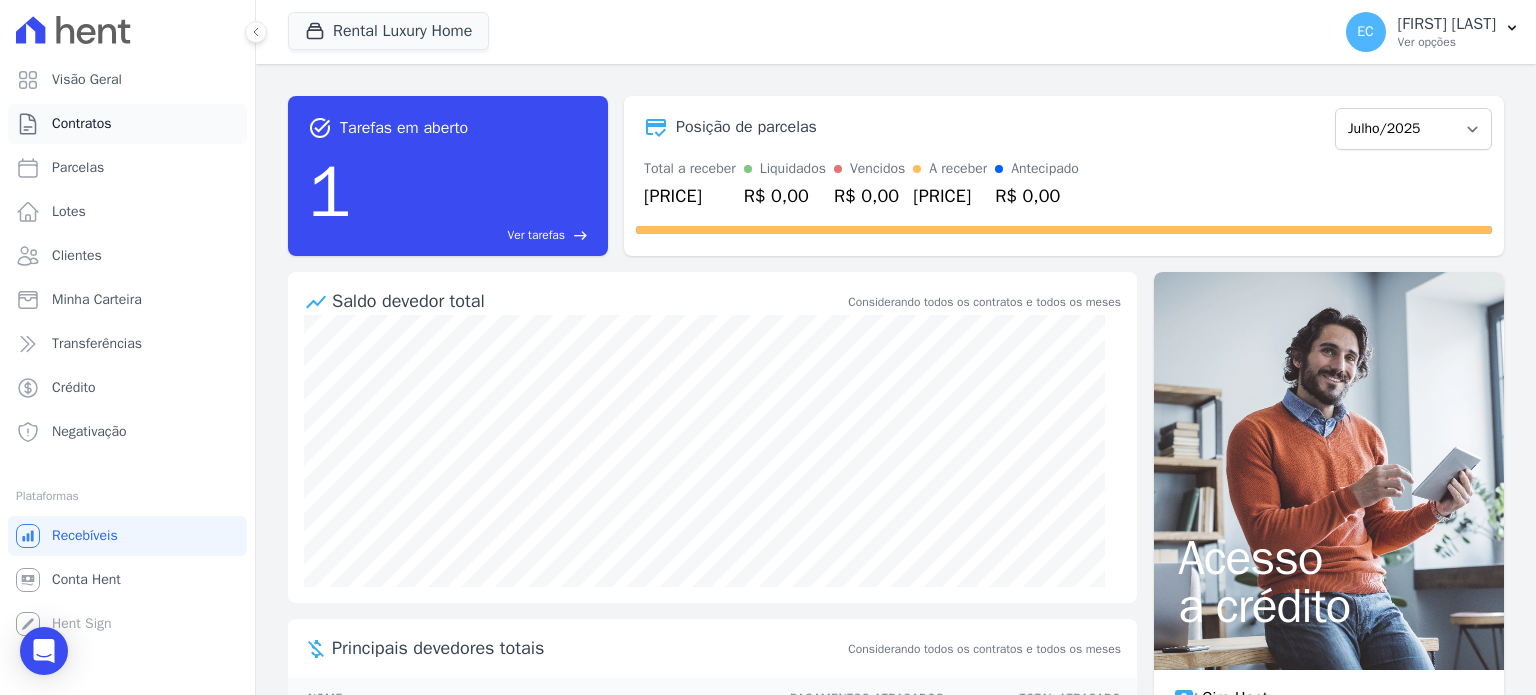 click on "Contratos" at bounding box center [127, 124] 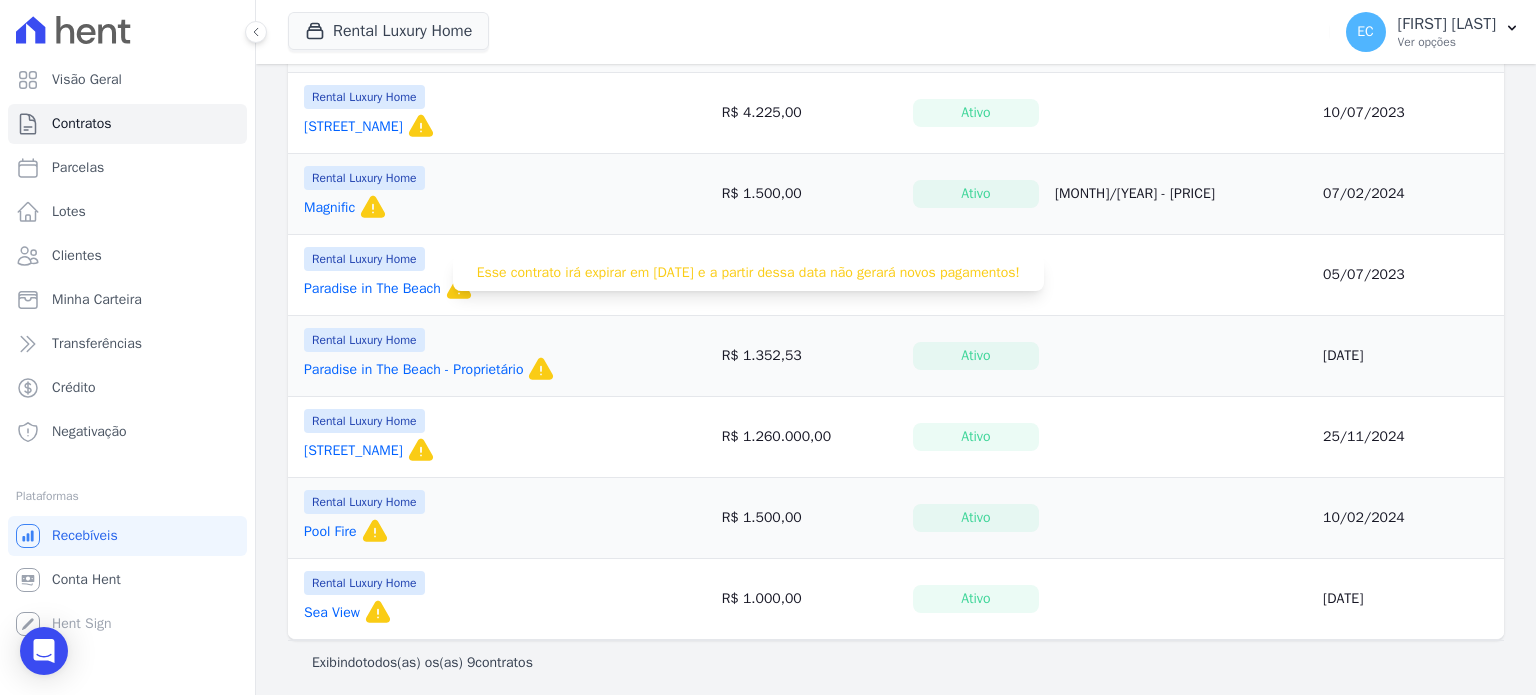 scroll, scrollTop: 607, scrollLeft: 0, axis: vertical 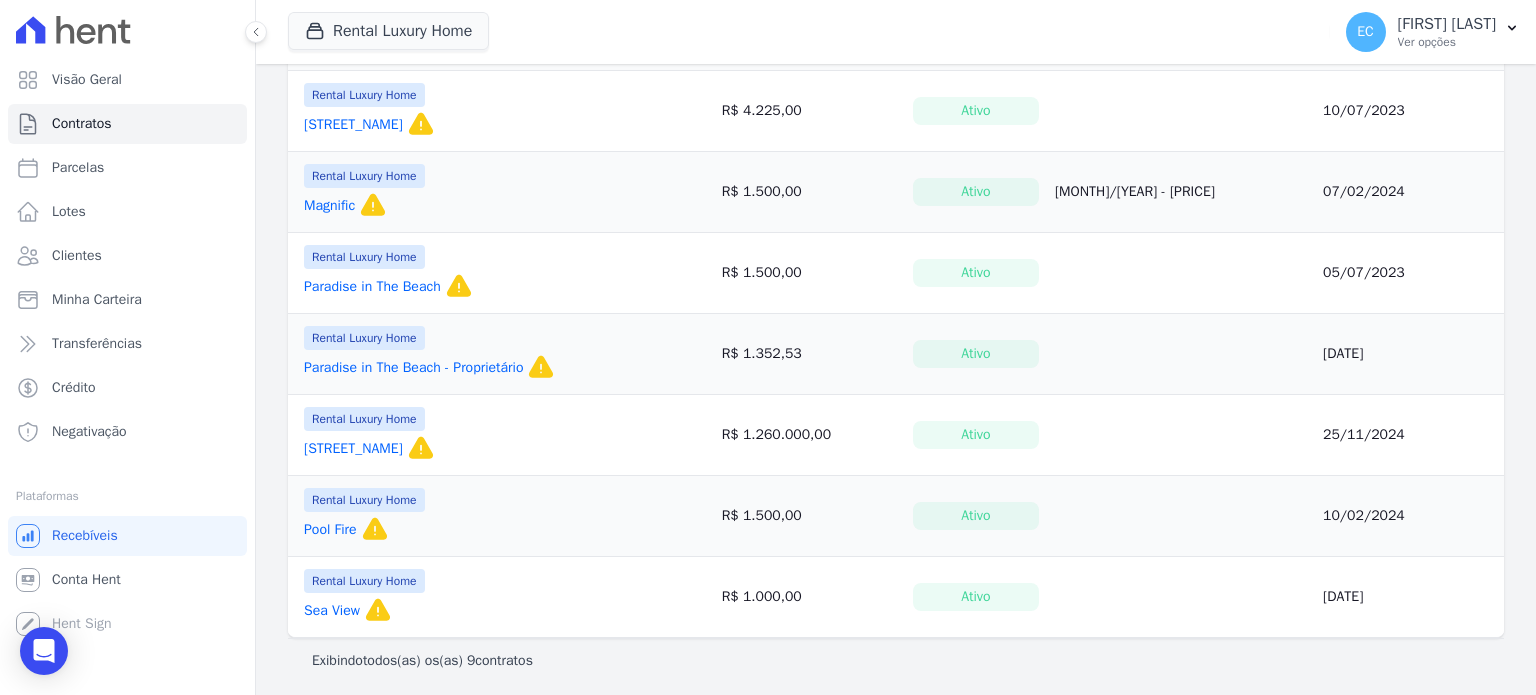 click on "[LOCATION]" at bounding box center [329, 206] 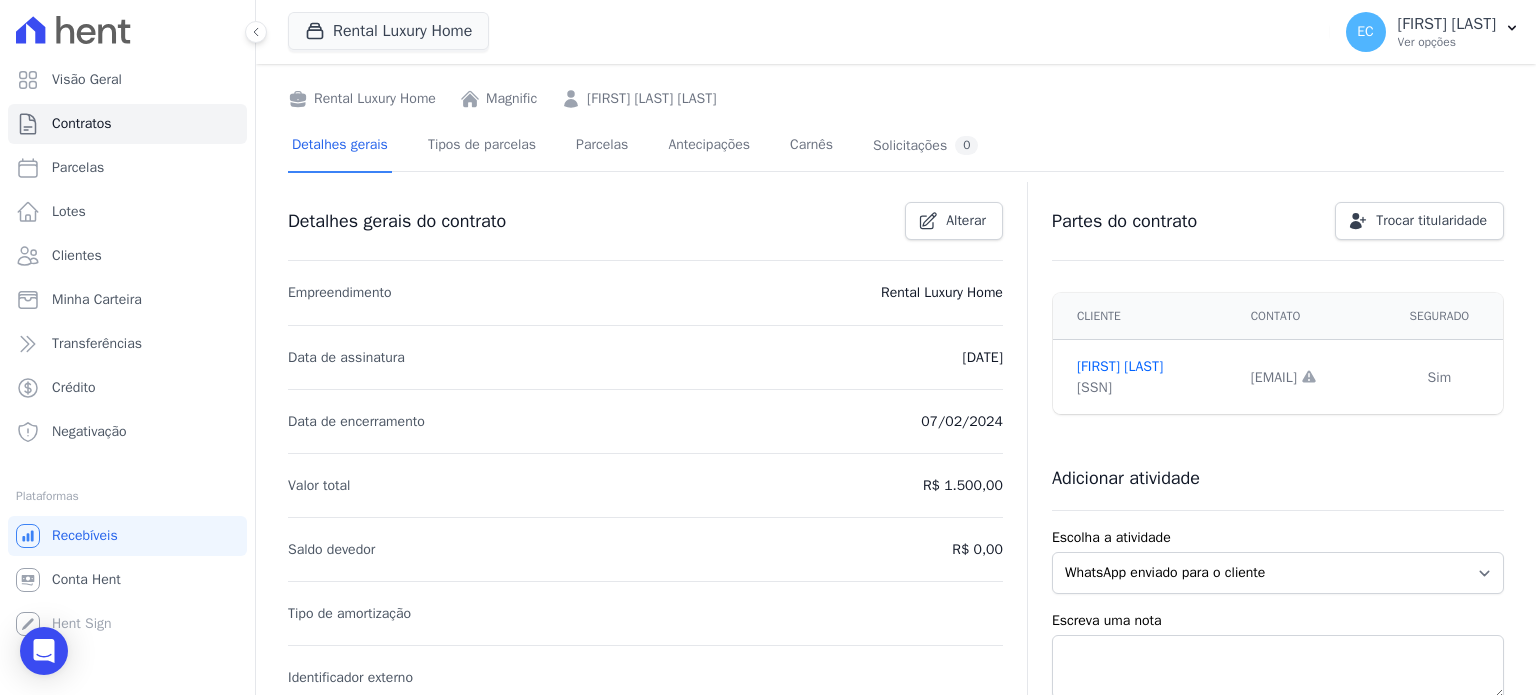 scroll, scrollTop: 100, scrollLeft: 0, axis: vertical 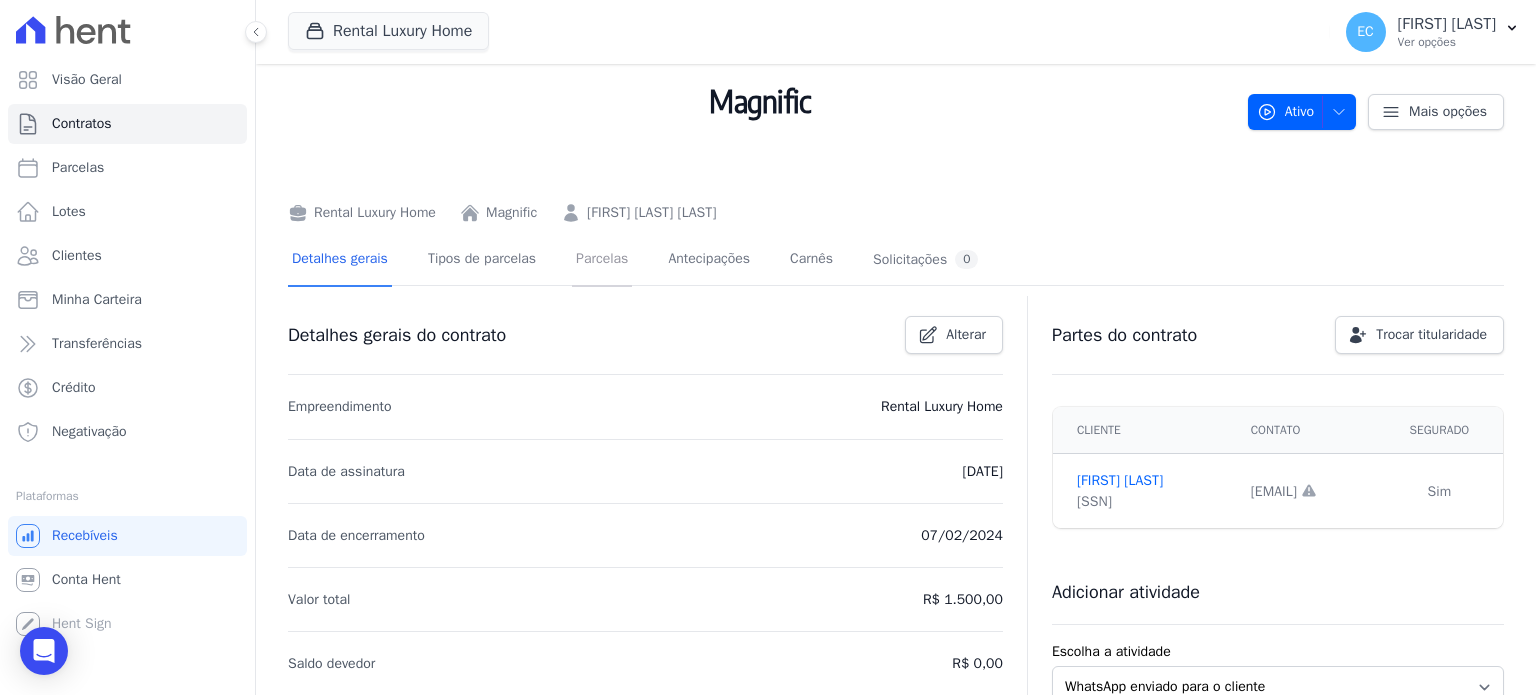 click on "Parcelas" at bounding box center [602, 260] 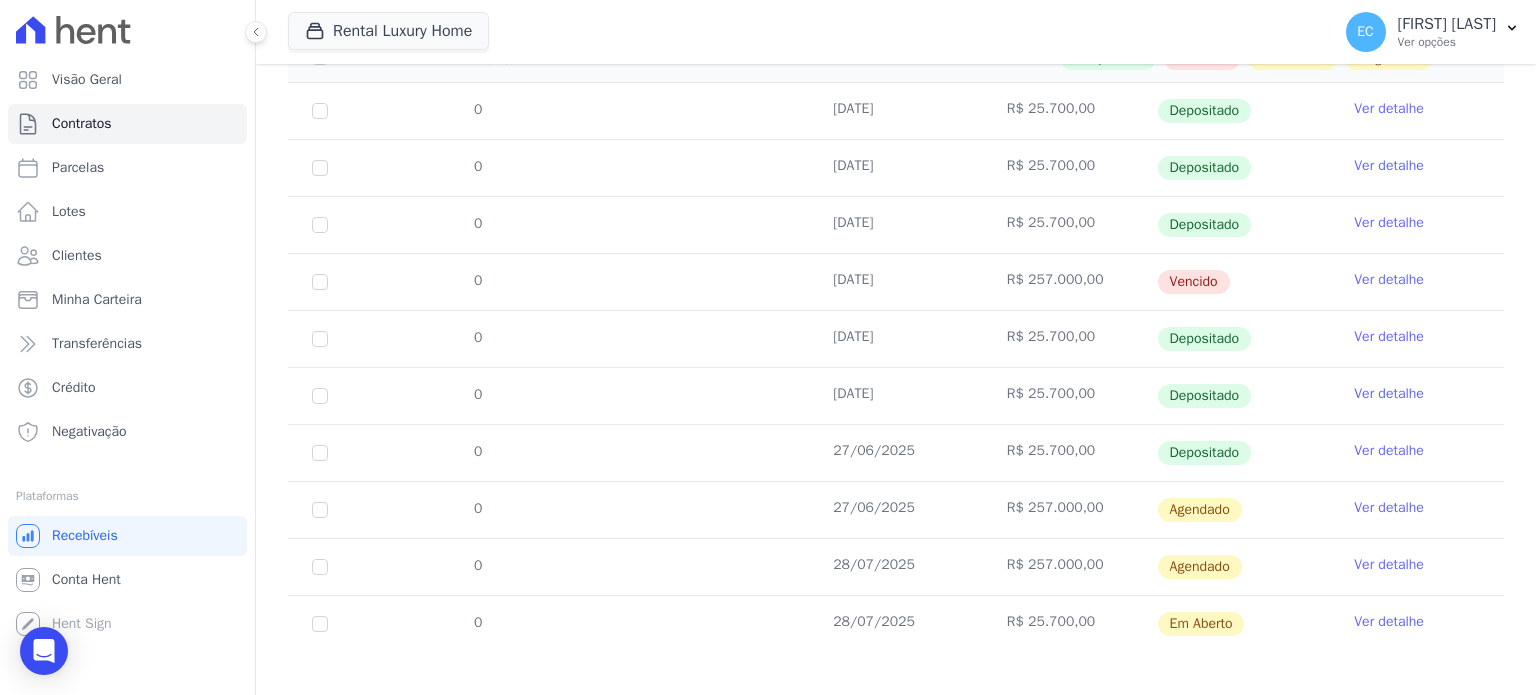 scroll, scrollTop: 539, scrollLeft: 0, axis: vertical 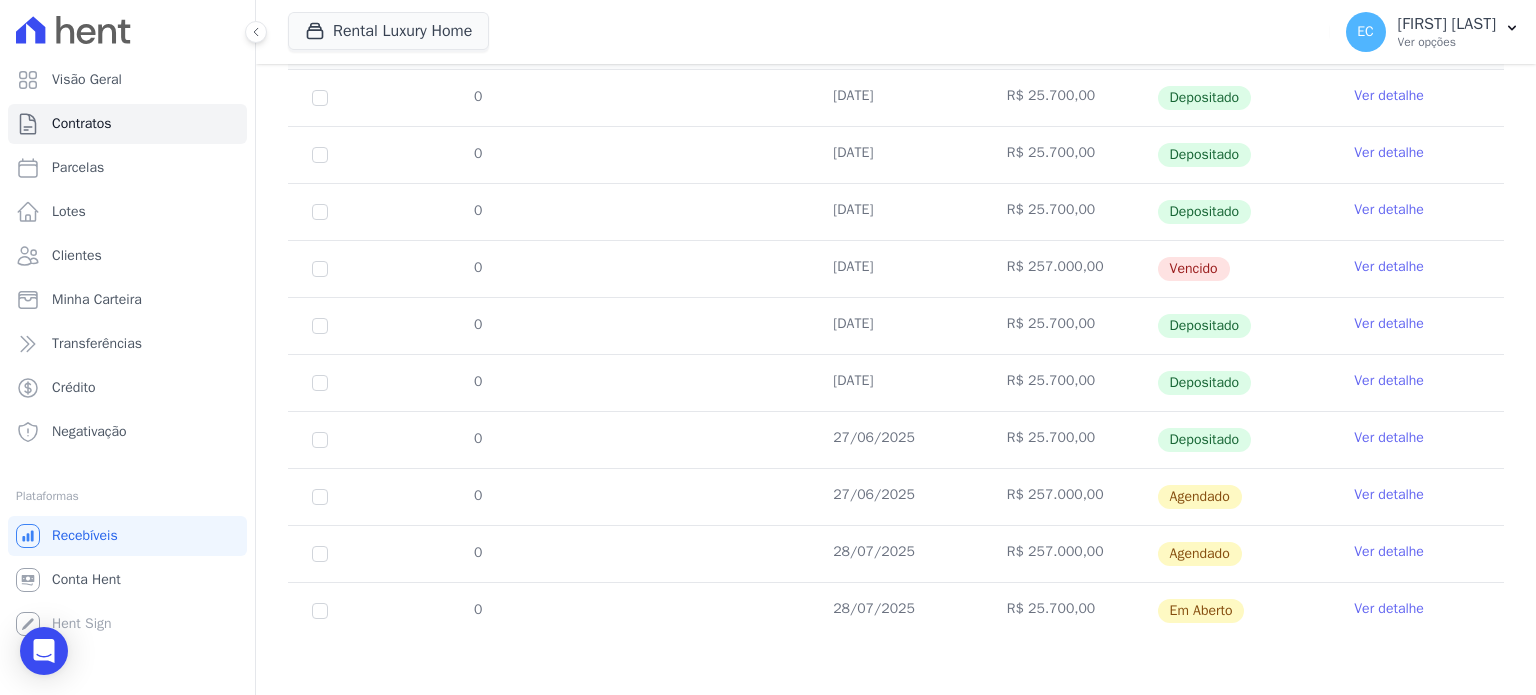 click on "Ver detalhe" at bounding box center [1389, 609] 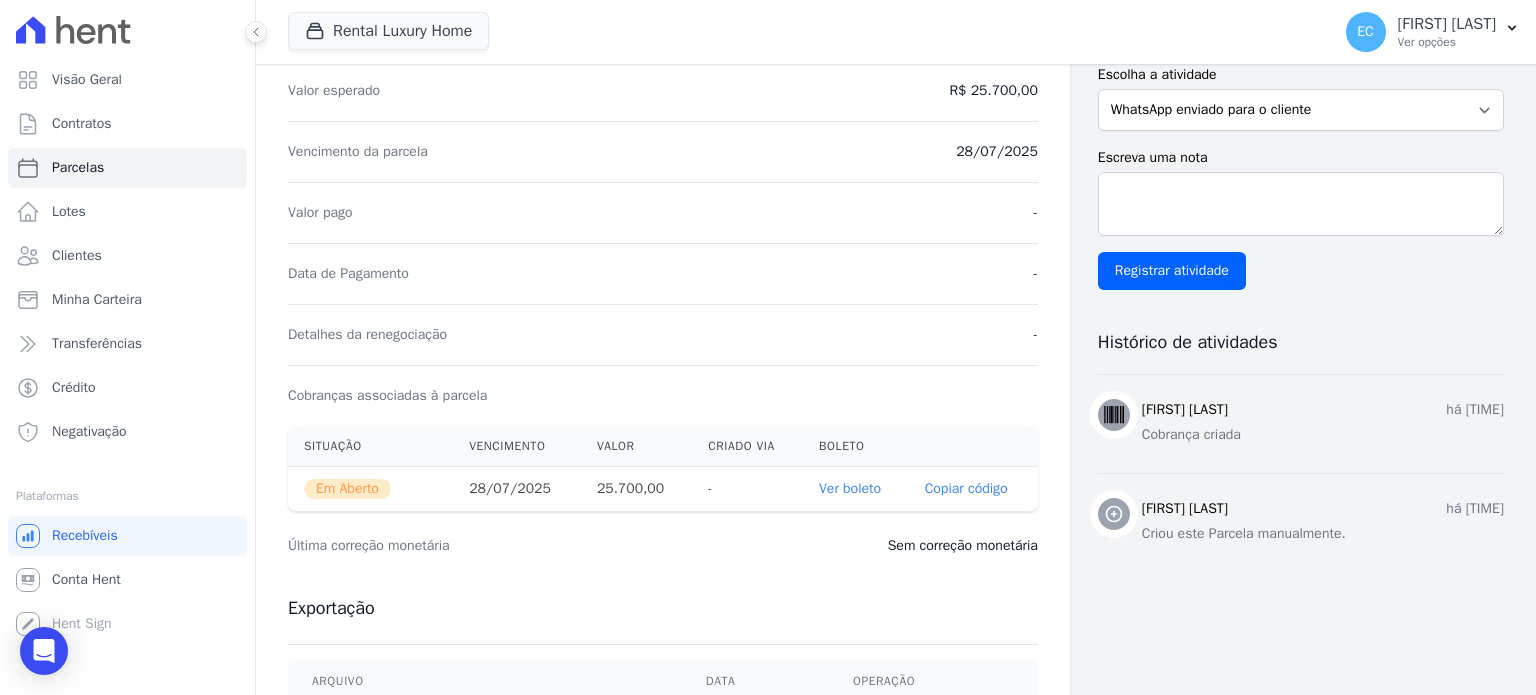 scroll, scrollTop: 0, scrollLeft: 0, axis: both 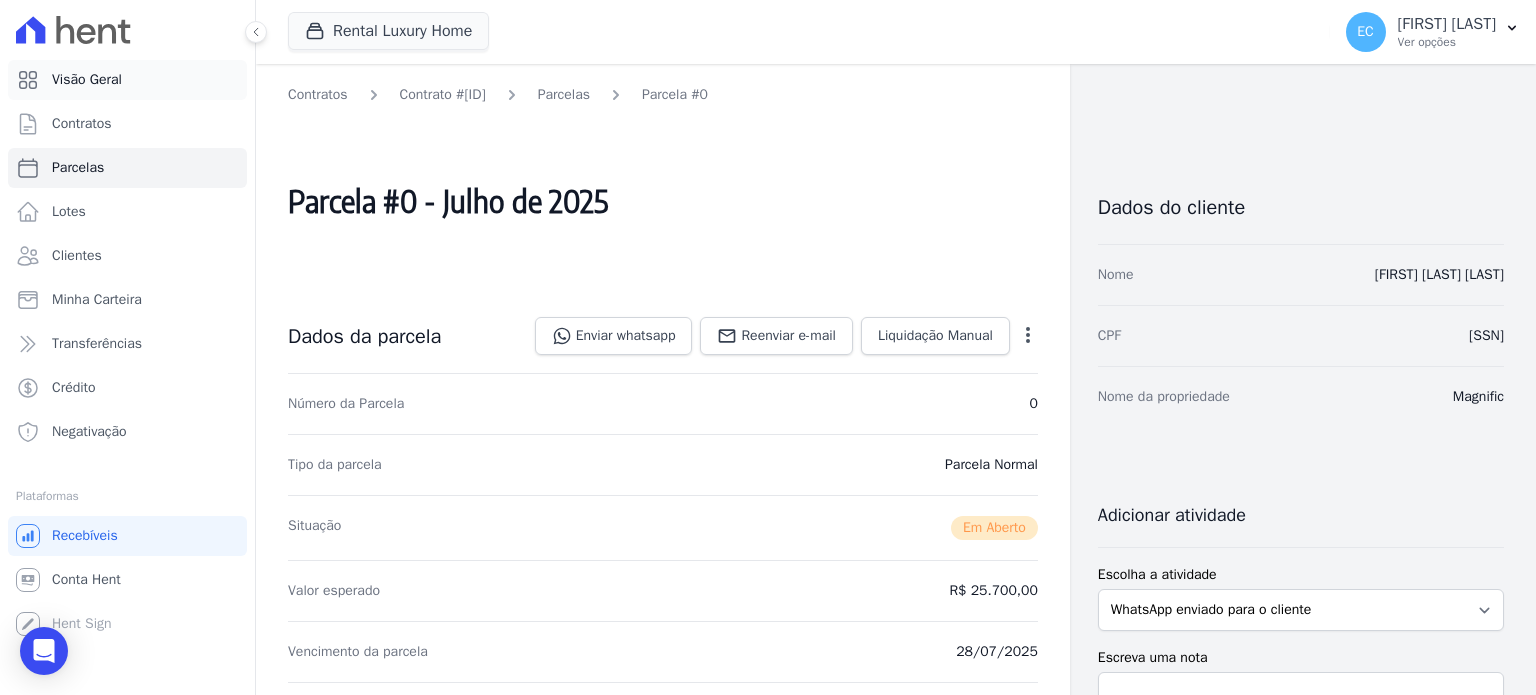 click on "Visão Geral" at bounding box center (127, 80) 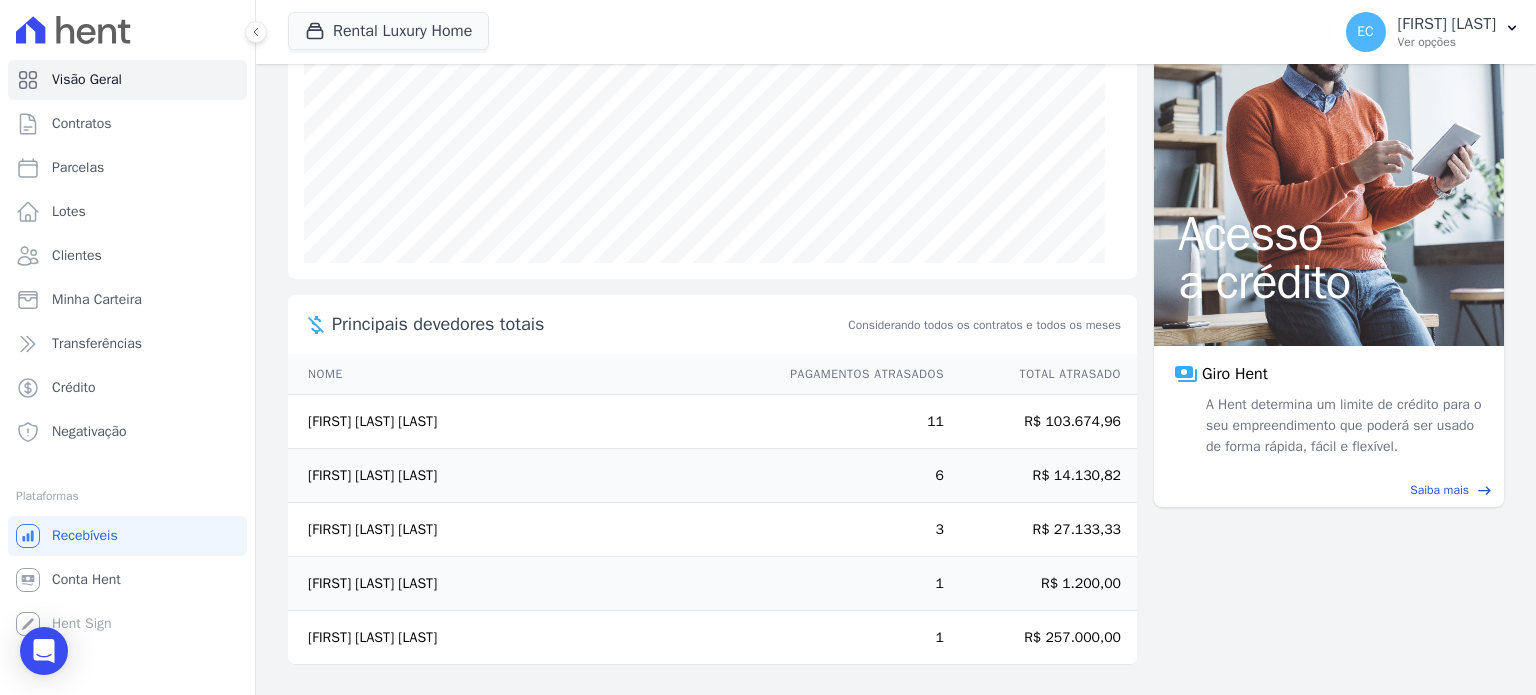 scroll, scrollTop: 0, scrollLeft: 0, axis: both 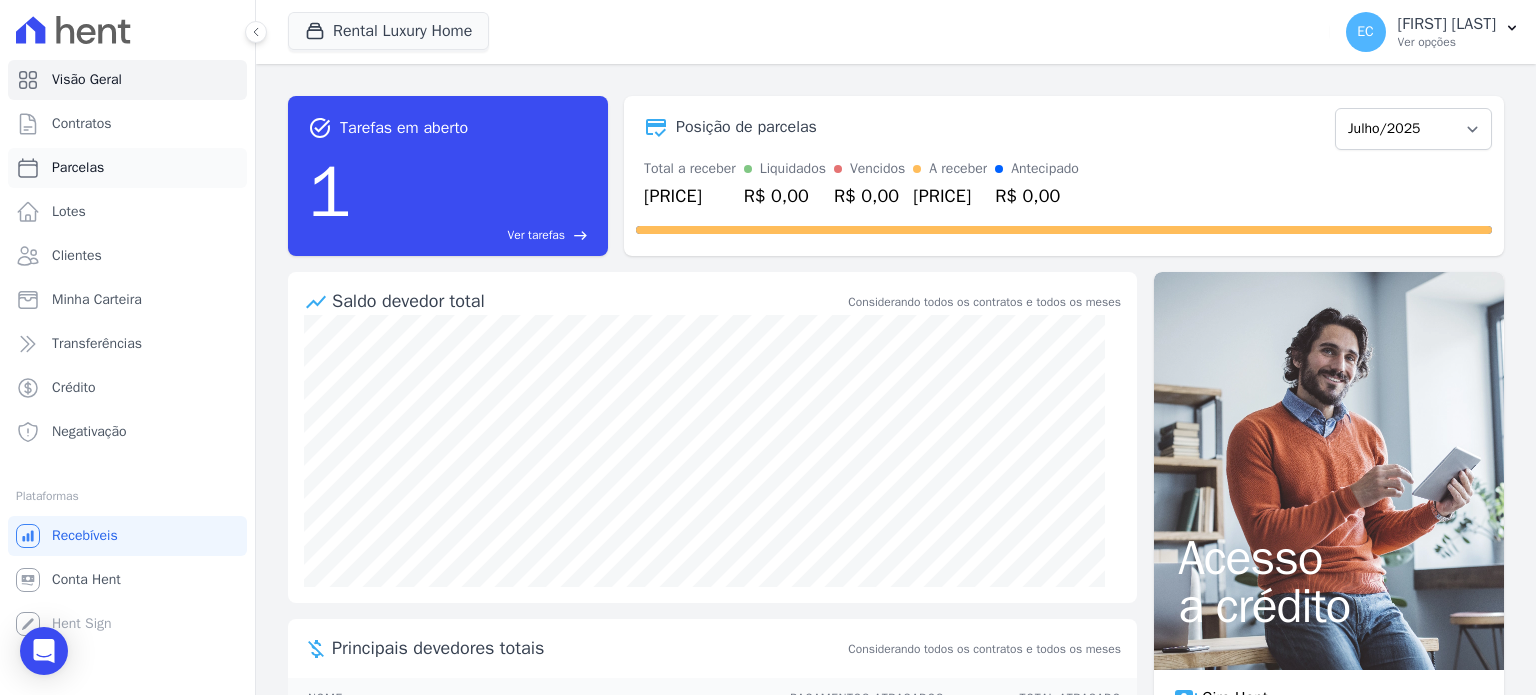 click on "Parcelas" at bounding box center (127, 168) 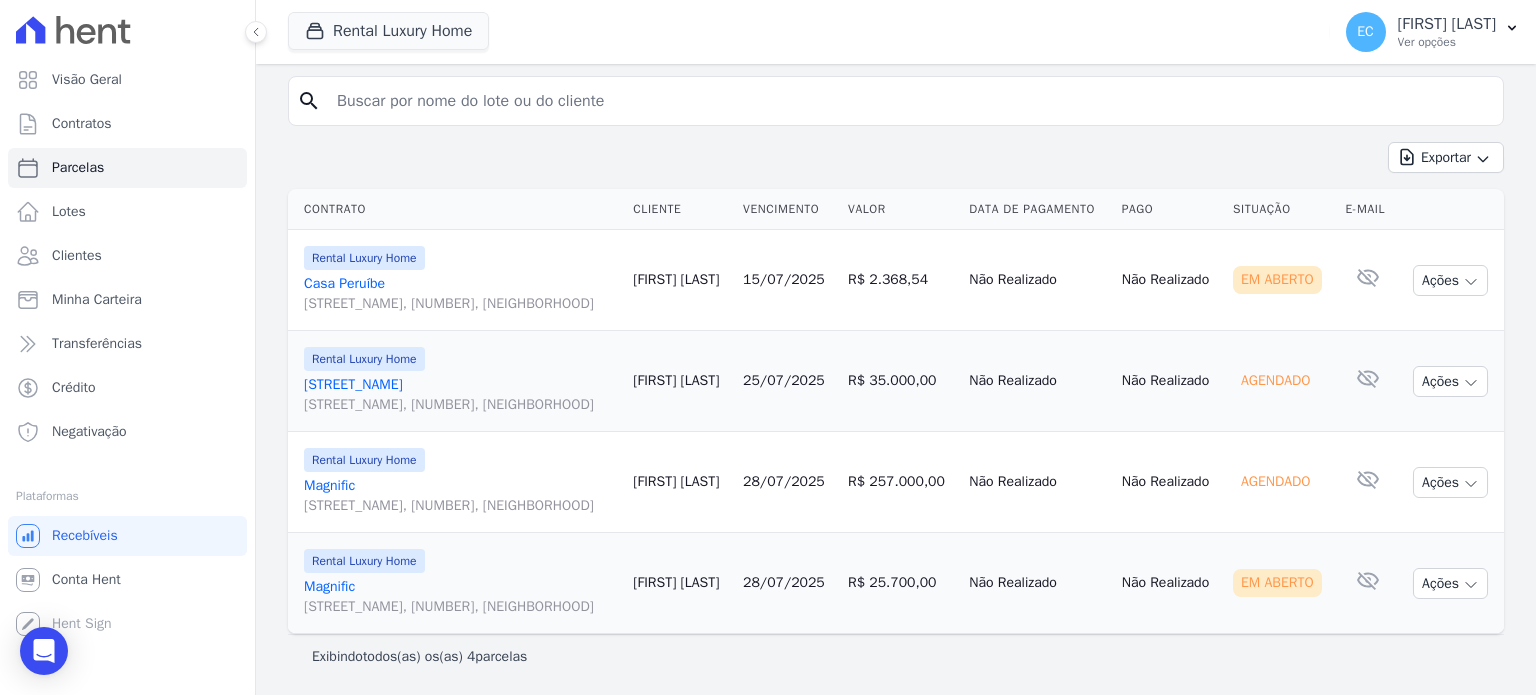 scroll, scrollTop: 0, scrollLeft: 0, axis: both 